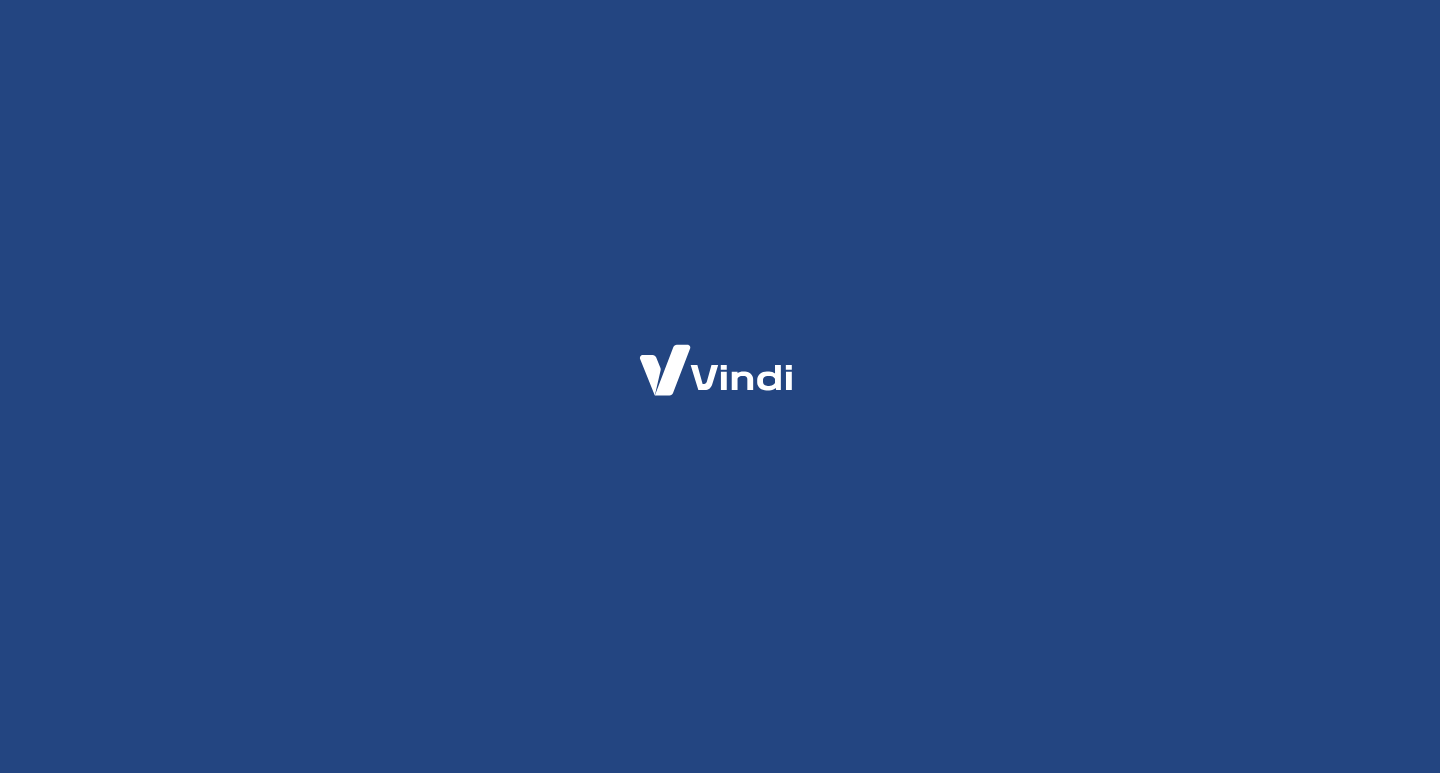 scroll, scrollTop: 0, scrollLeft: 0, axis: both 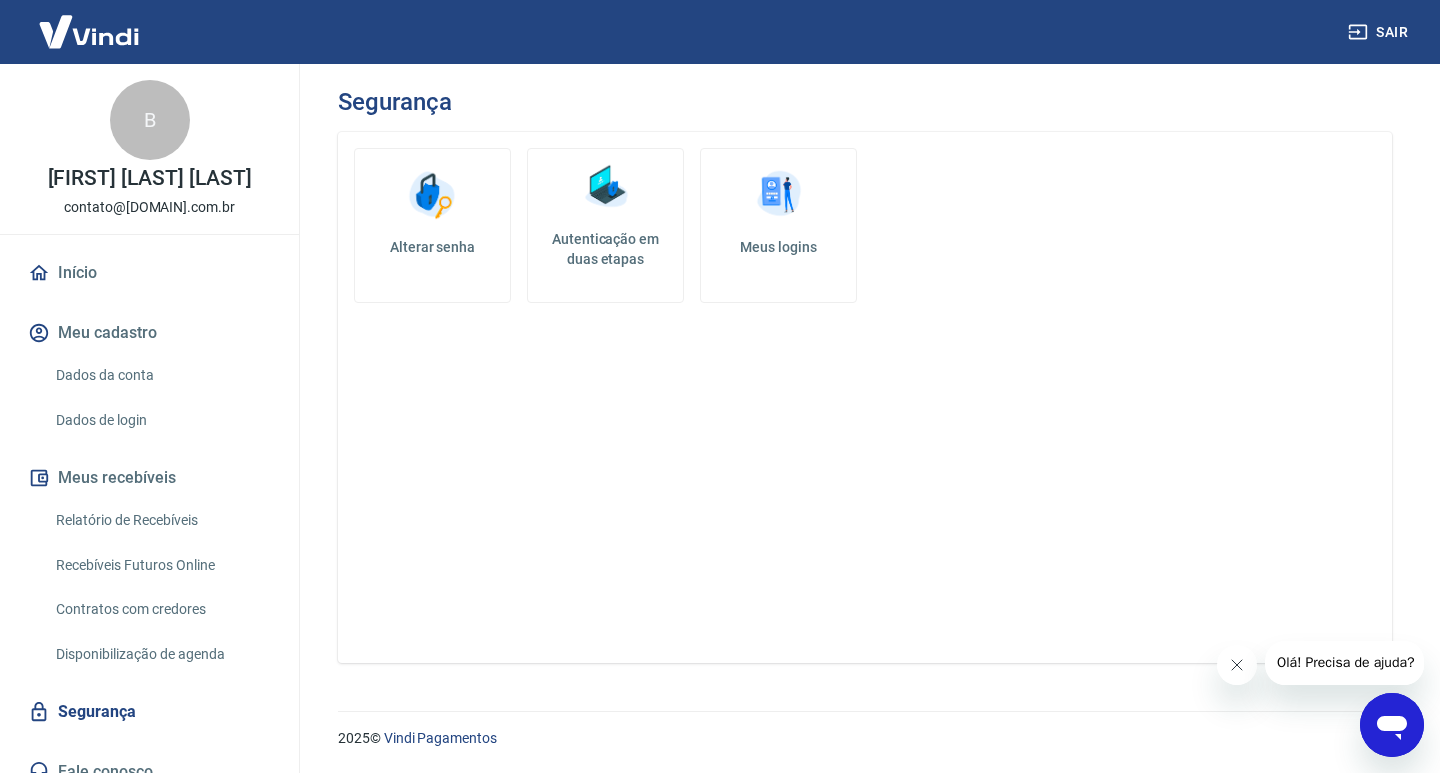 click at bounding box center [779, 195] 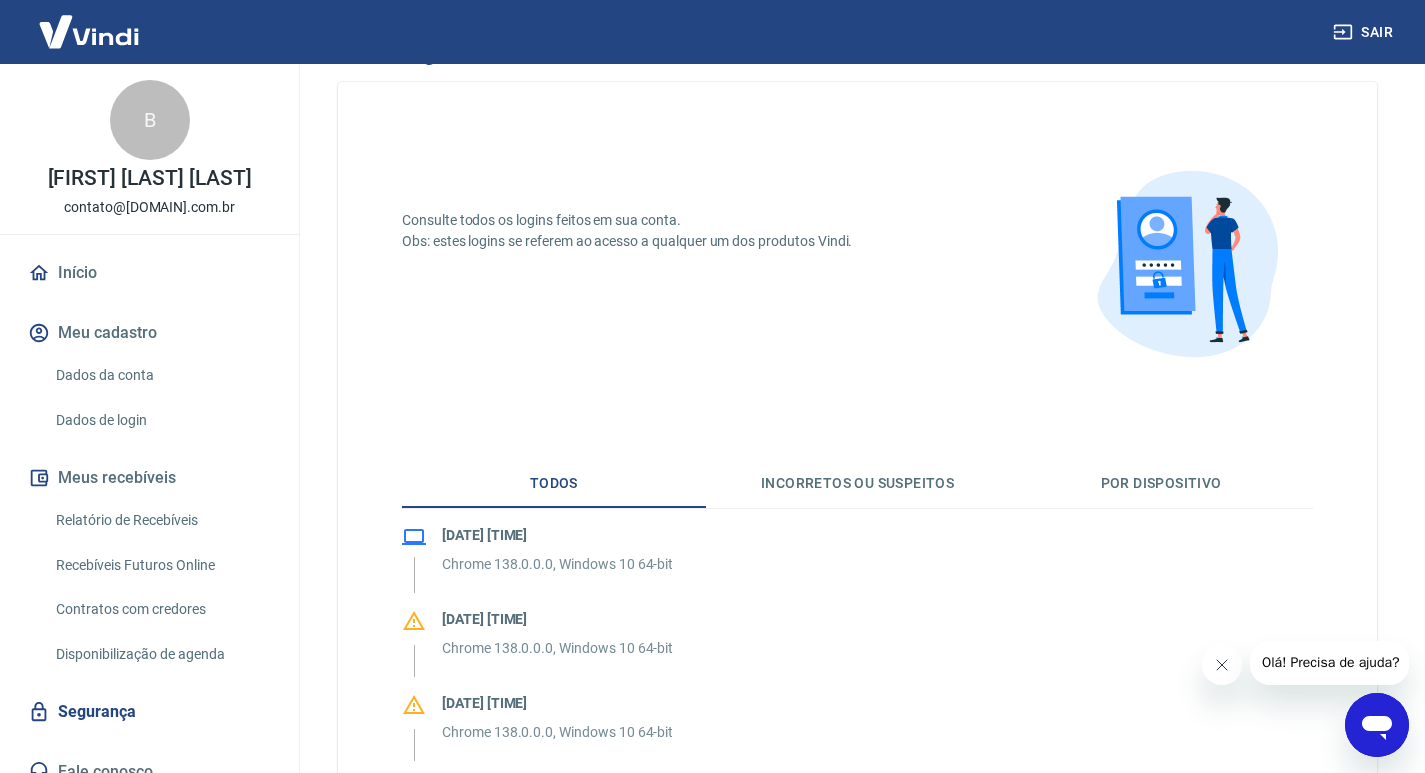 scroll, scrollTop: 100, scrollLeft: 0, axis: vertical 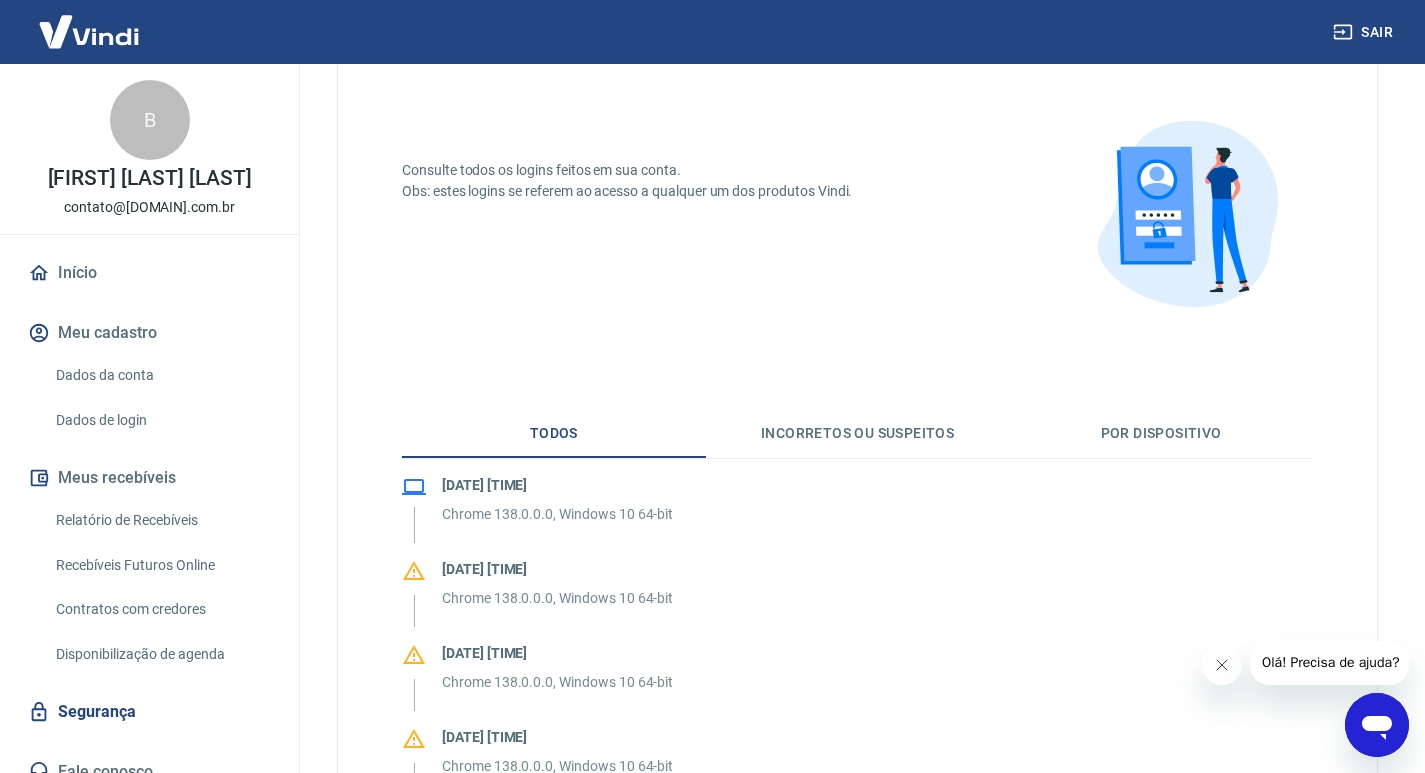 click on "Segurança" at bounding box center (149, 712) 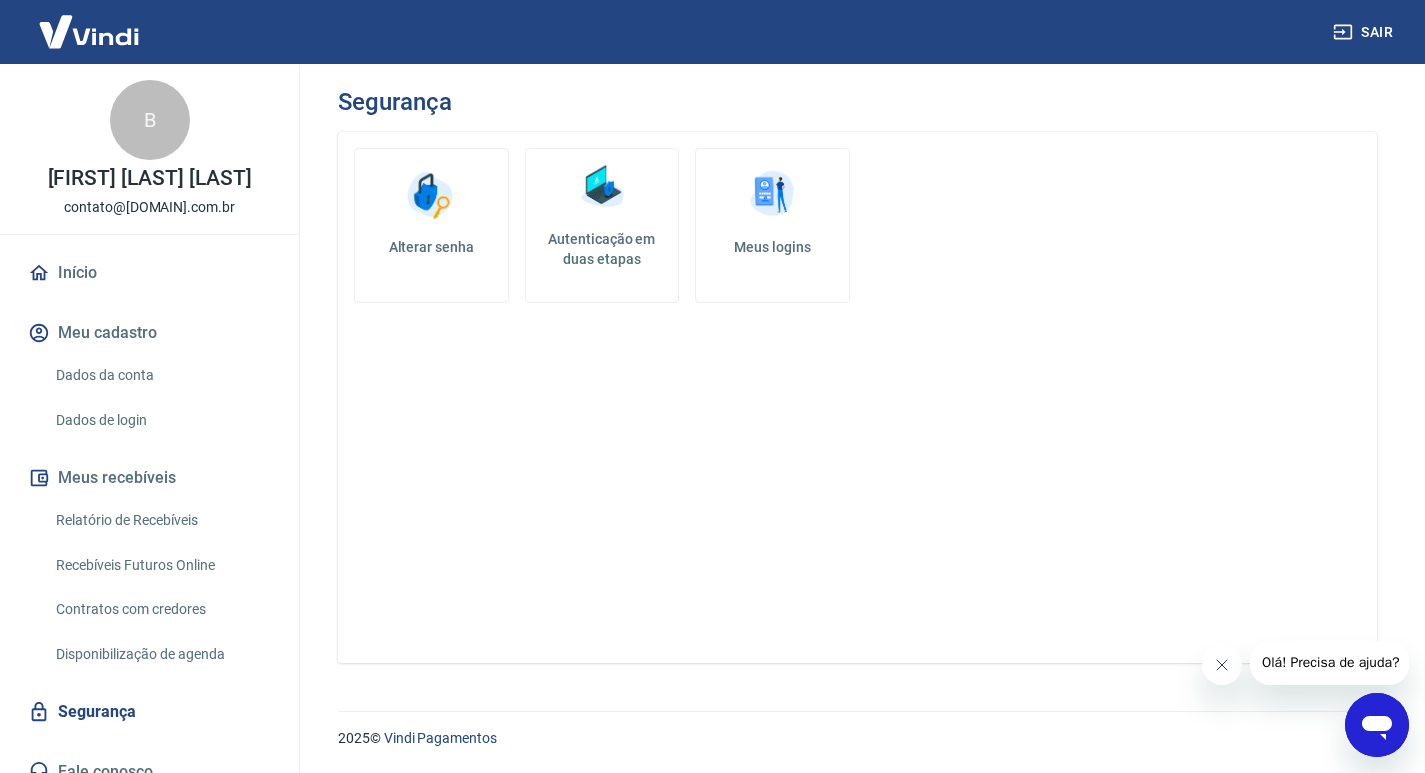 scroll, scrollTop: 0, scrollLeft: 0, axis: both 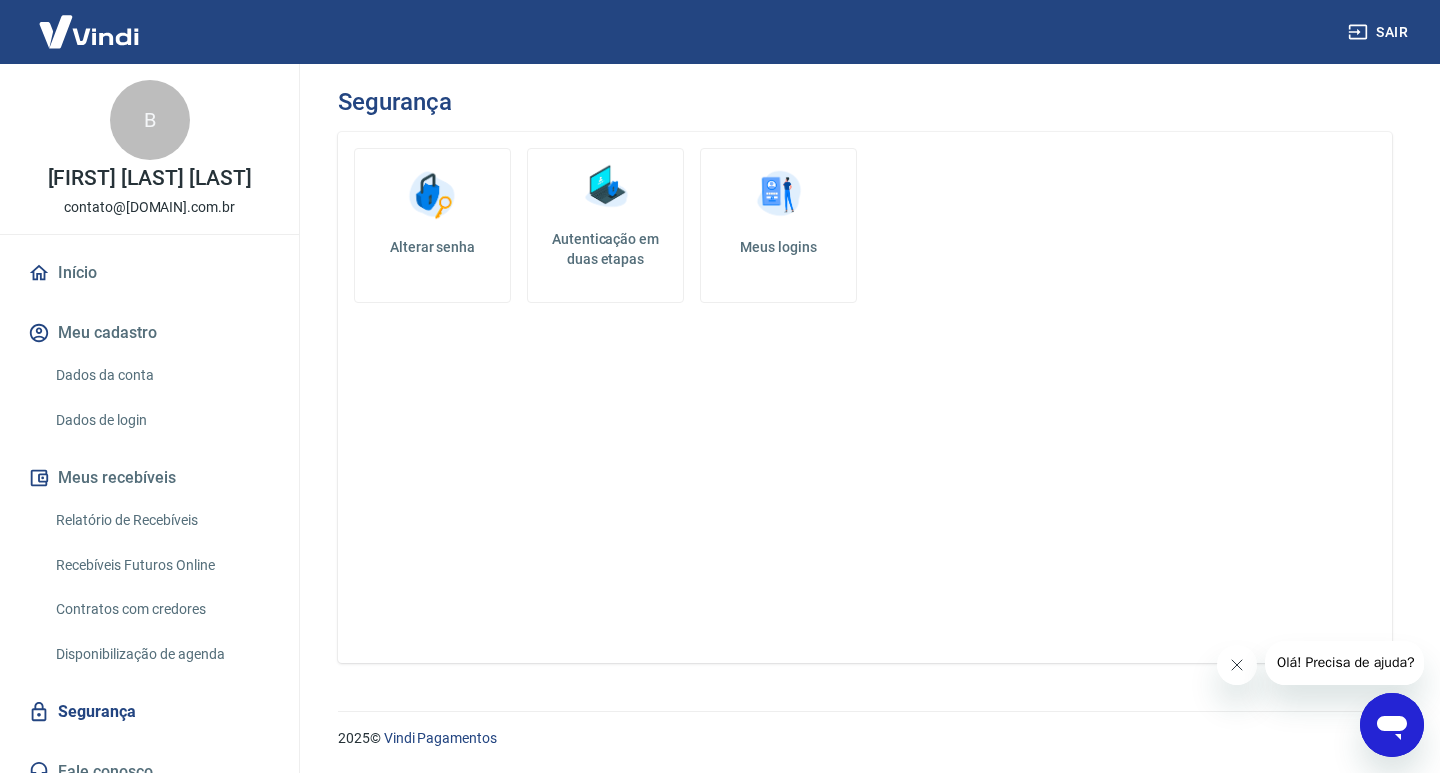 click on "Autenticação em duas etapas" at bounding box center (605, 249) 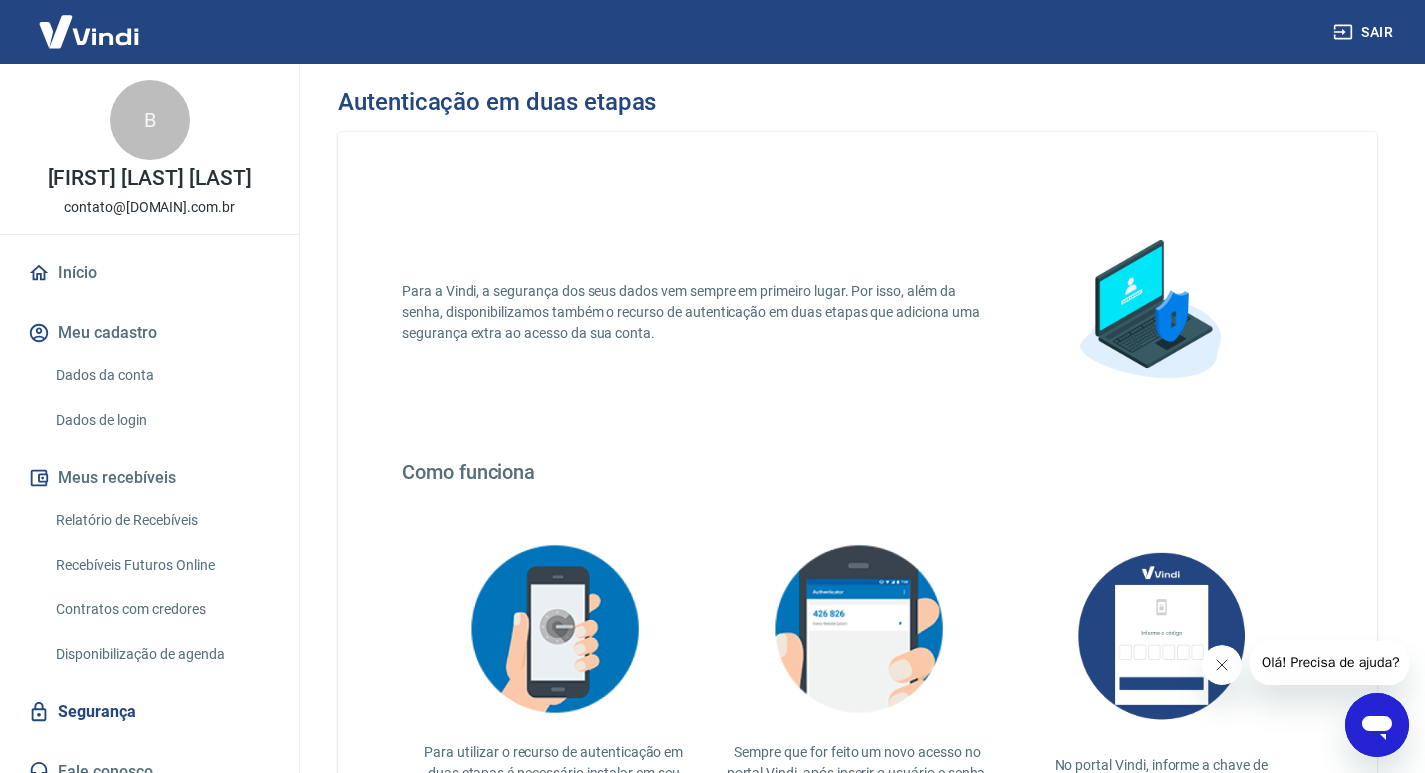 drag, startPoint x: 546, startPoint y: 282, endPoint x: 549, endPoint y: 306, distance: 24.186773 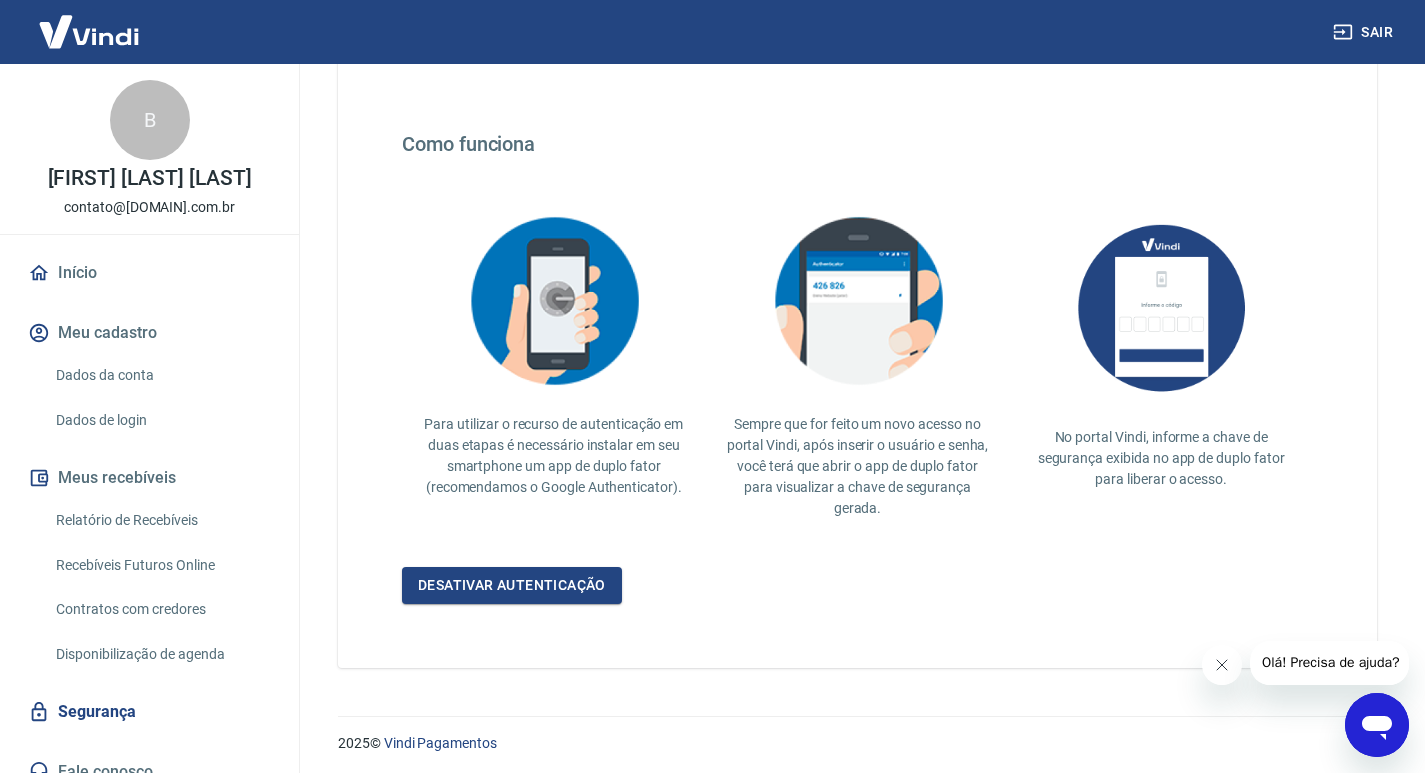 scroll, scrollTop: 333, scrollLeft: 0, axis: vertical 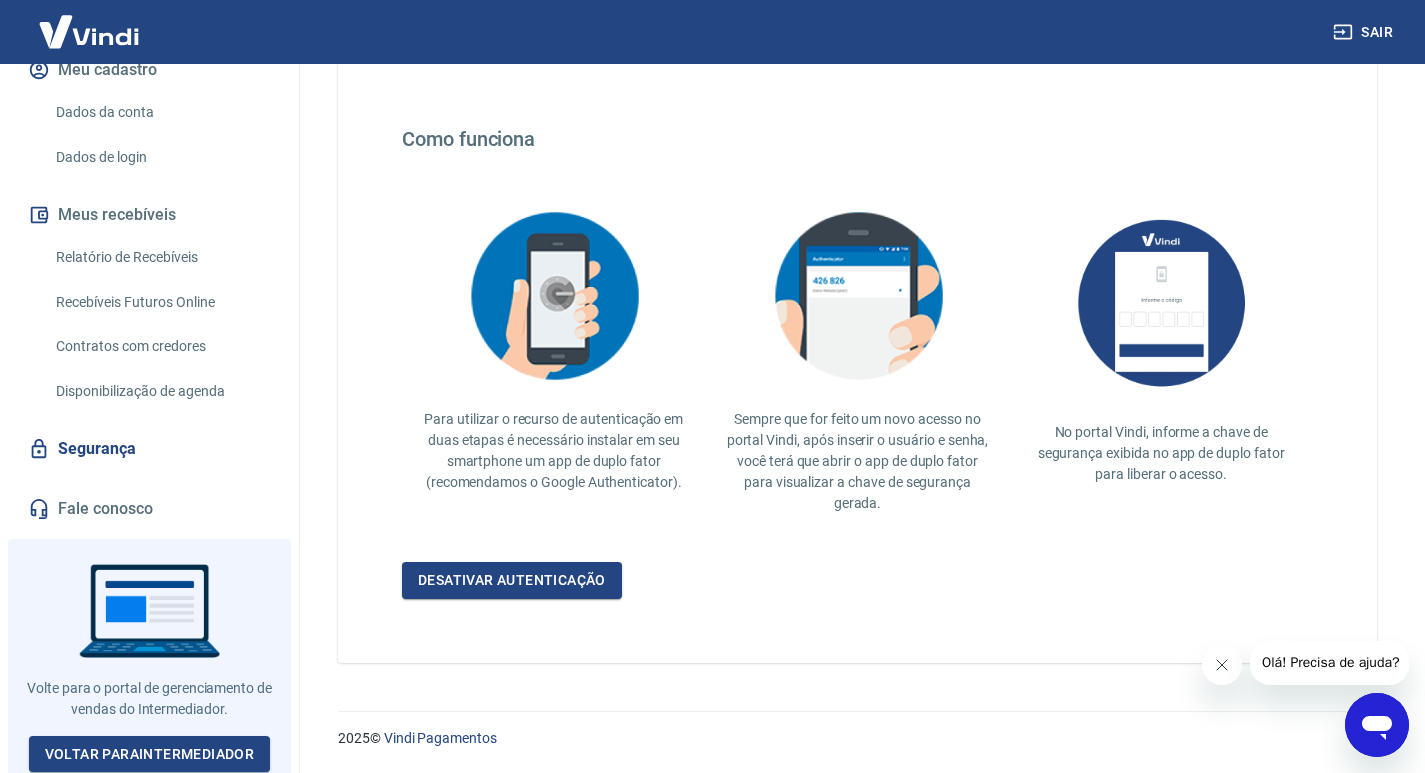 click on "Fale conosco" at bounding box center (149, 509) 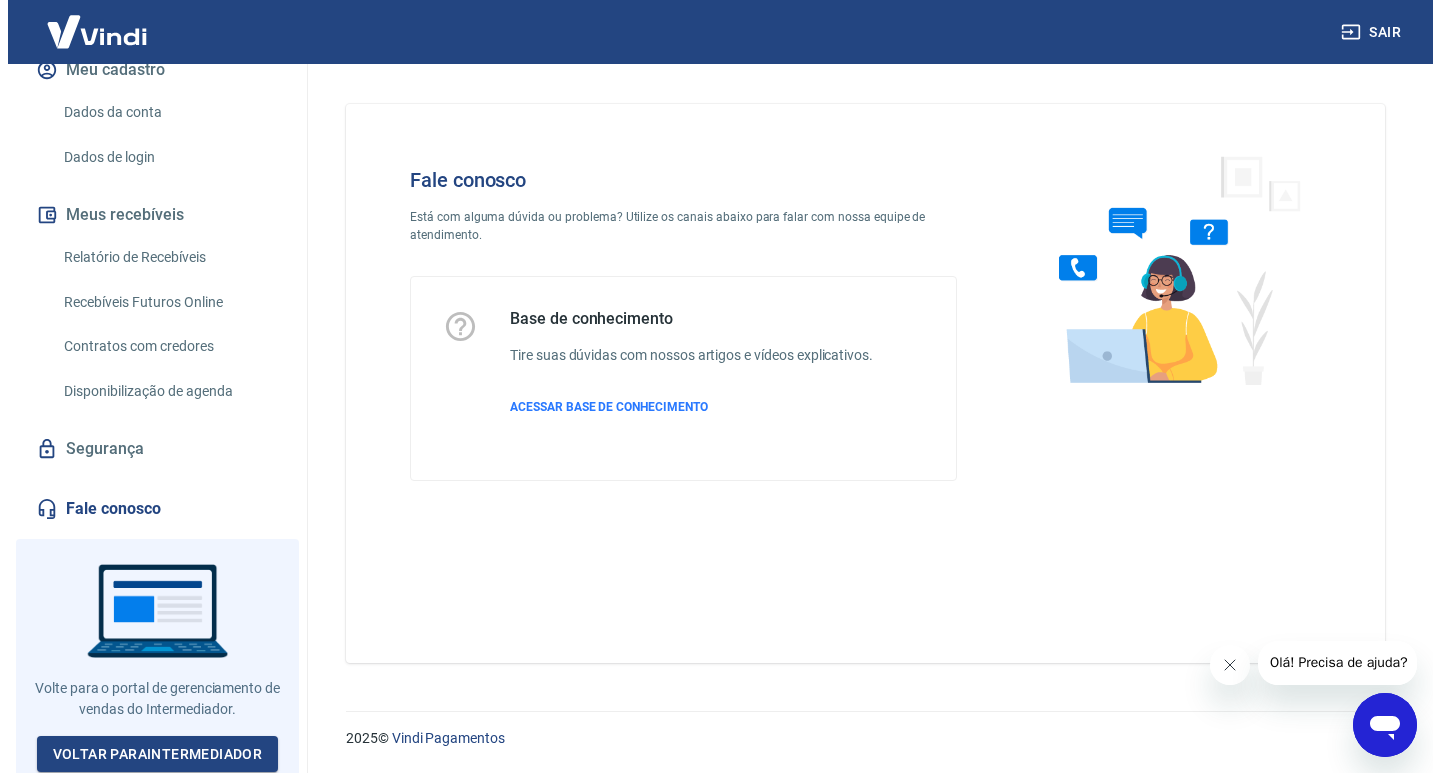 scroll, scrollTop: 0, scrollLeft: 0, axis: both 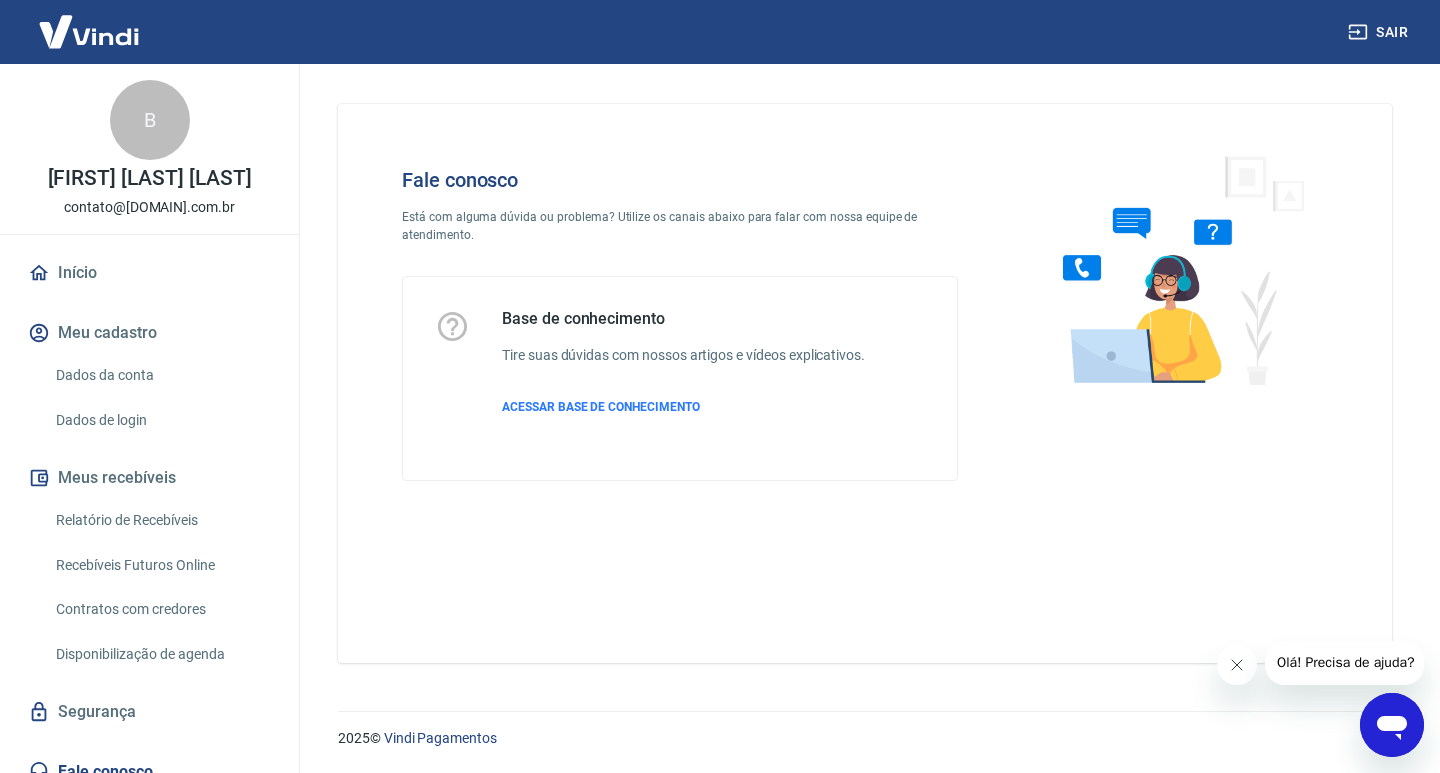 click on "Dados de login" at bounding box center (161, 420) 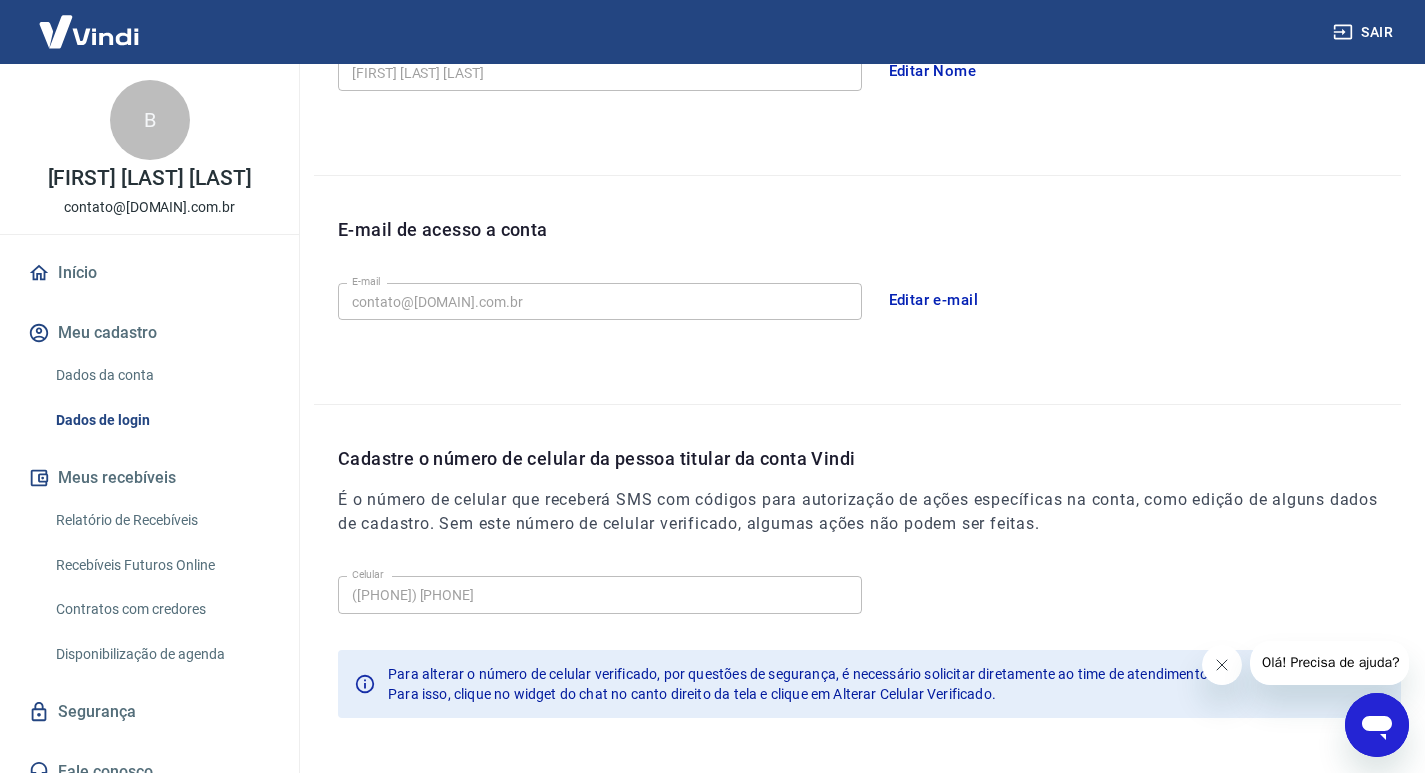 scroll, scrollTop: 508, scrollLeft: 0, axis: vertical 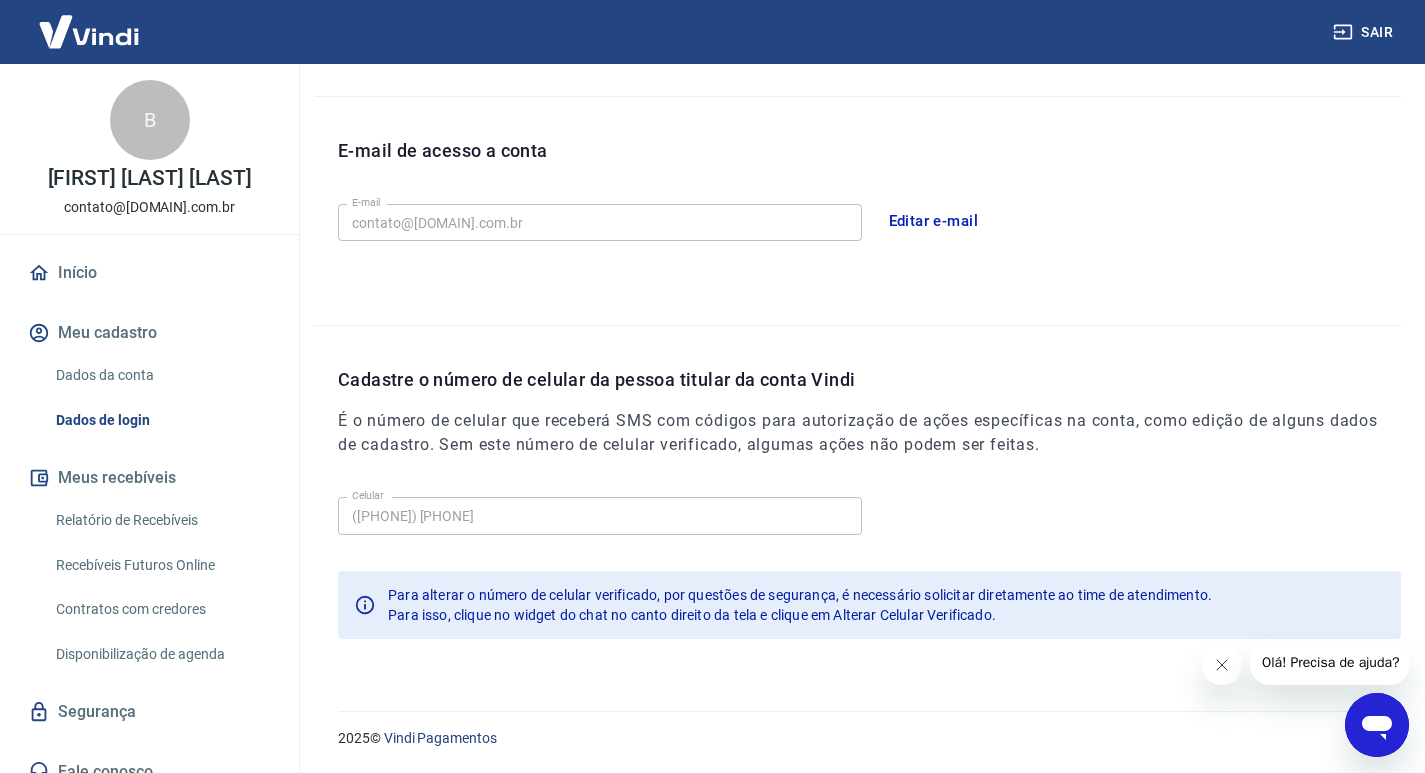 click on "Para isso, clique no widget do chat no canto direito da tela e clique em Alterar Celular Verificado." at bounding box center (692, 615) 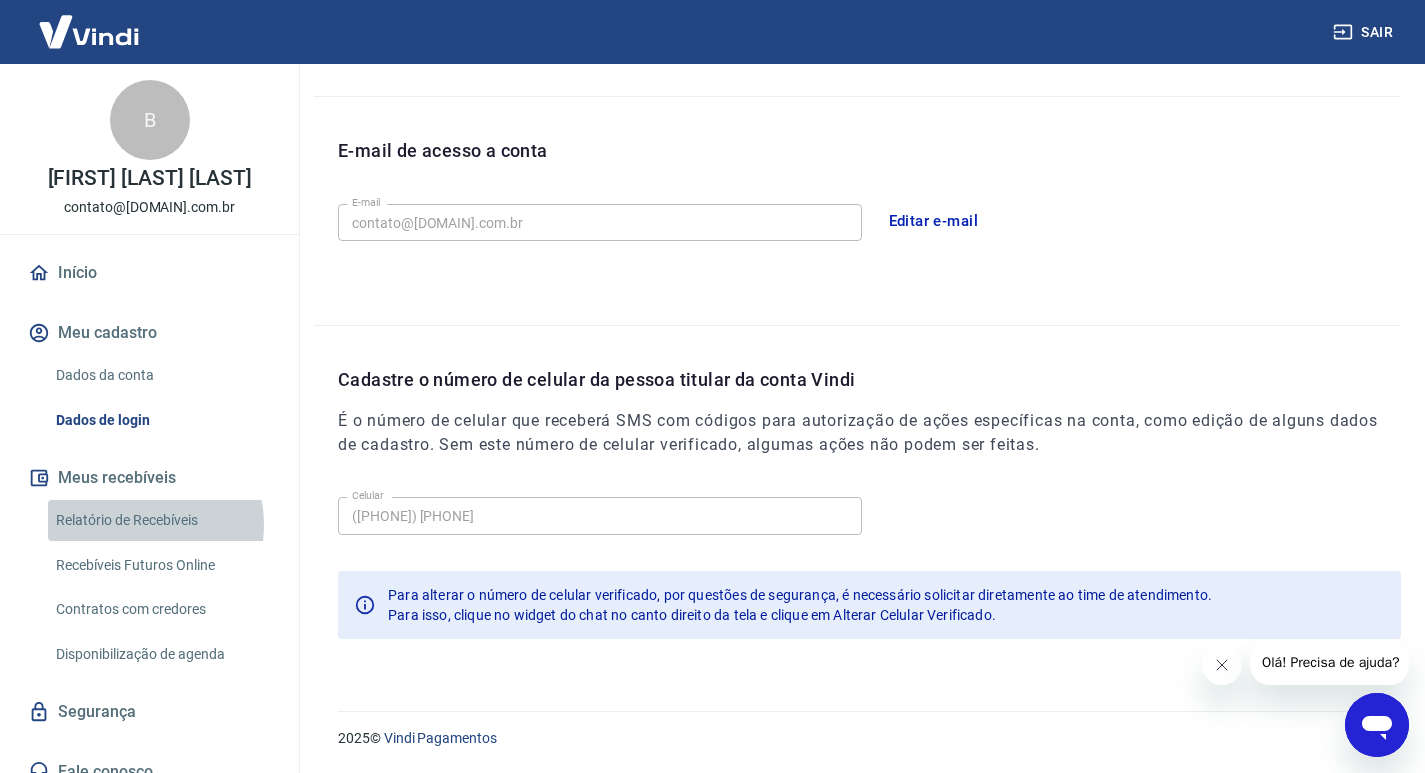 click on "Relatório de Recebíveis" at bounding box center [161, 520] 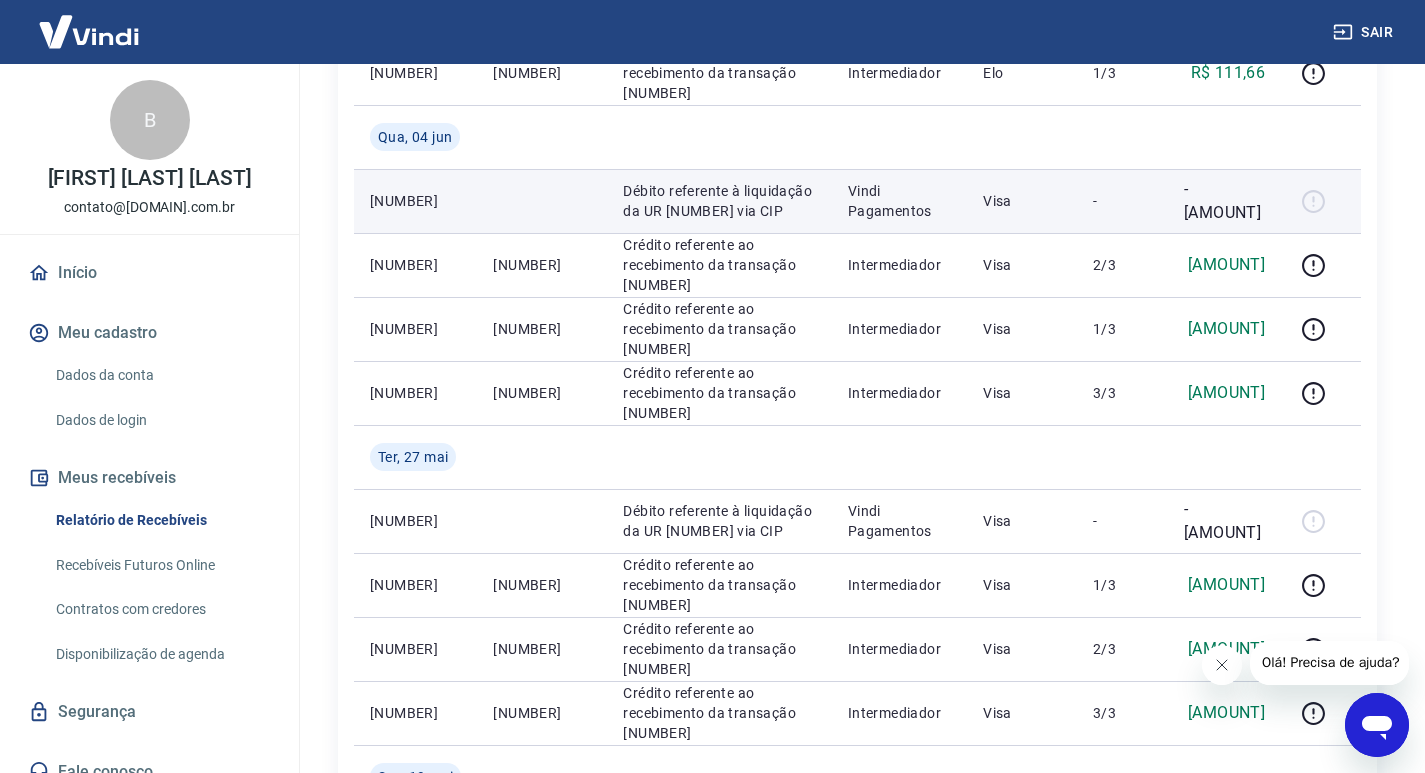 scroll, scrollTop: 800, scrollLeft: 0, axis: vertical 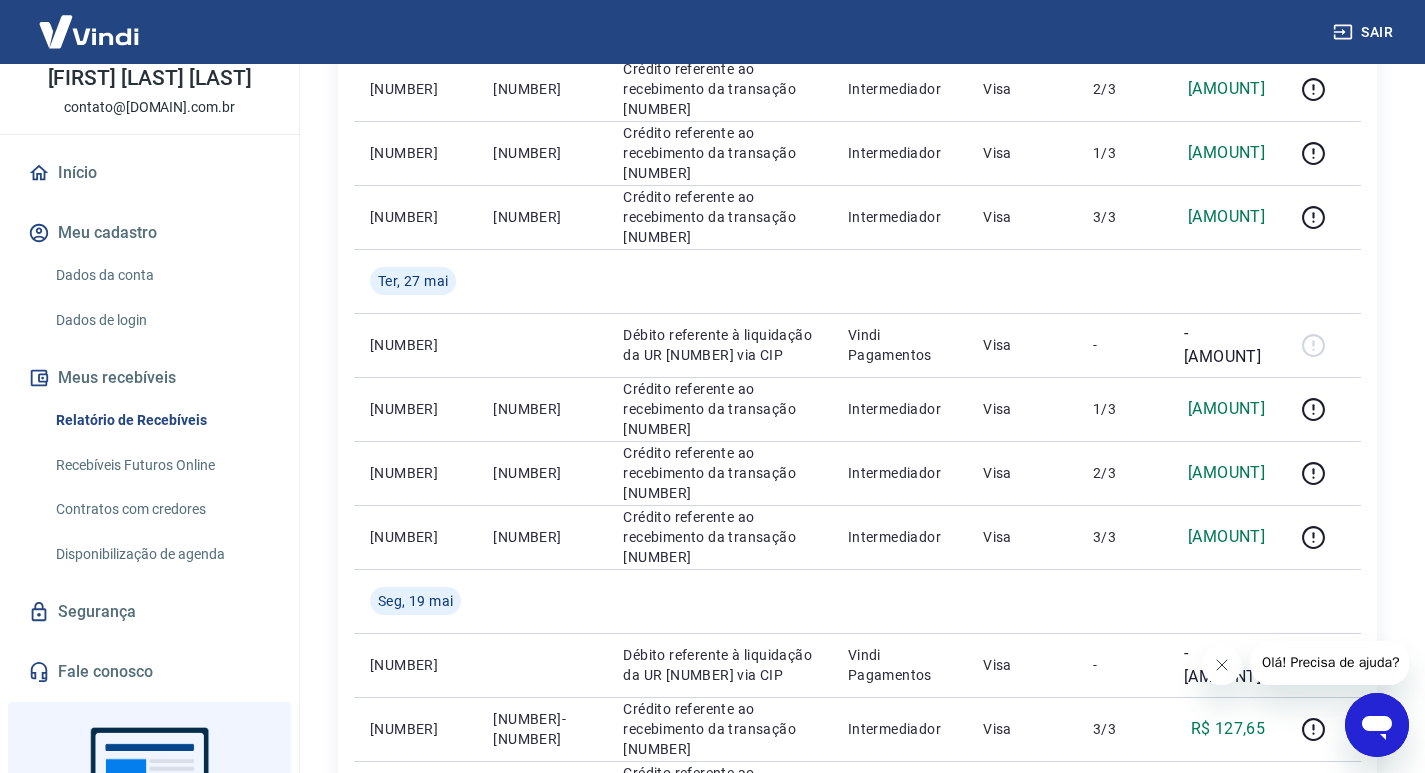 click on "Disponibilização de agenda" at bounding box center (161, 554) 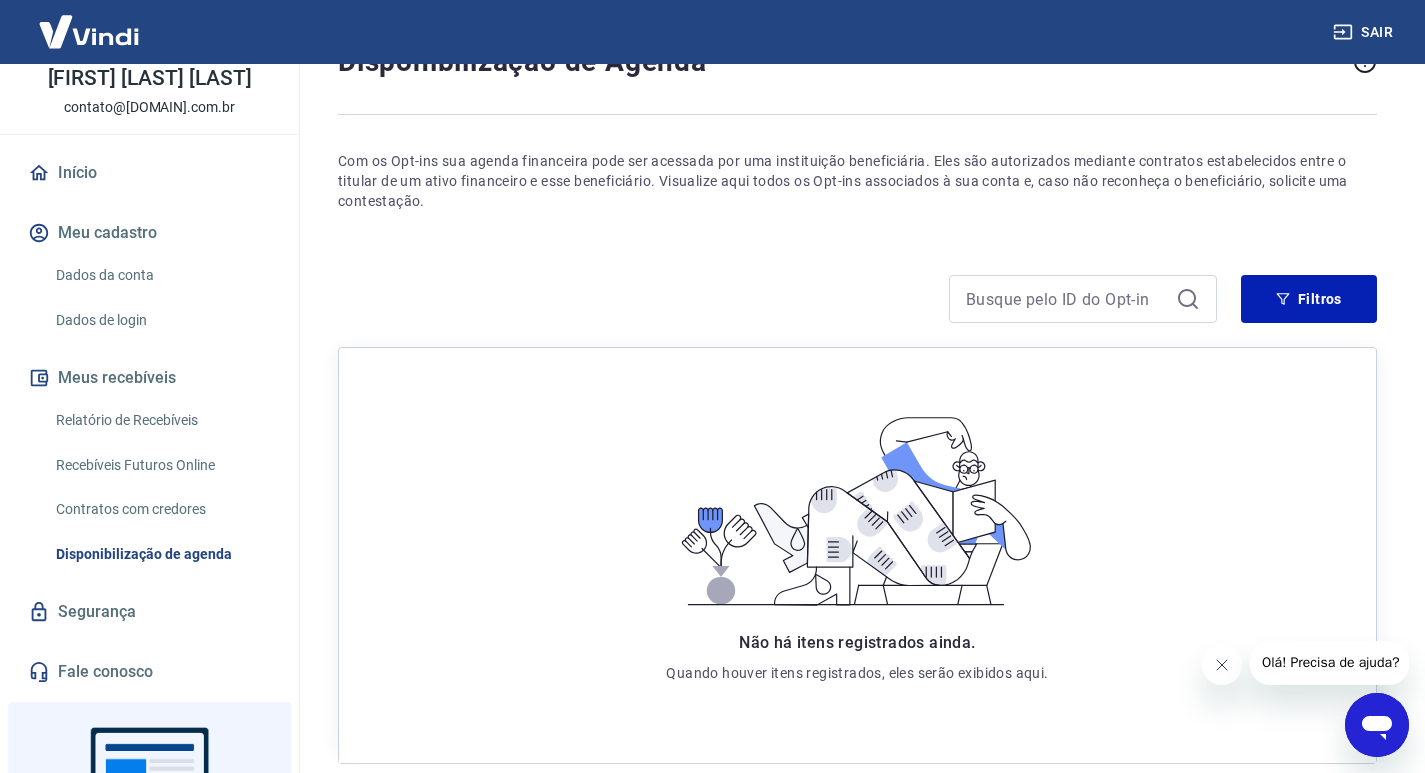 scroll, scrollTop: 212, scrollLeft: 0, axis: vertical 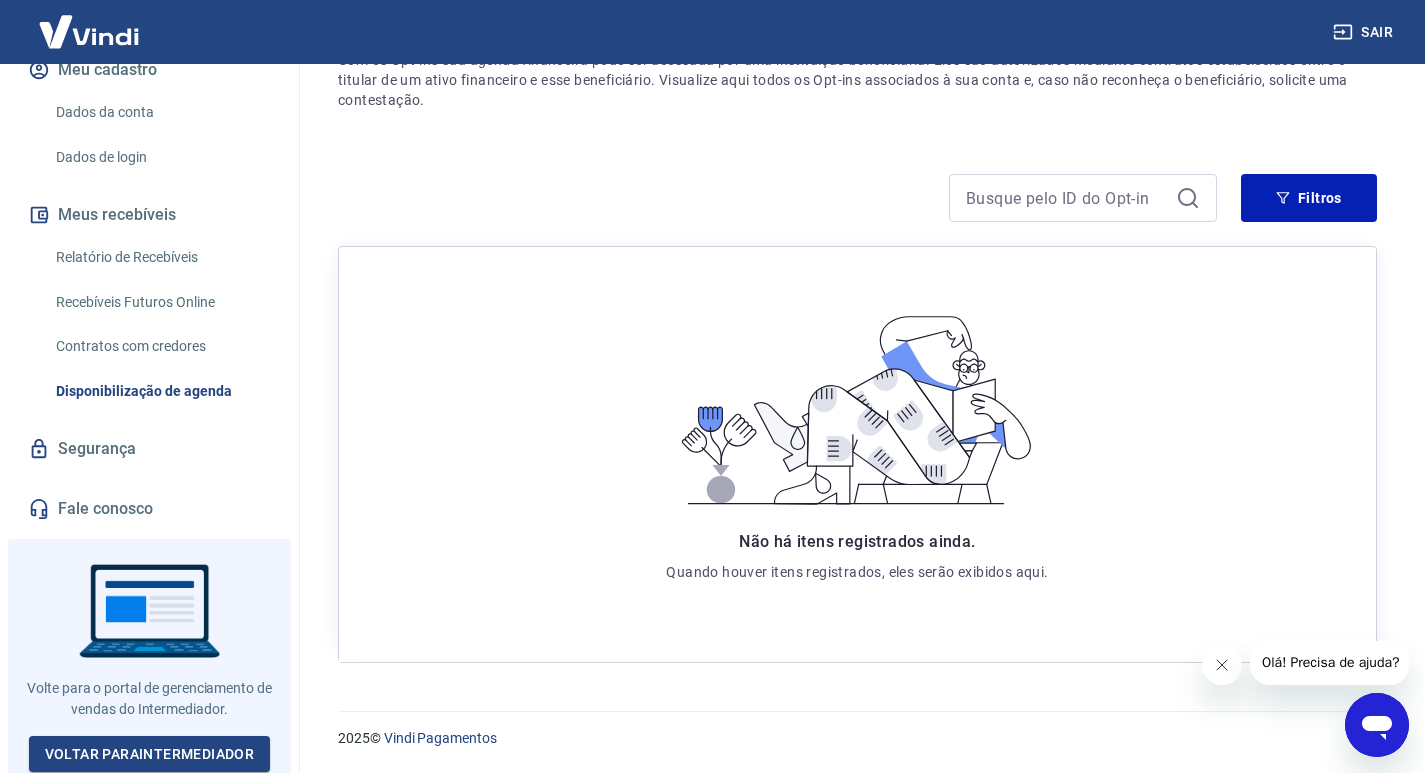 click on "Segurança" at bounding box center [149, 449] 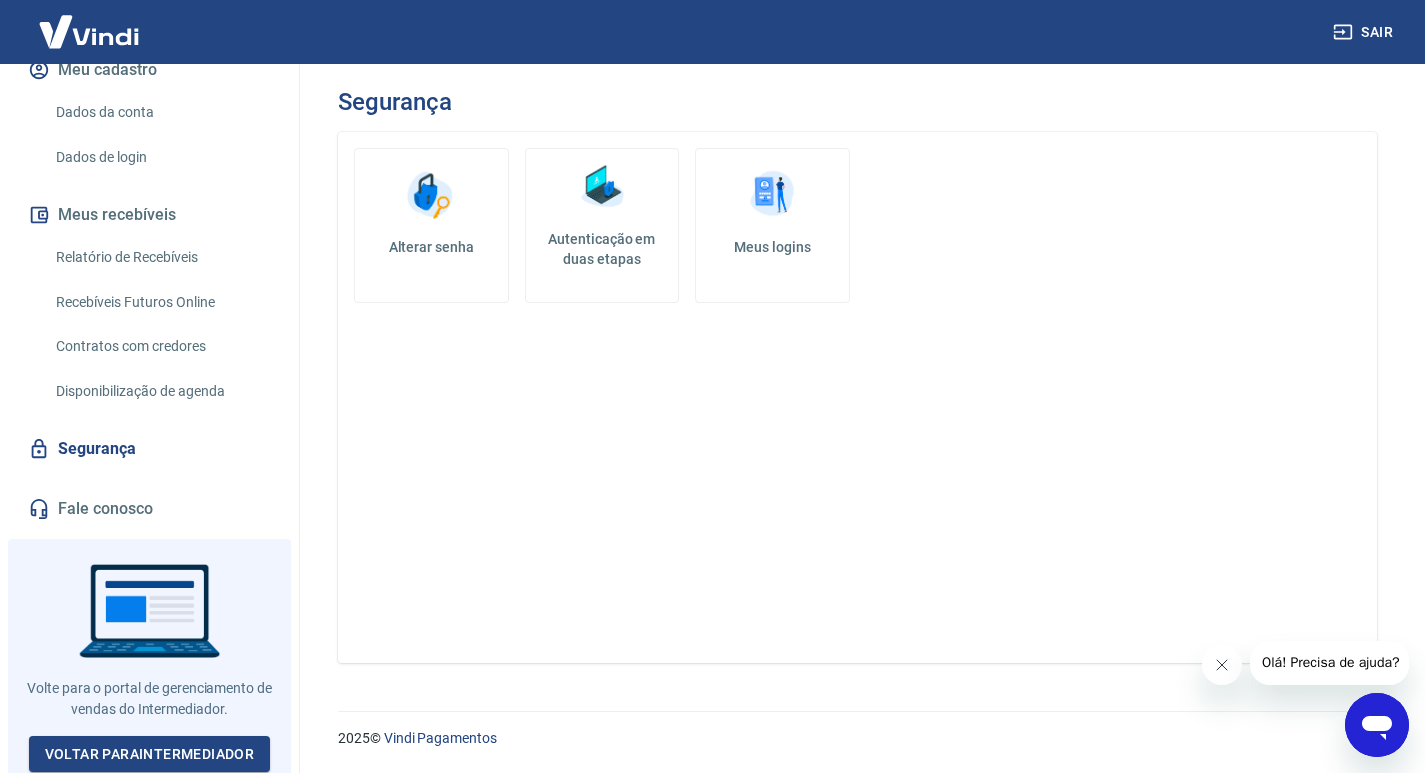 scroll, scrollTop: 0, scrollLeft: 0, axis: both 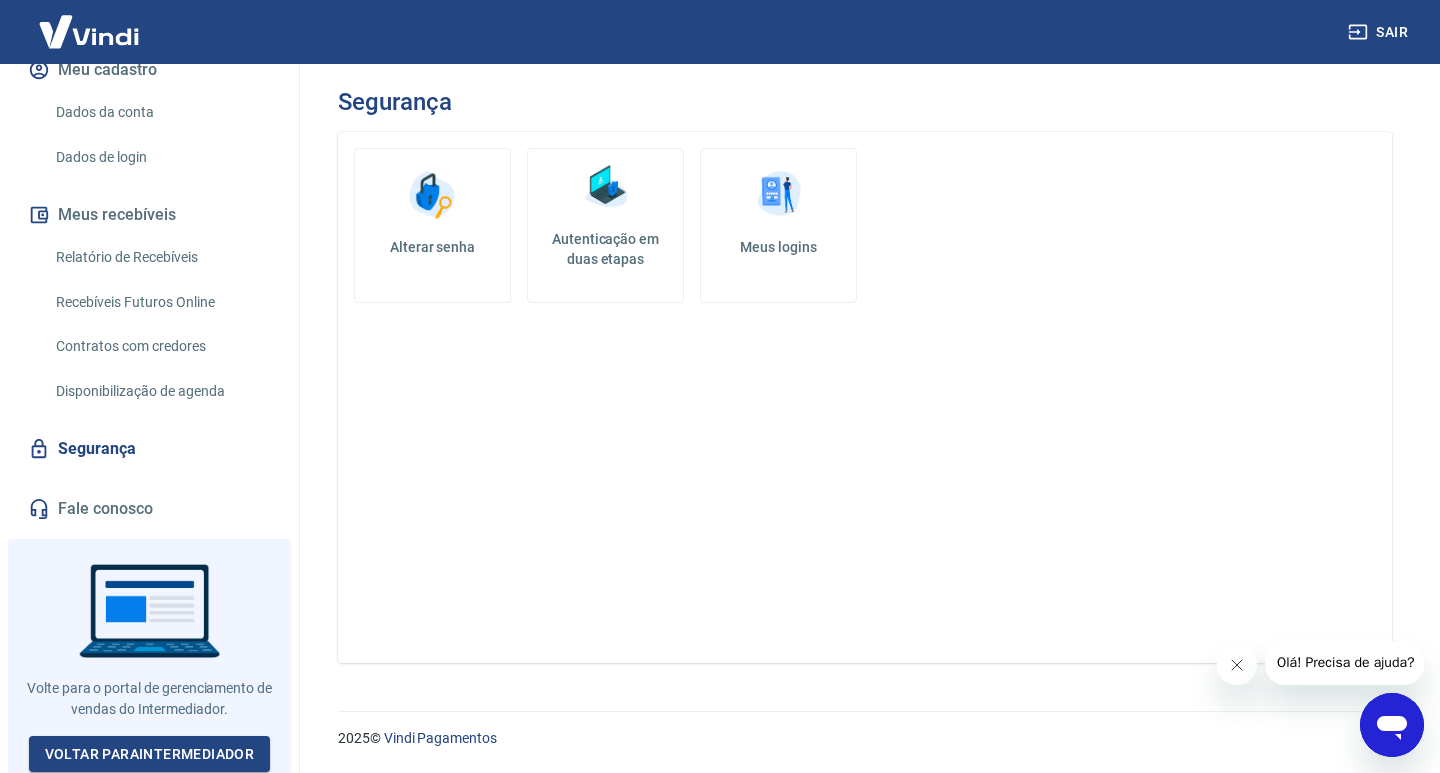 click on "Autenticação em duas etapas" at bounding box center [605, 249] 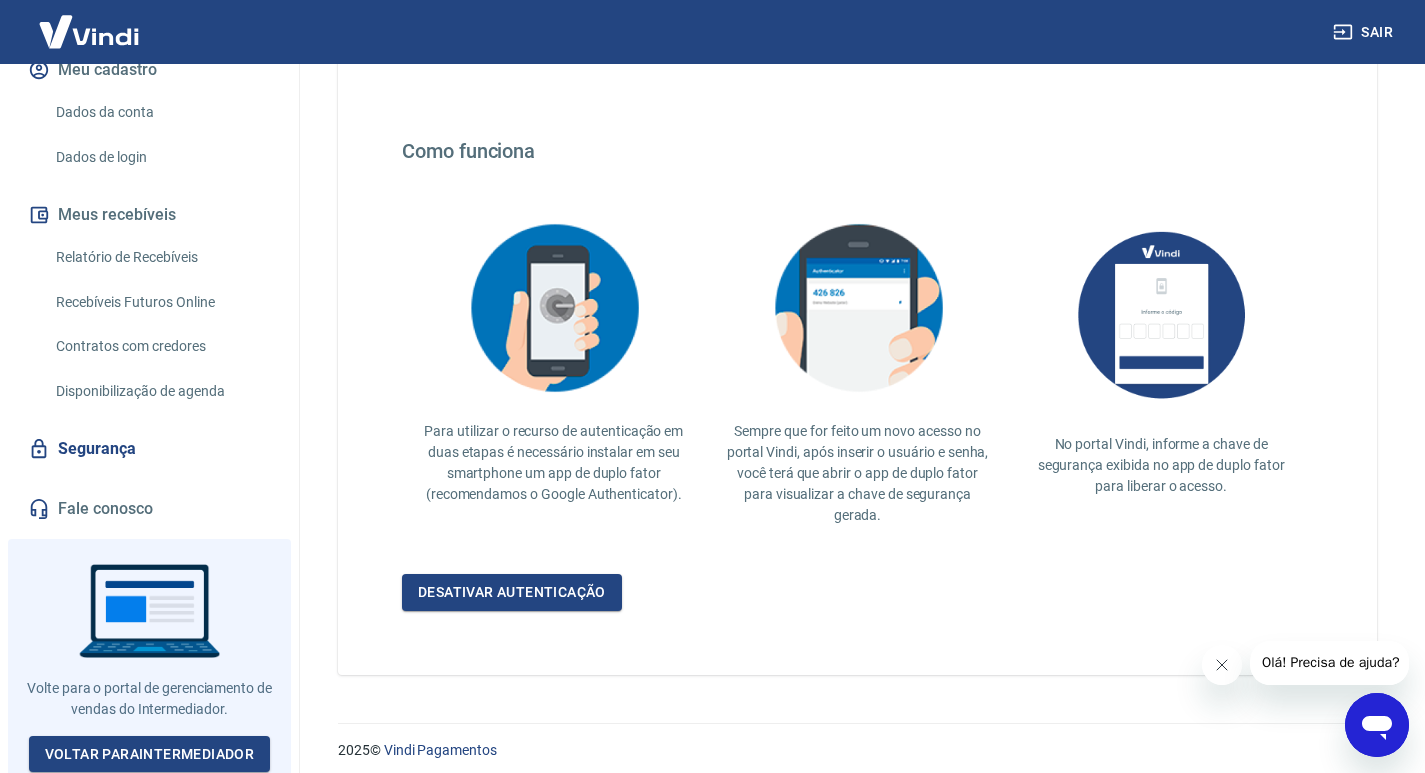 scroll, scrollTop: 333, scrollLeft: 0, axis: vertical 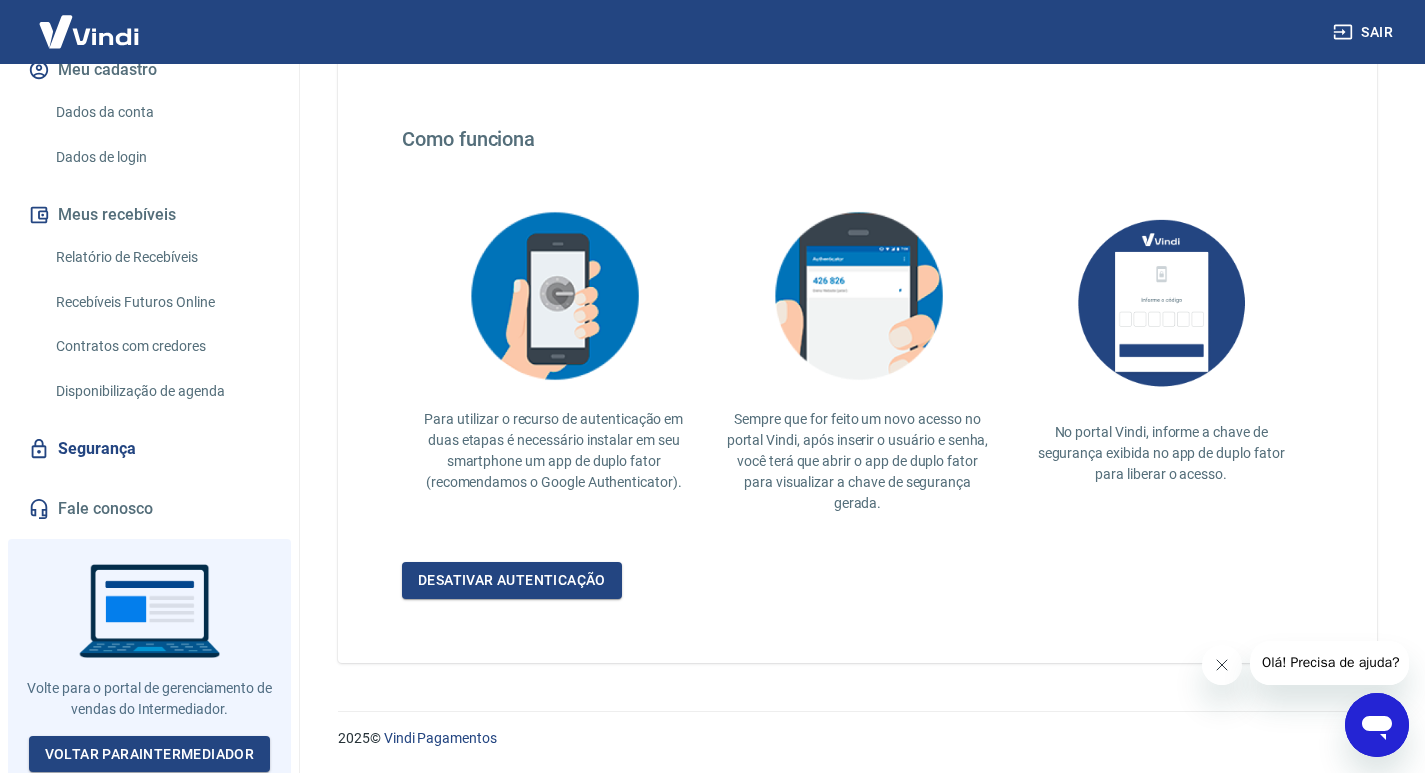 click on "Olá! Precisa de ajuda?" at bounding box center [1331, 663] 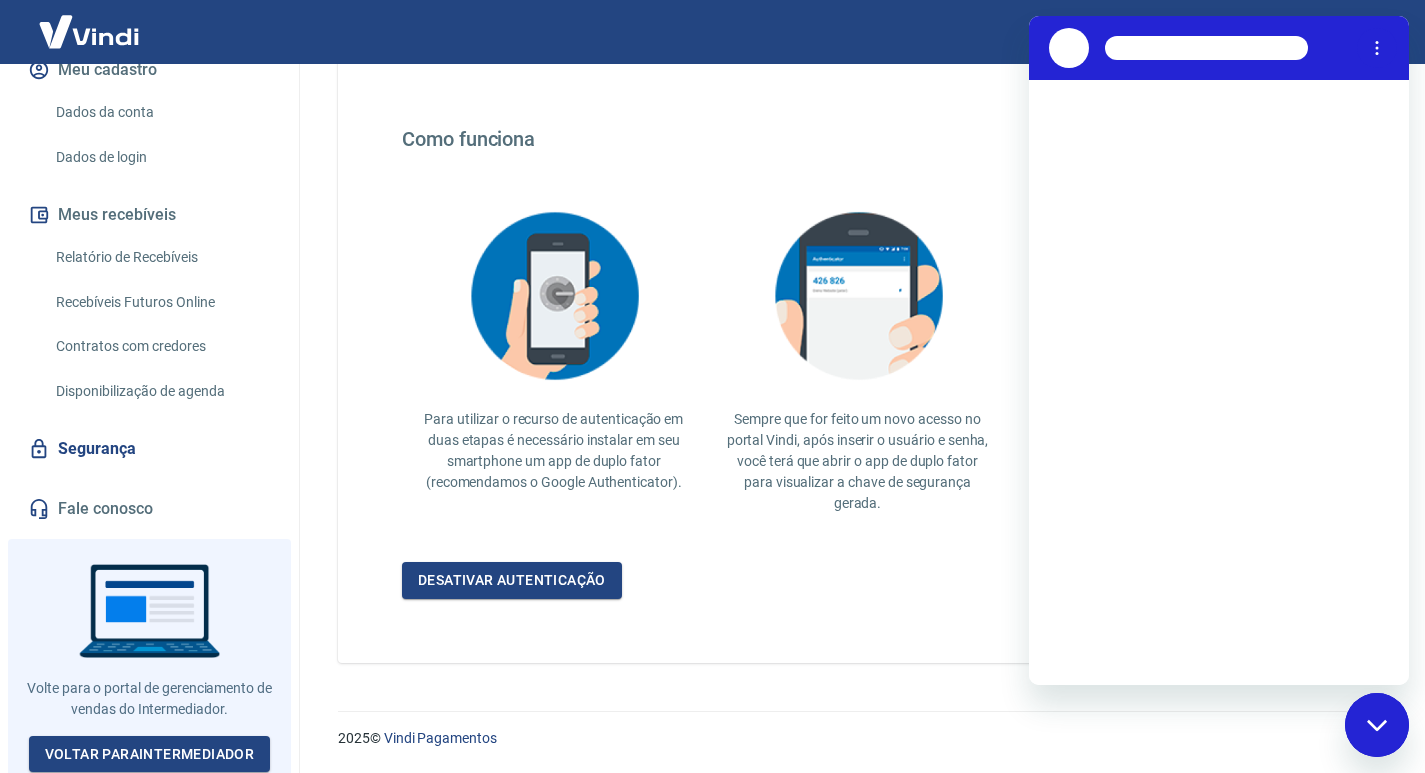 scroll, scrollTop: 0, scrollLeft: 0, axis: both 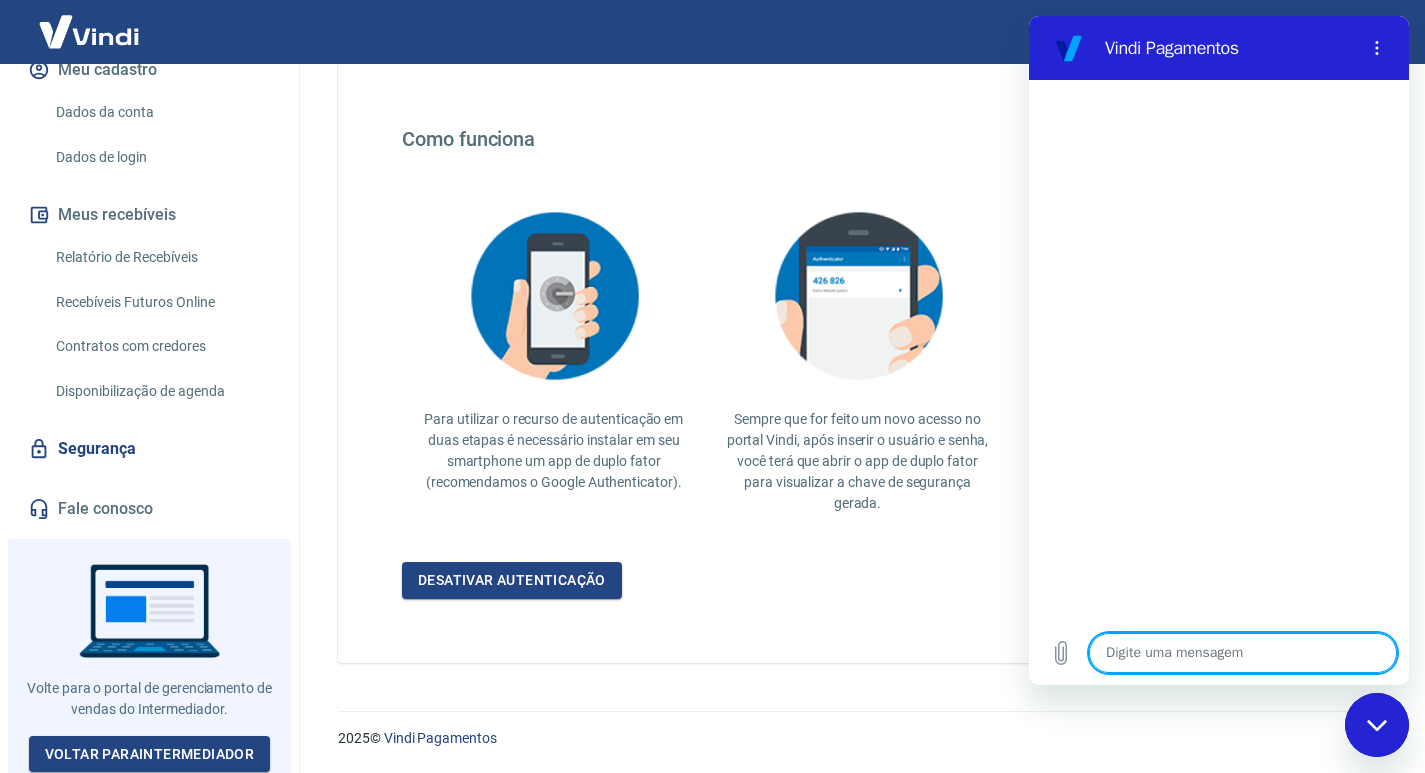 click at bounding box center [1243, 653] 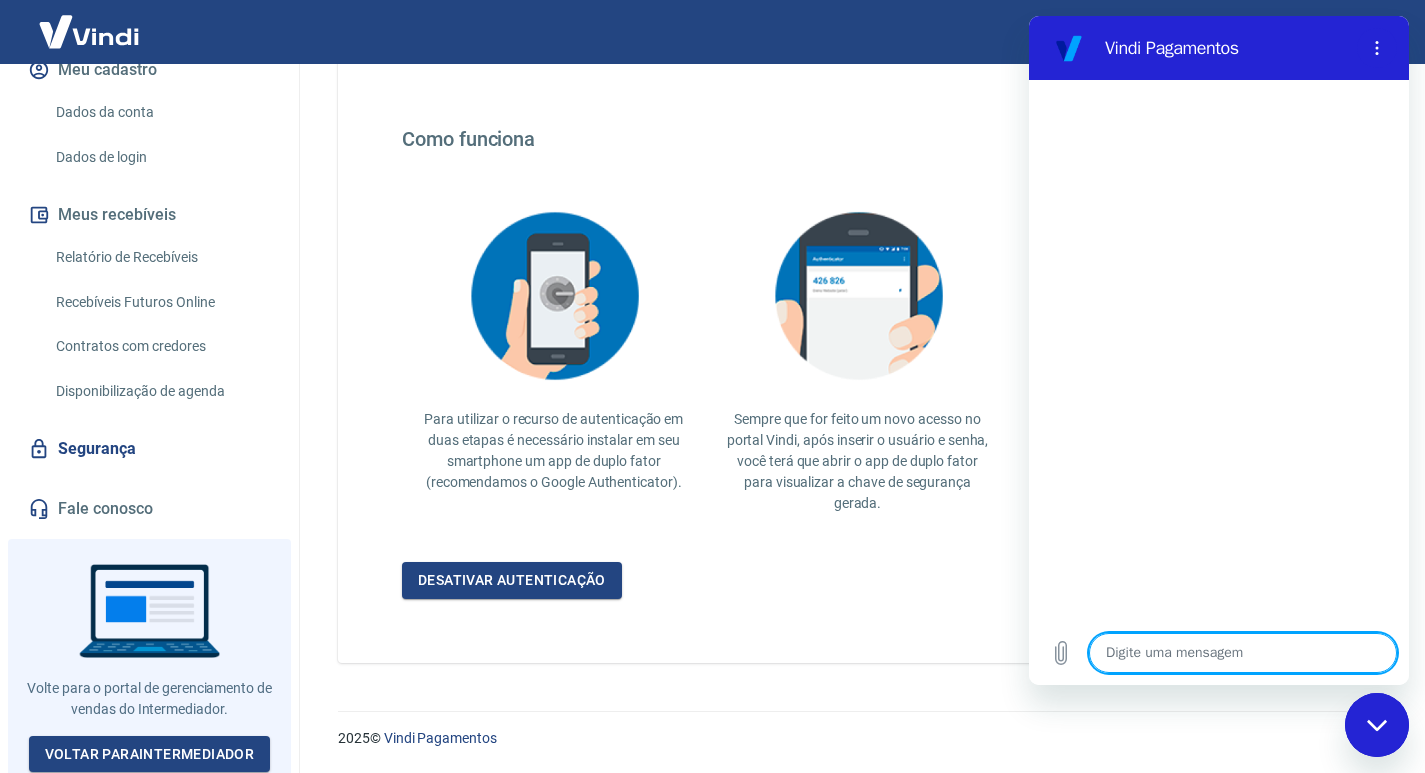 type on "C" 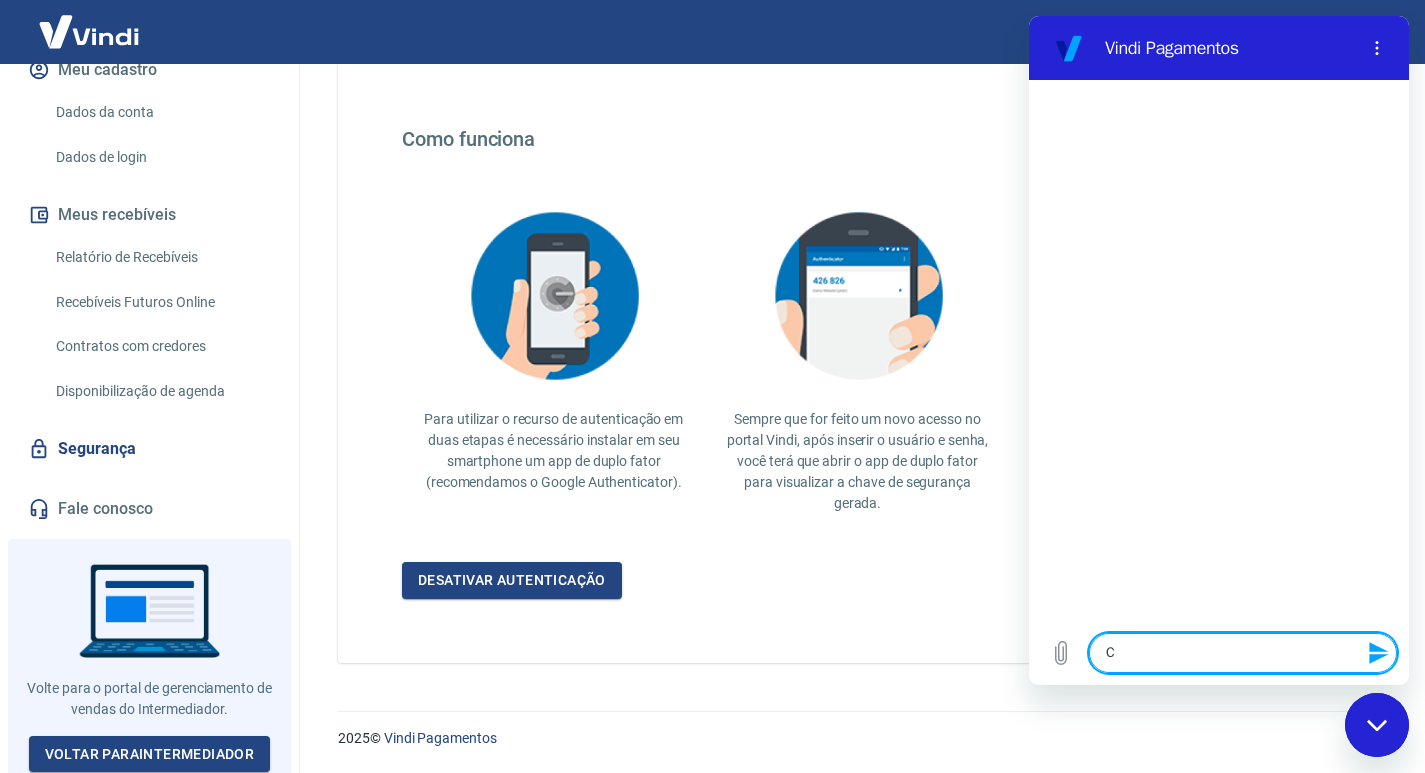 type on "Co" 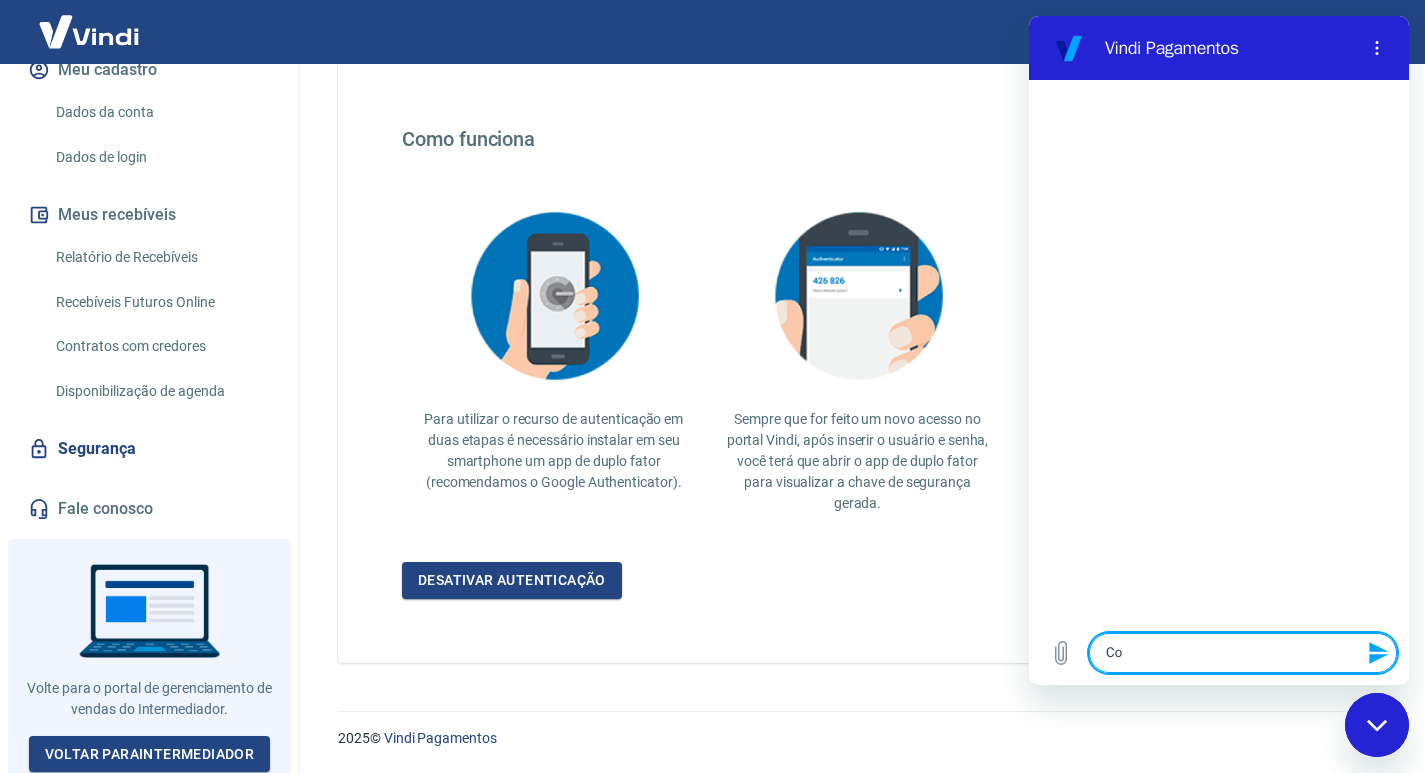 type on "Com" 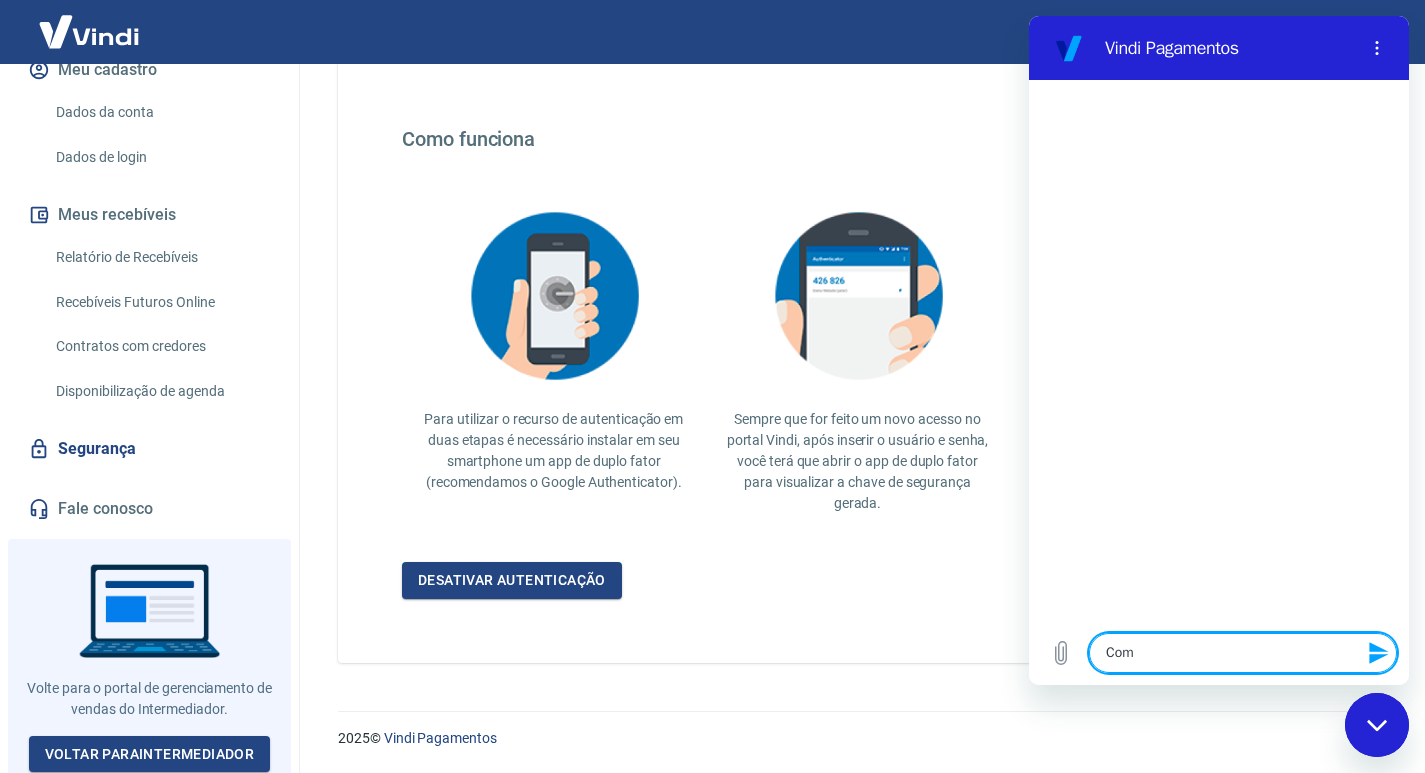type on "Como" 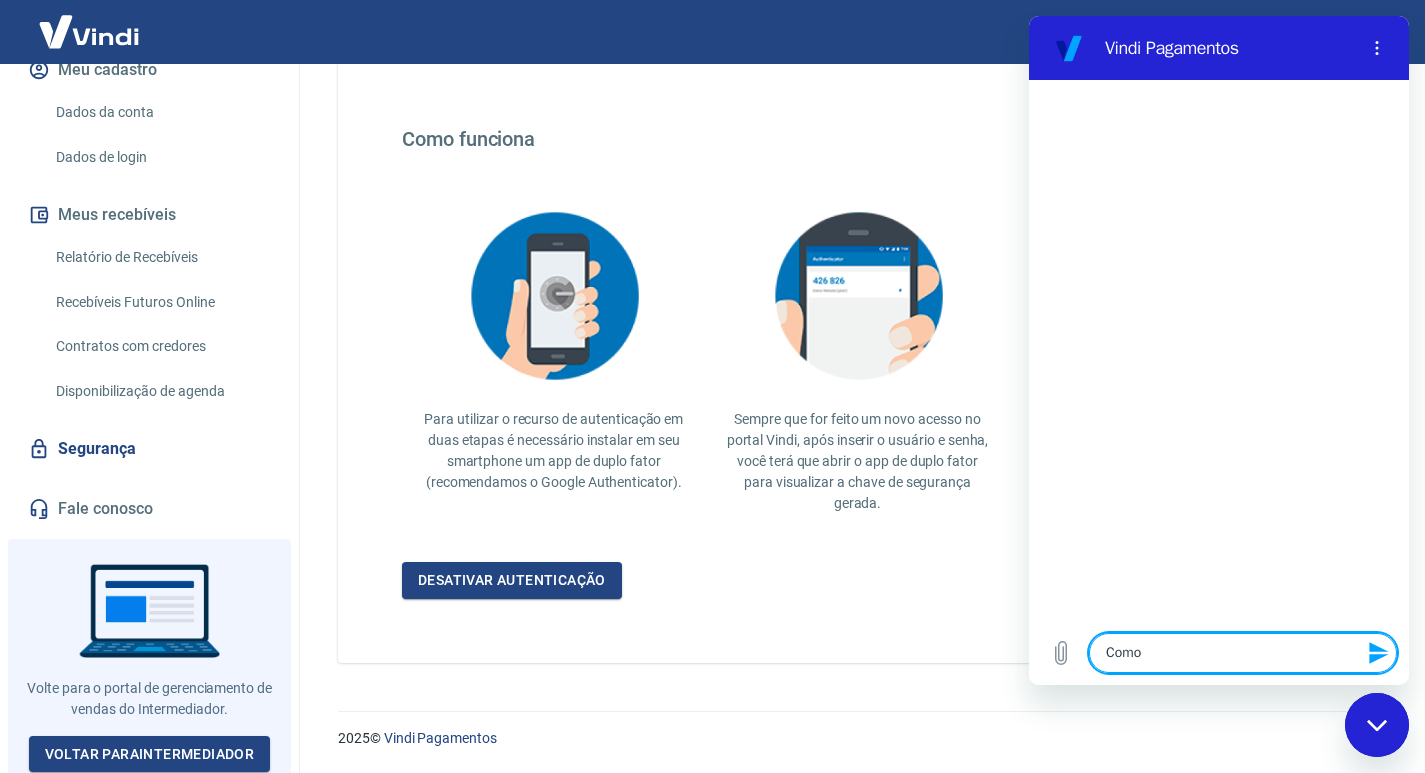 type on "Como" 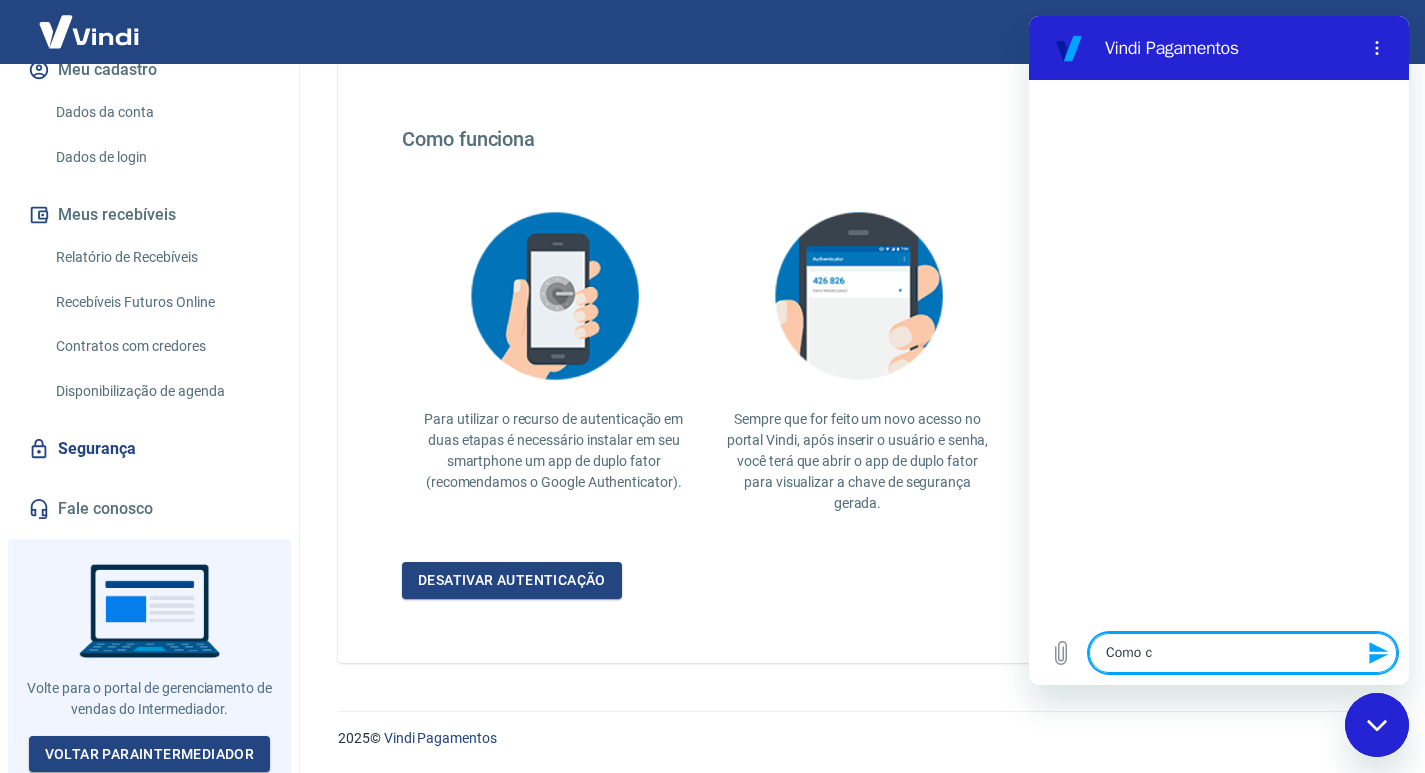 type on "Como ca" 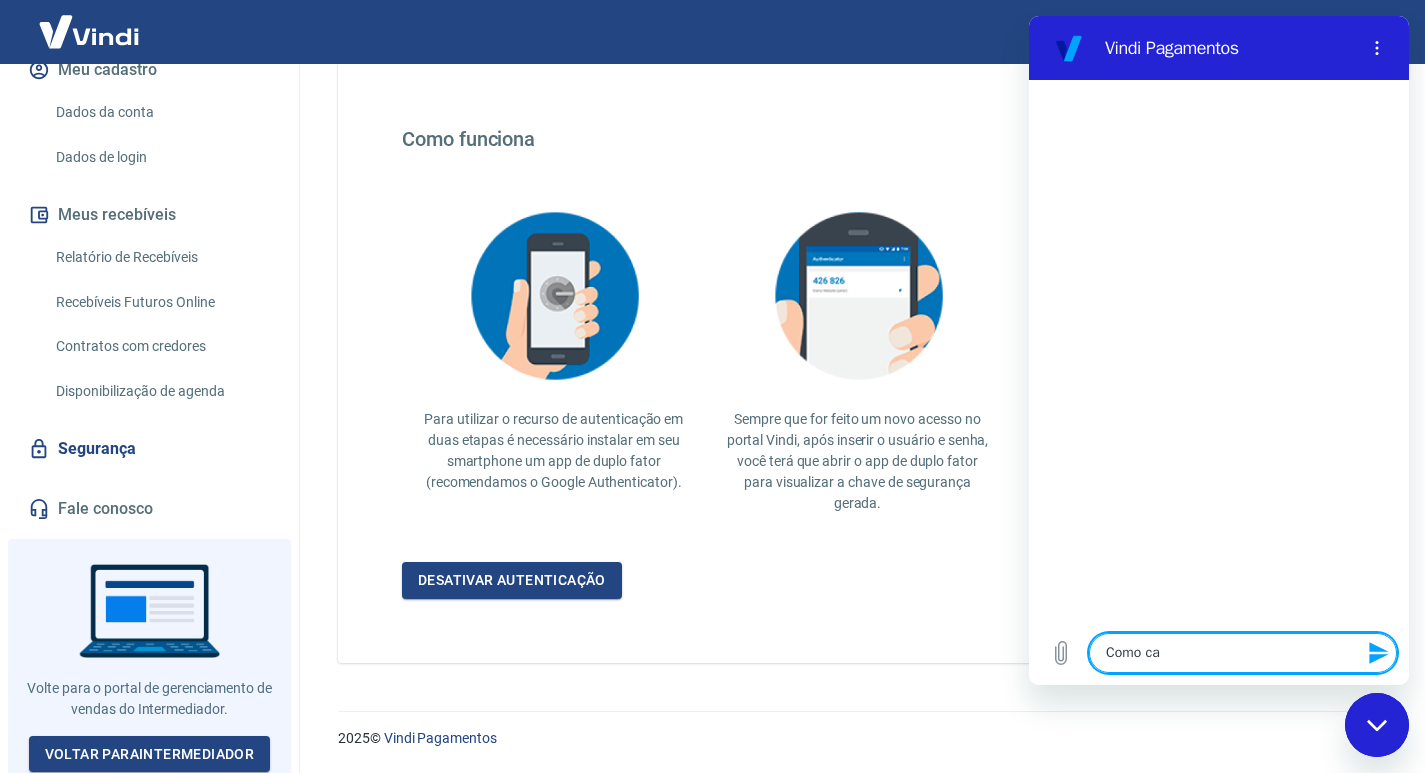type on "Como cad" 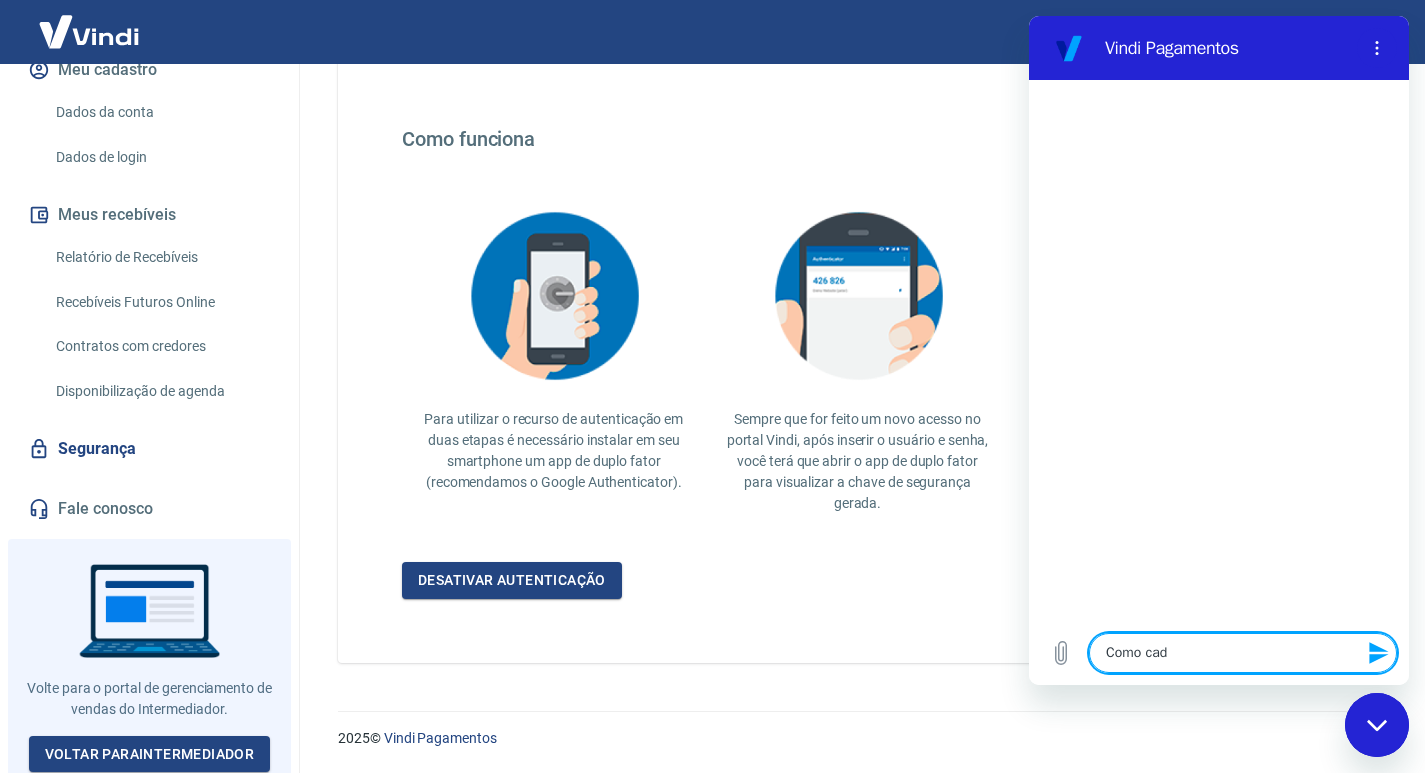type on "x" 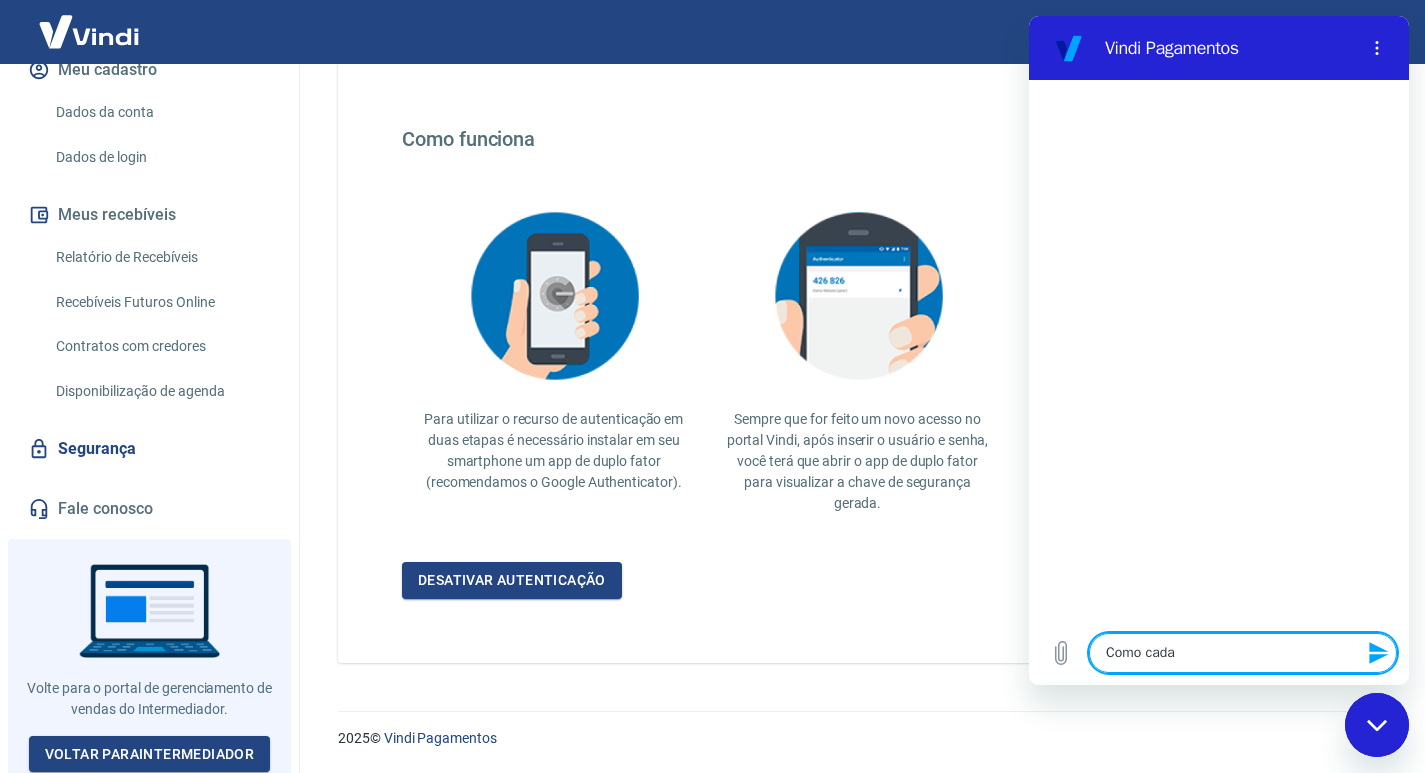 type on "Como cadas" 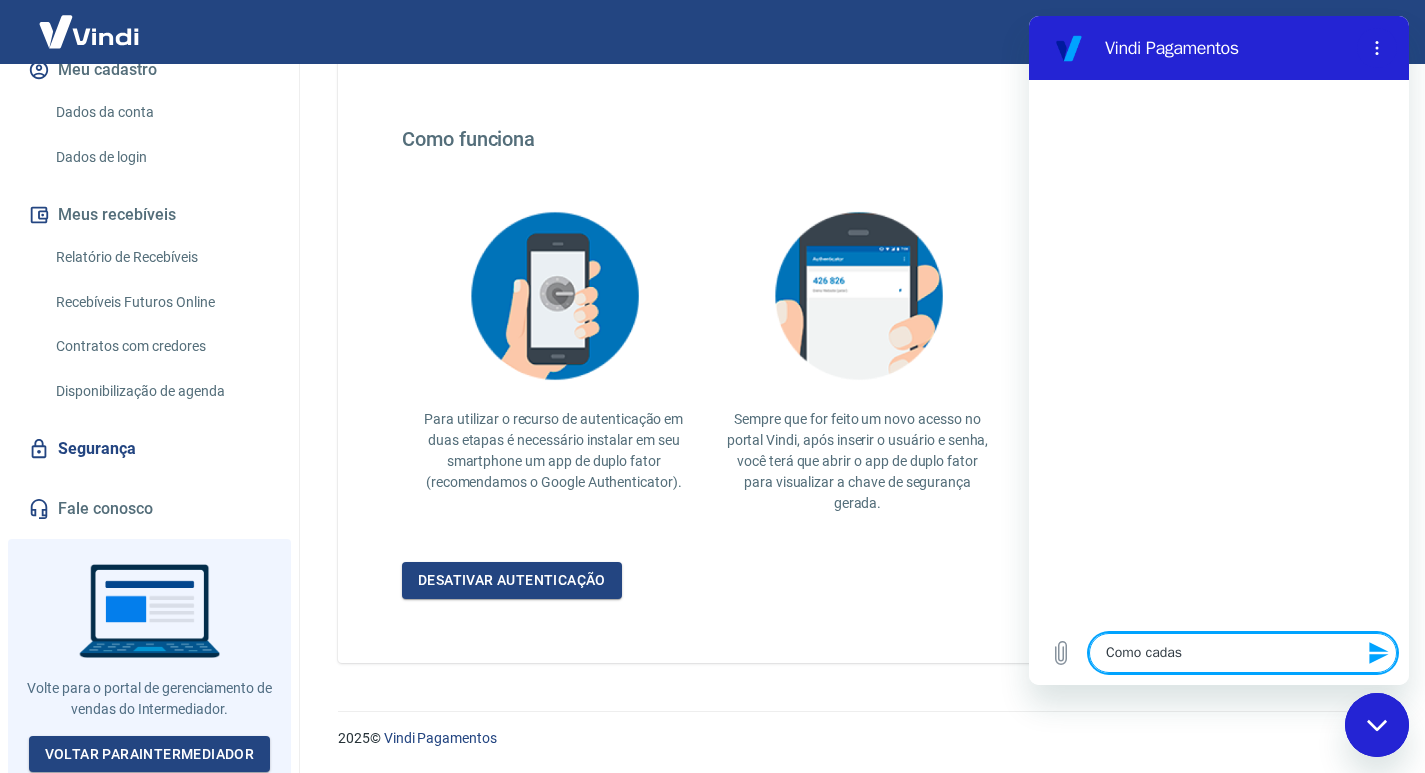 type on "Como cadasr" 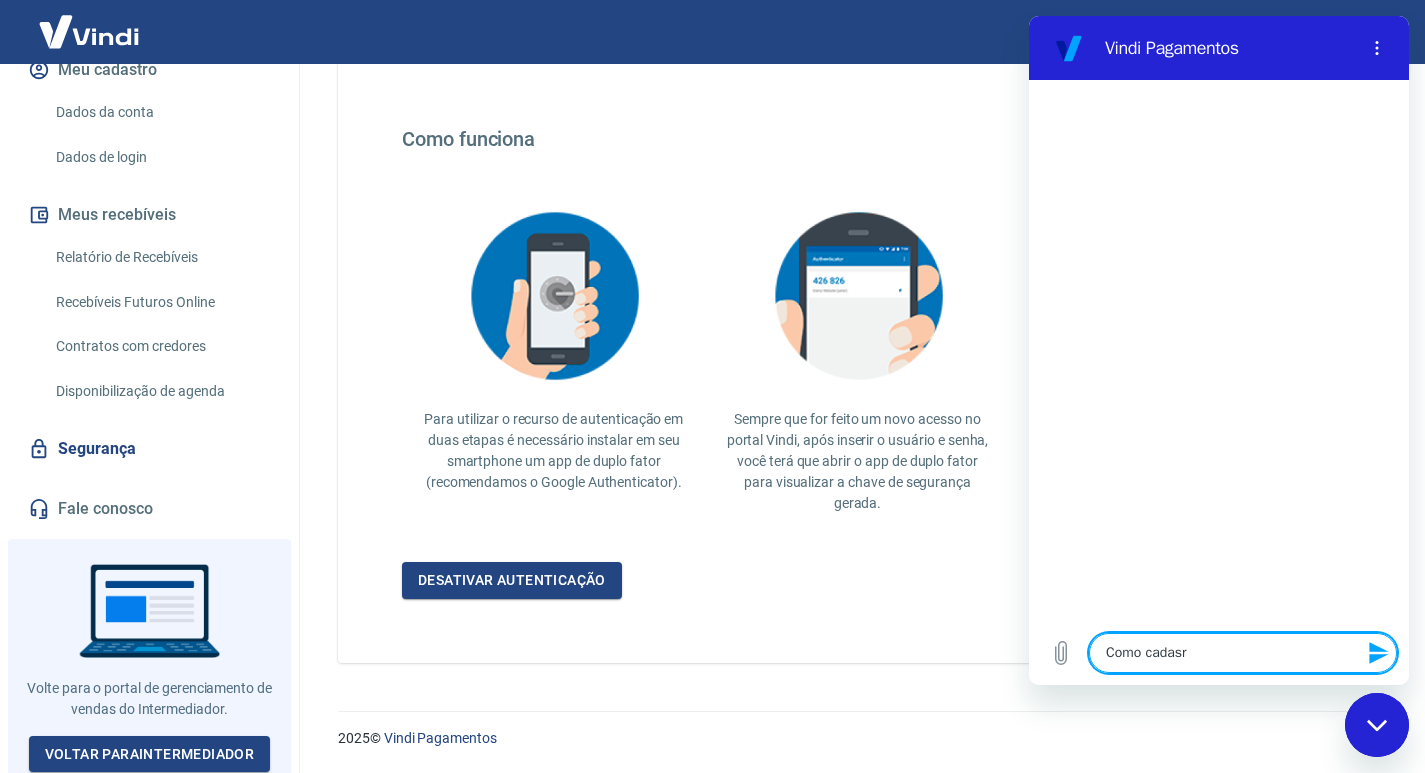 type on "Como cadas" 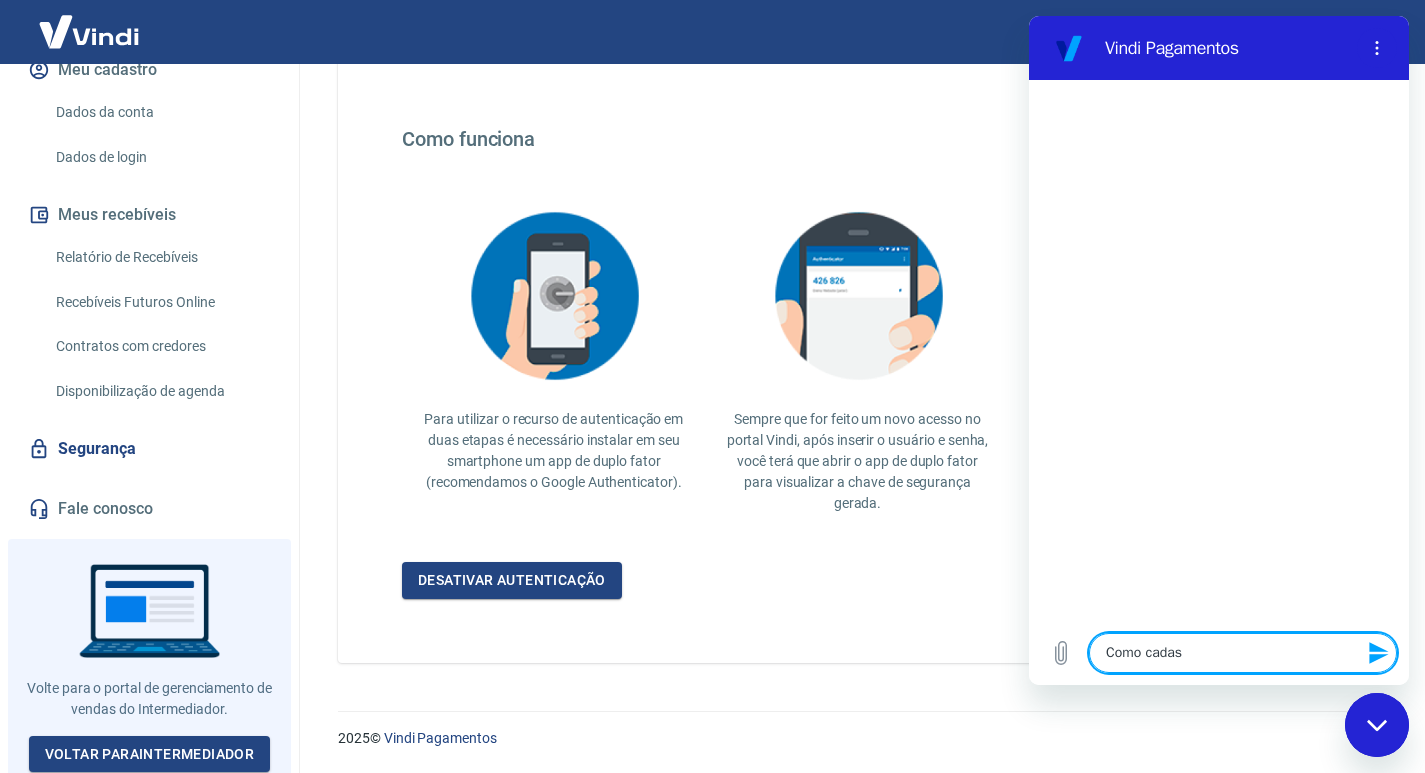 type on "Como cadast" 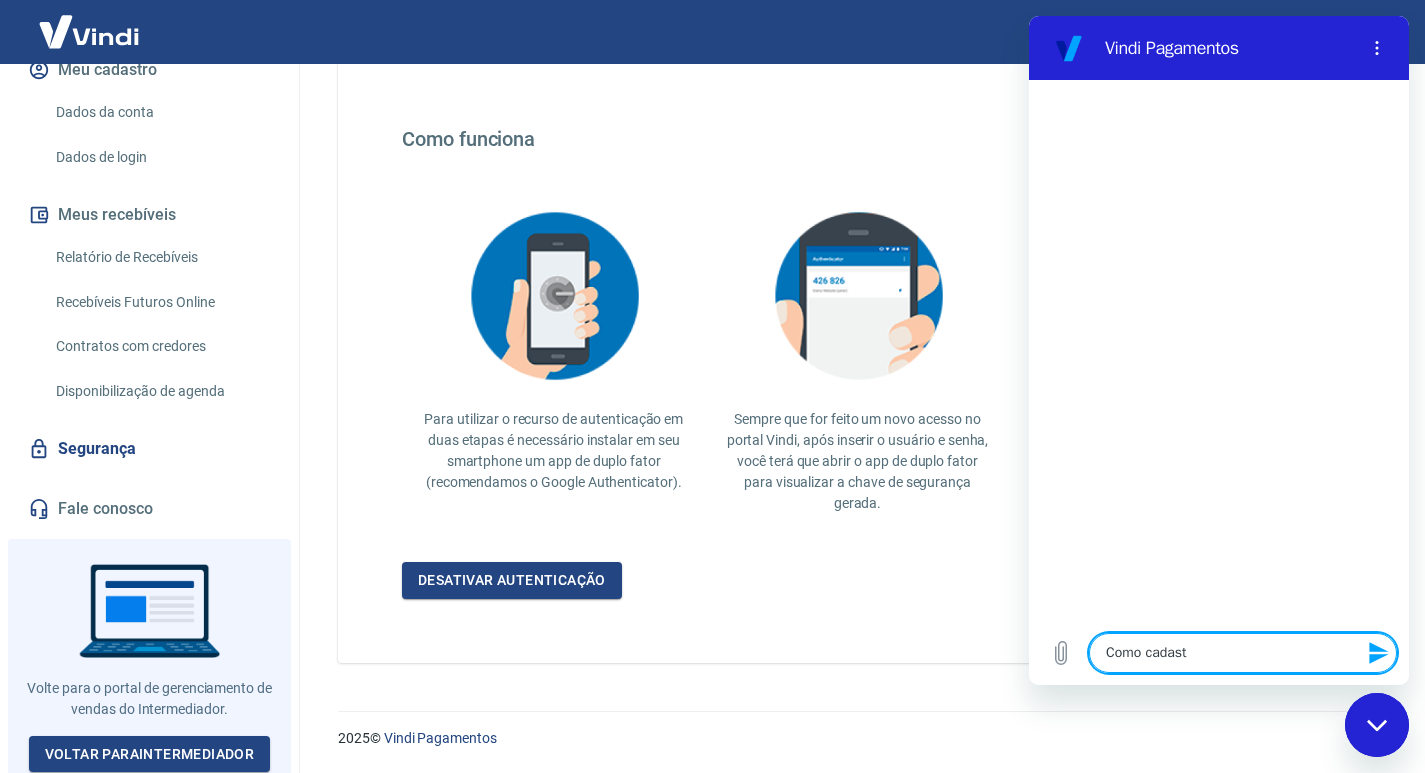 type on "Como cadas" 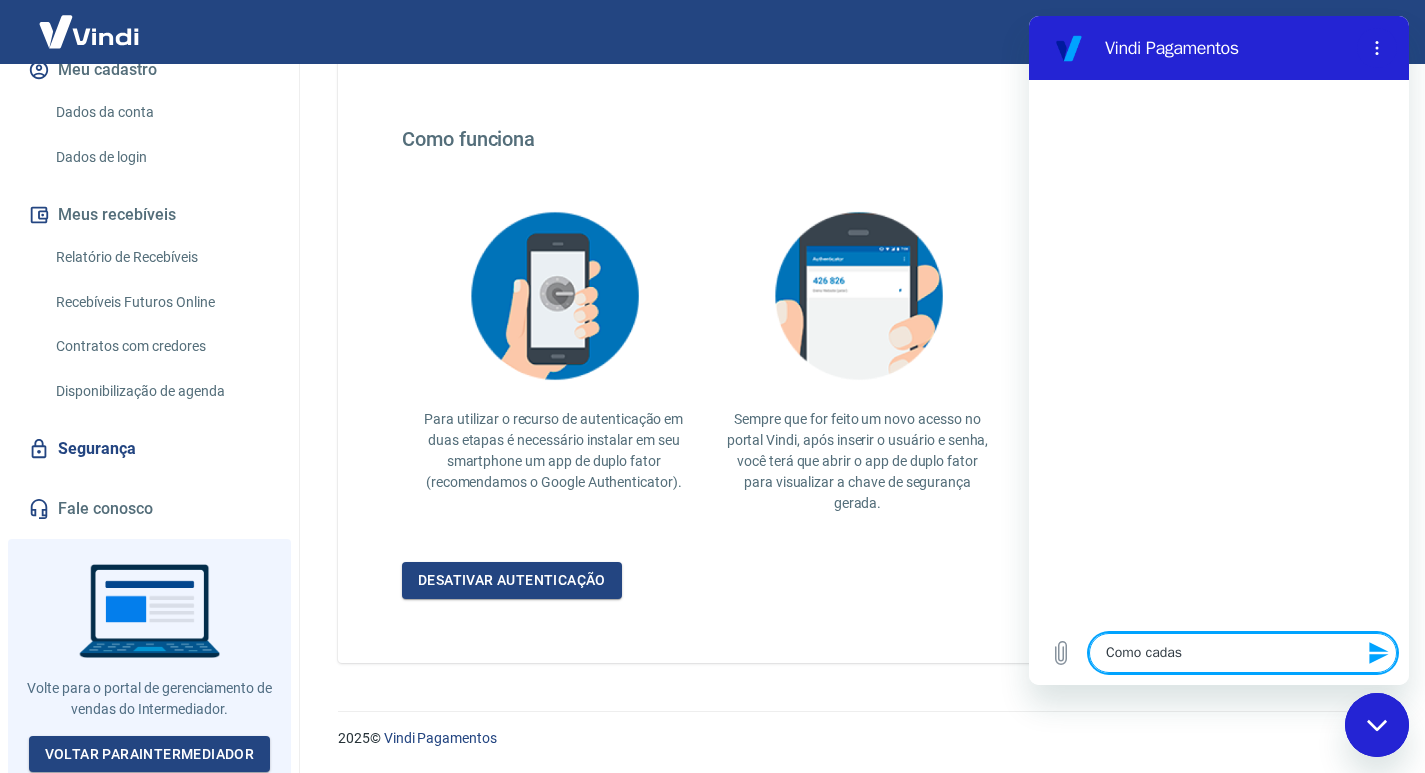 type on "Como cadast" 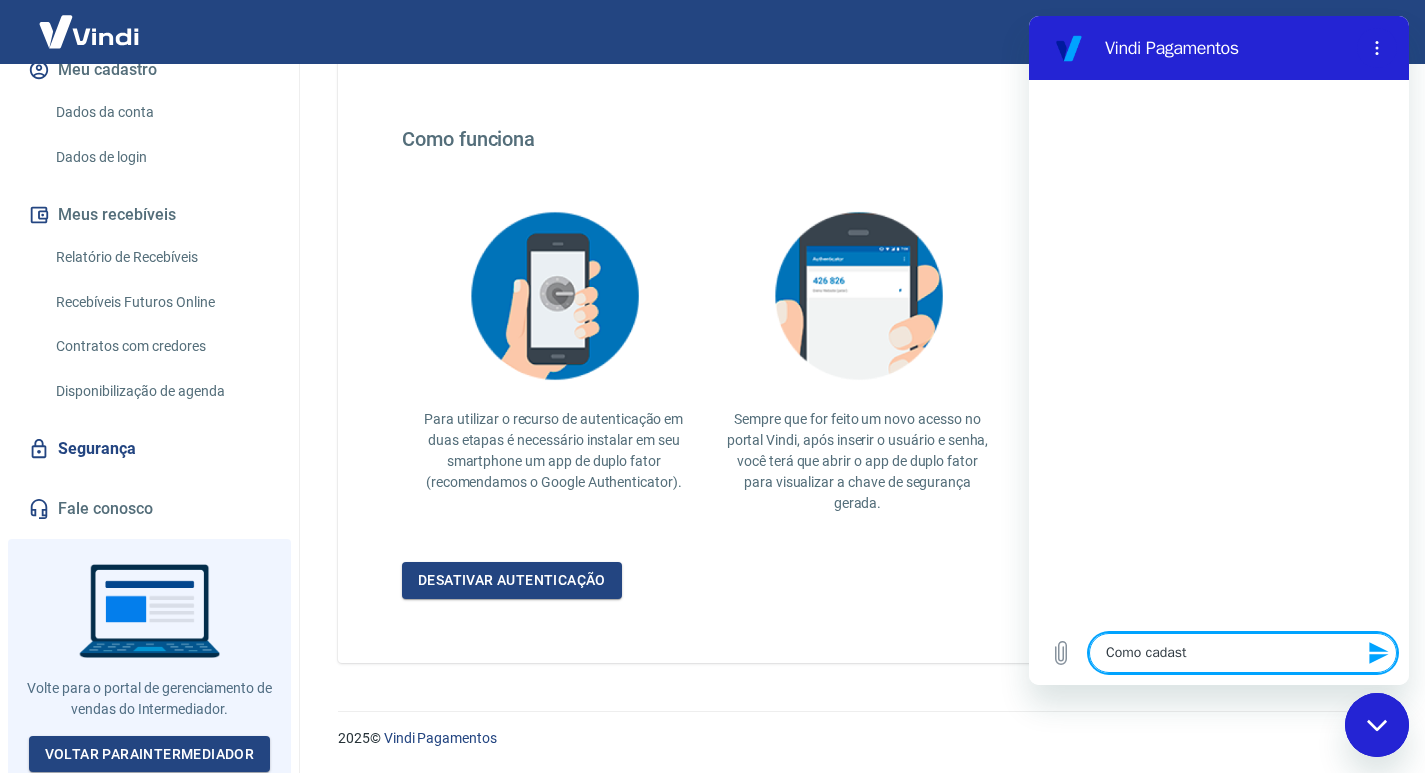 type on "Como cadastr" 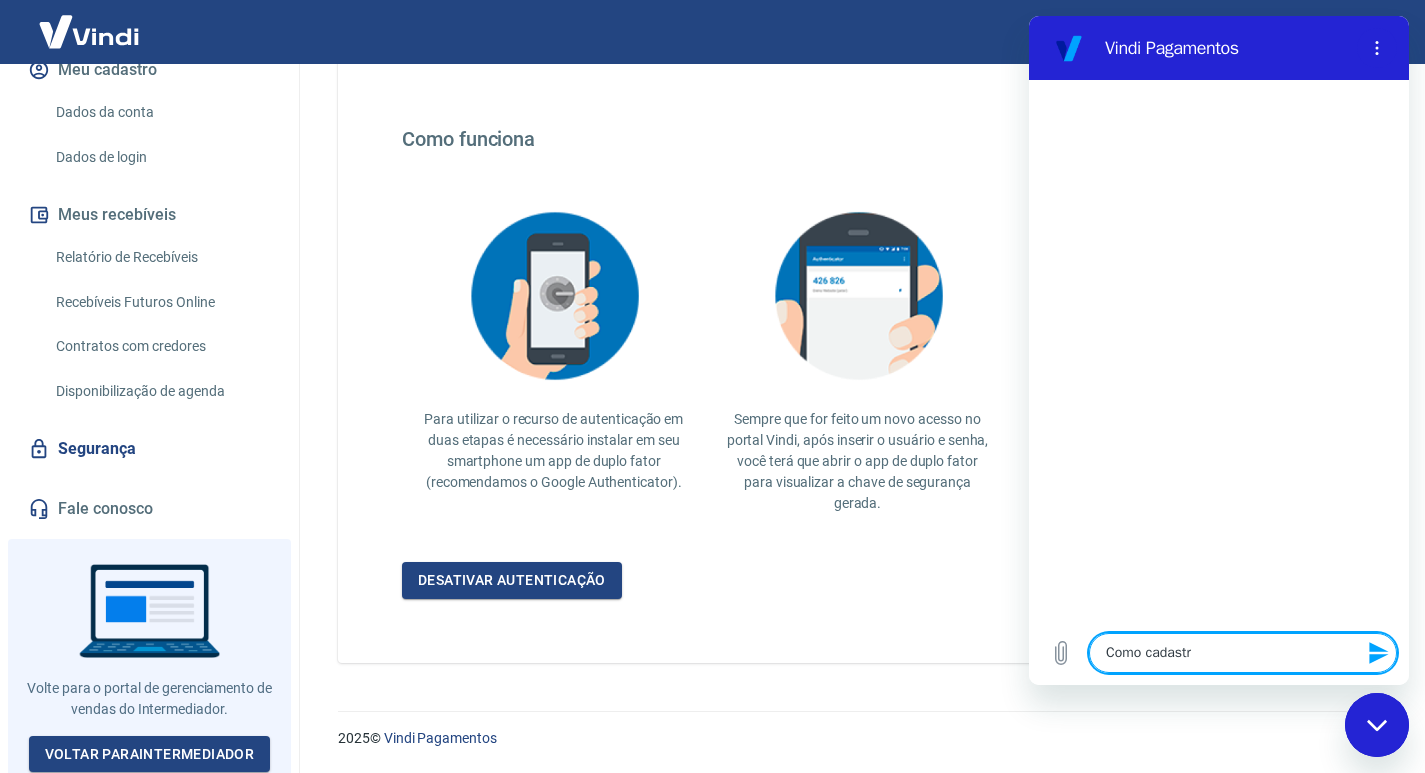 type on "Como cadastra" 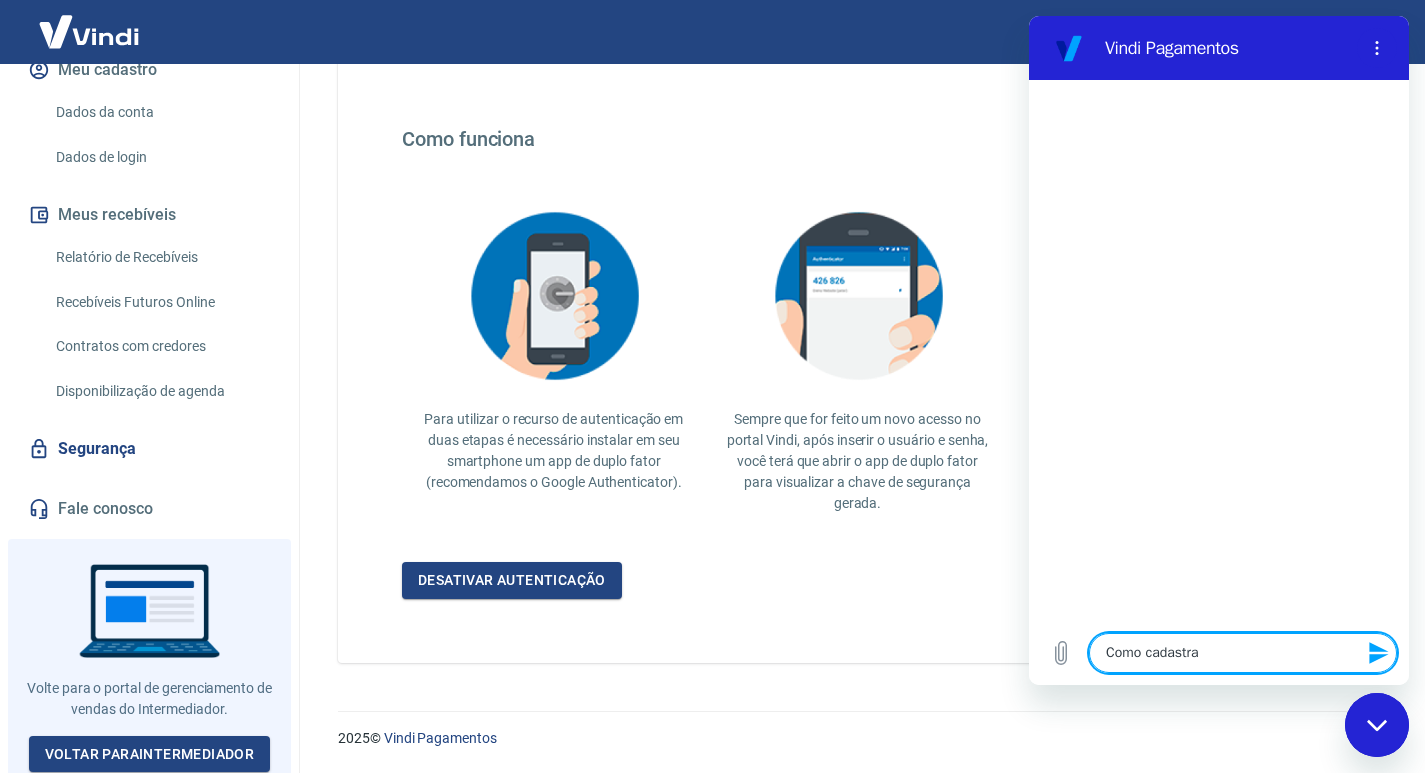 type on "Como cadastrar" 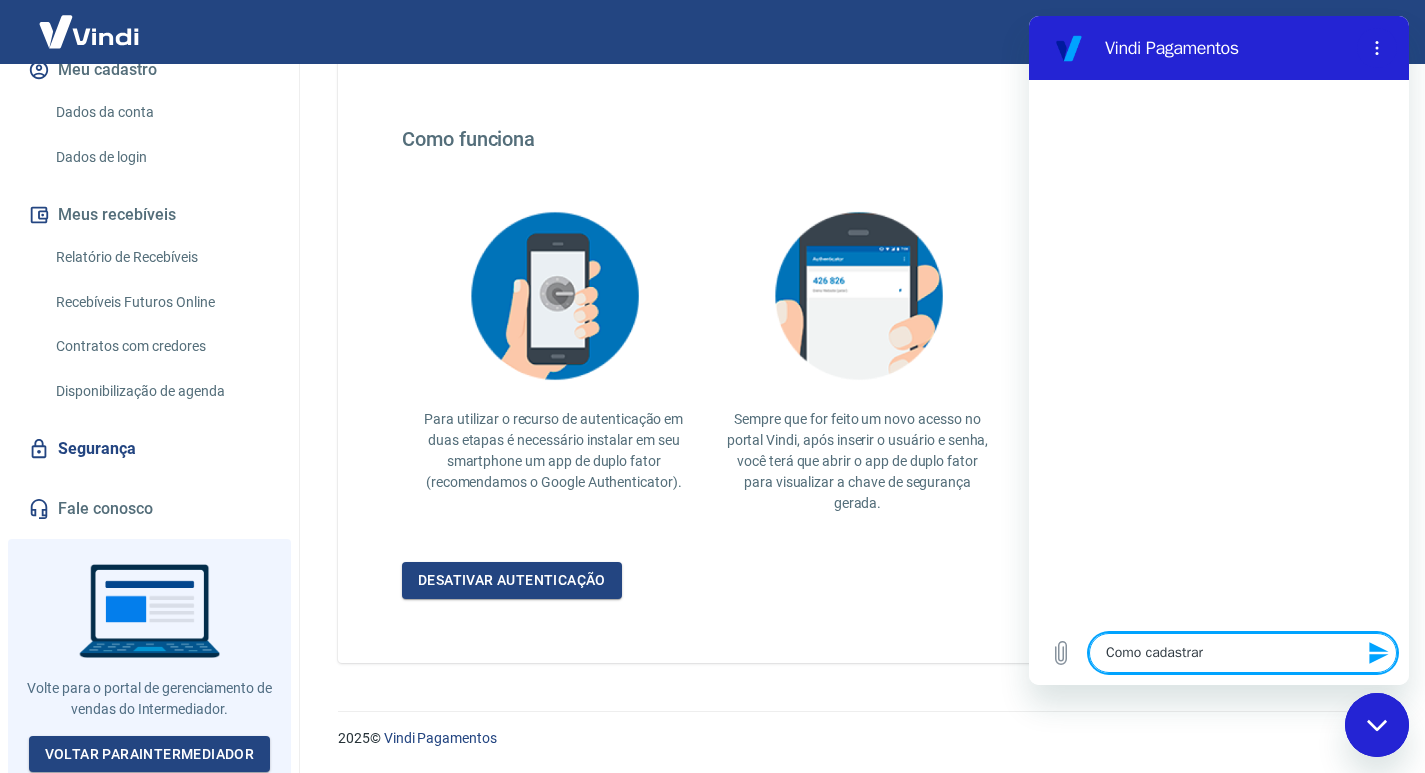 type on "Como cadastrar" 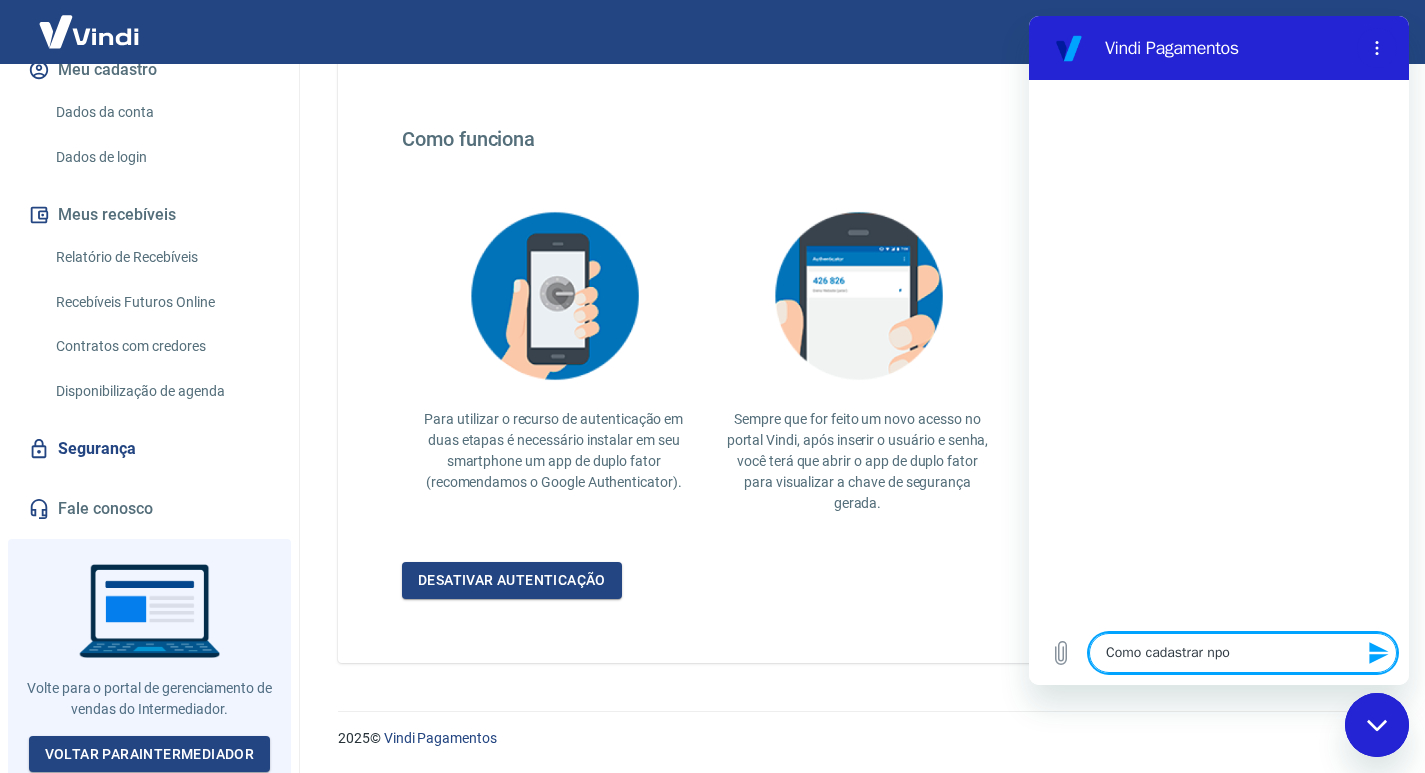 type on "Como cadastrar npo" 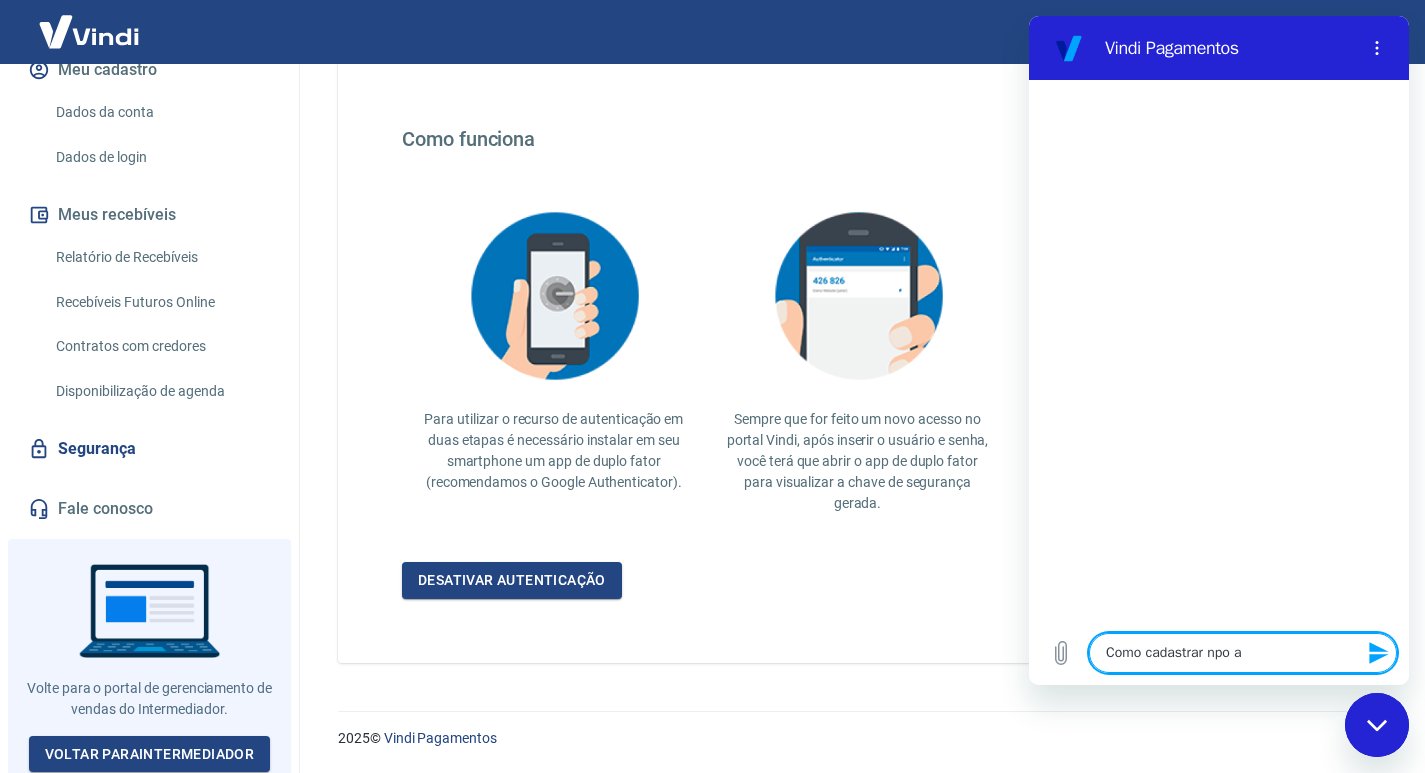 type on "Como cadastrar npo" 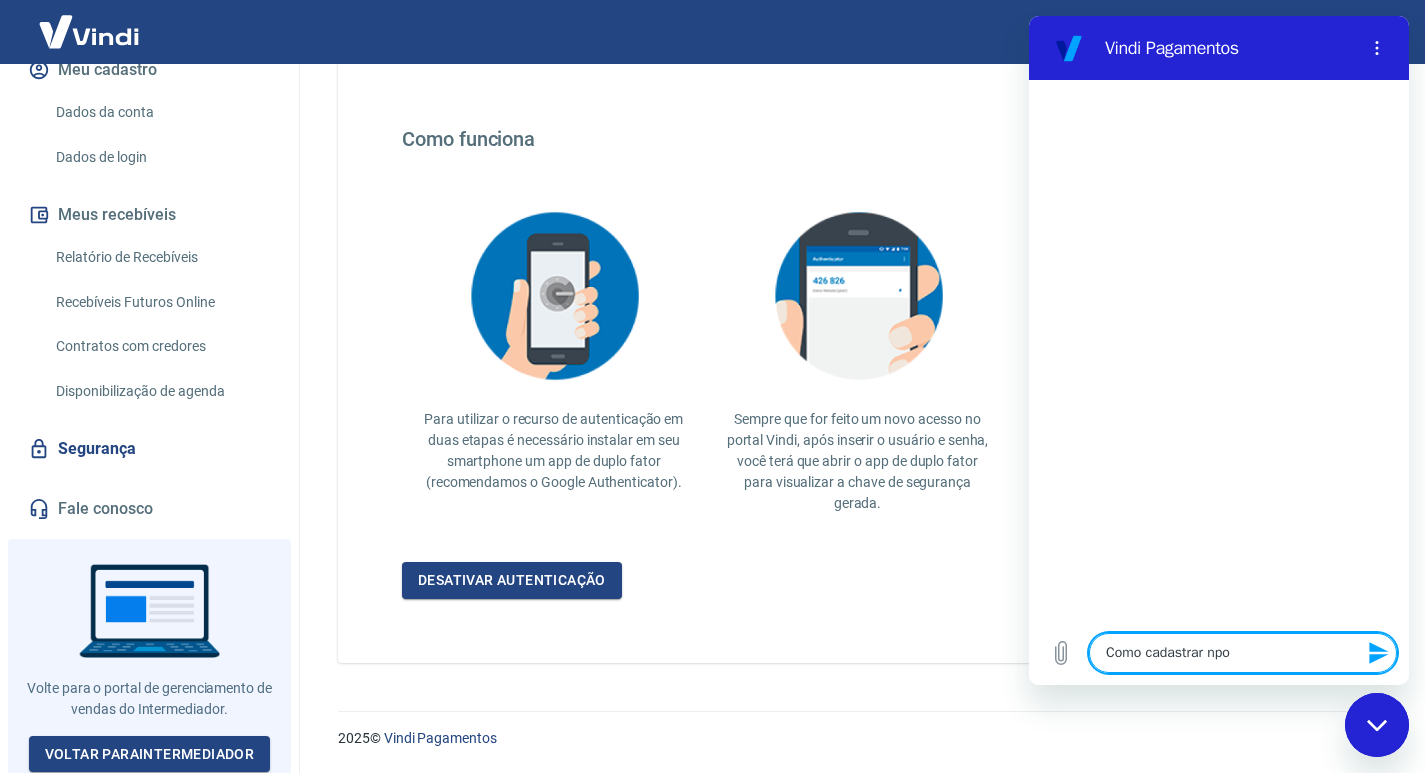type on "Como cadastrar npo" 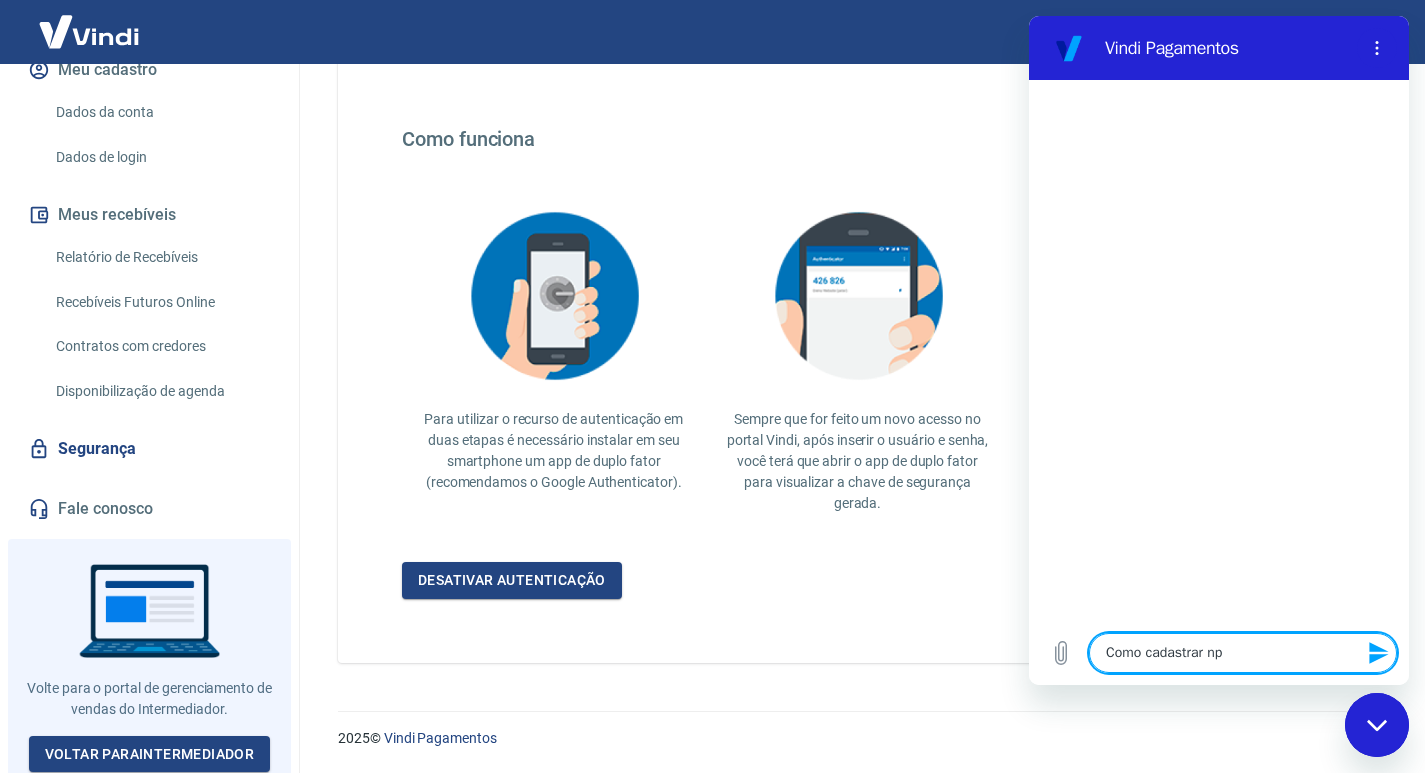 type on "Como cadastrar n" 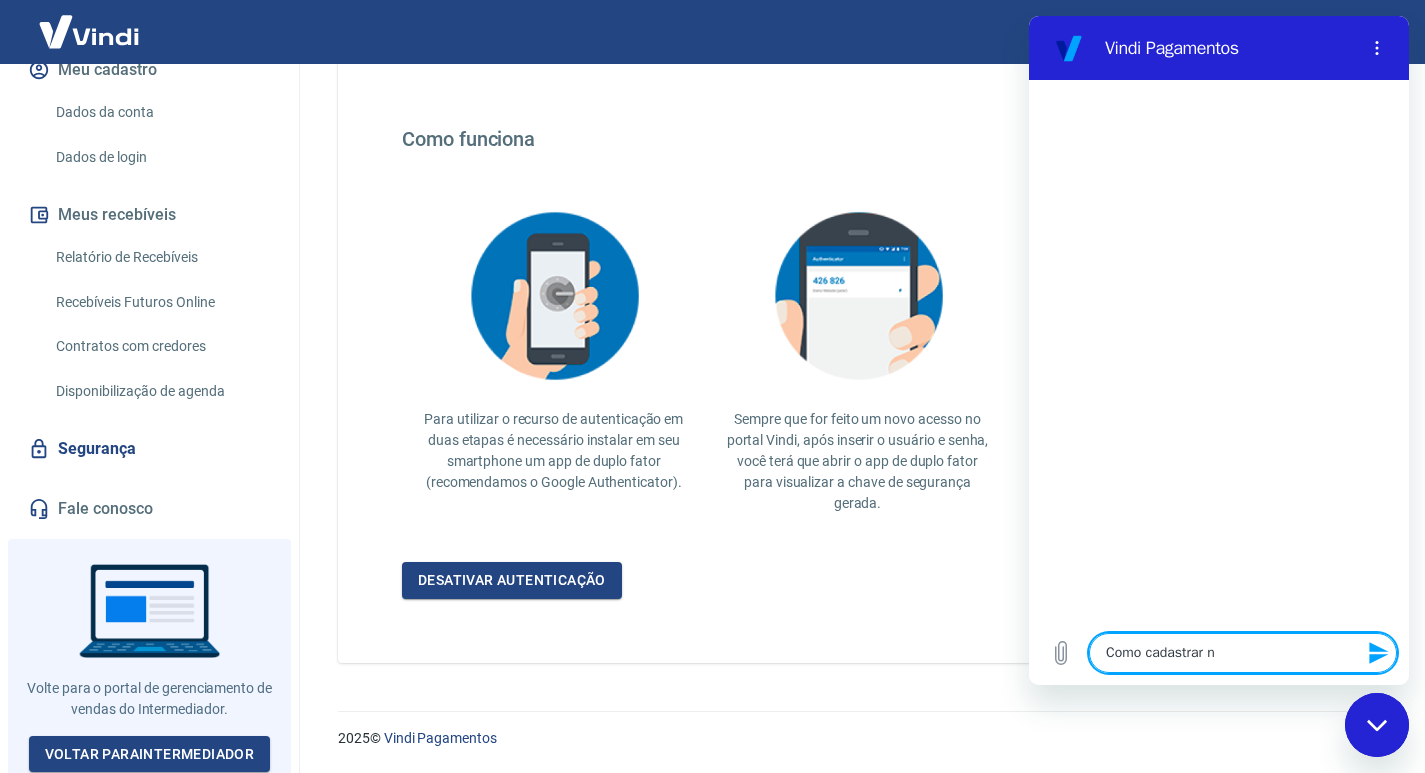 type on "Como cadastrar no" 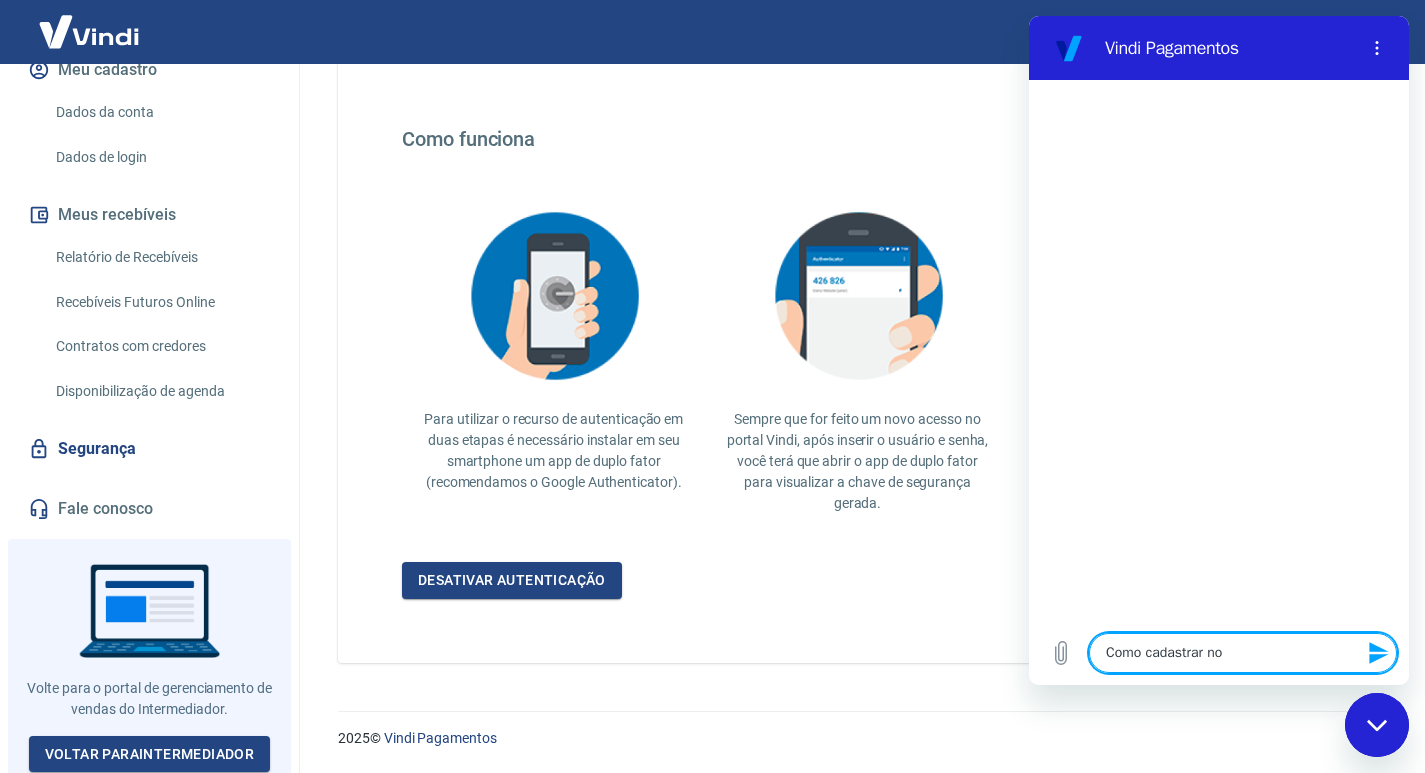 type on "Como cadastrar no" 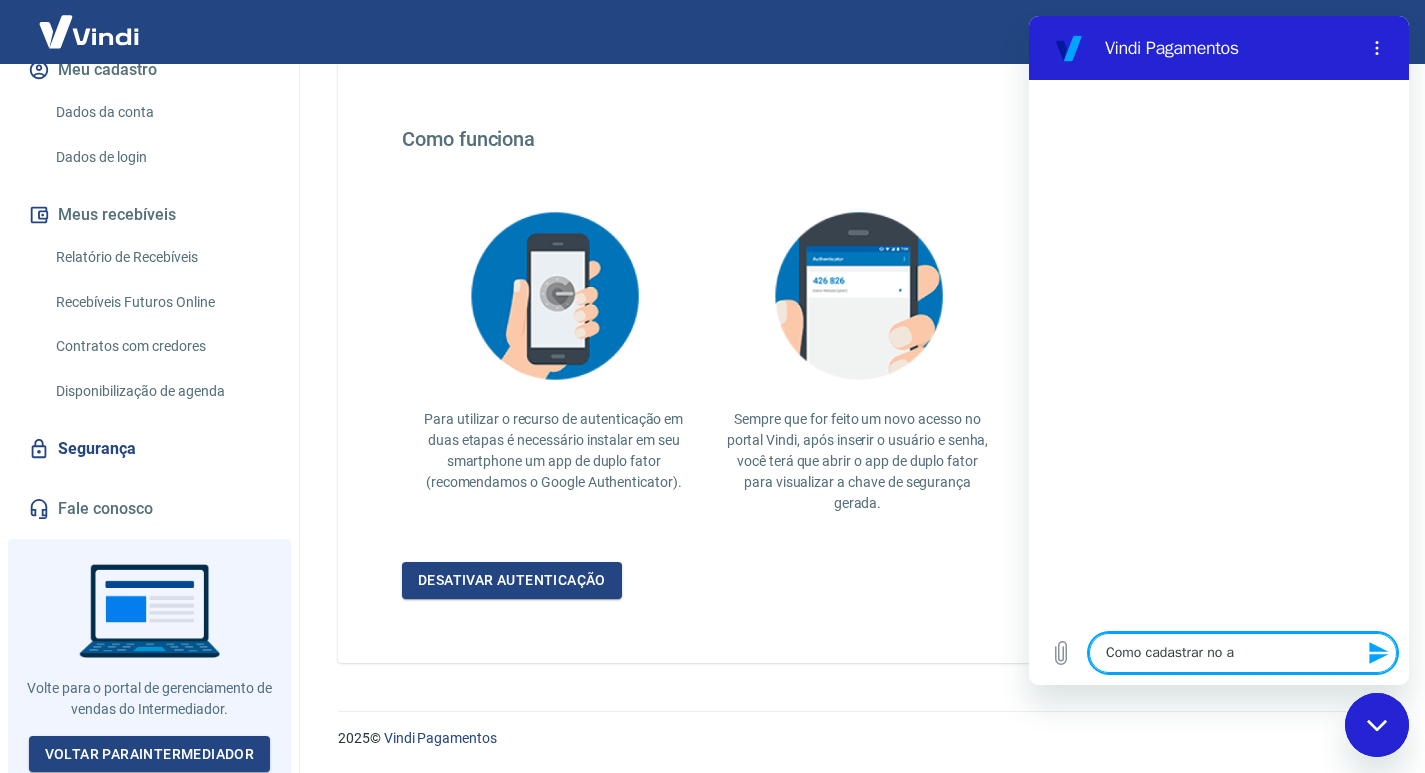 type on "Como cadastrar no ap" 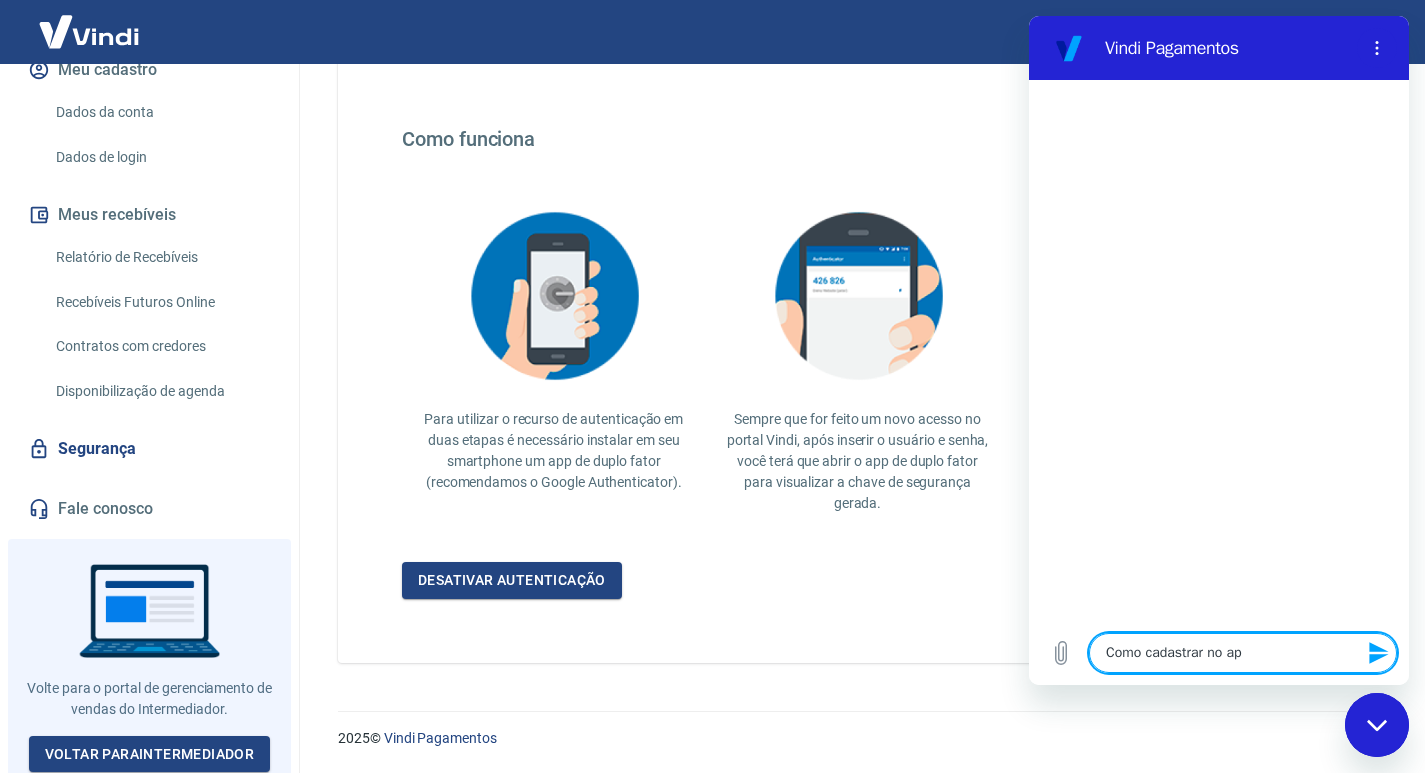 type on "Como cadastrar no app" 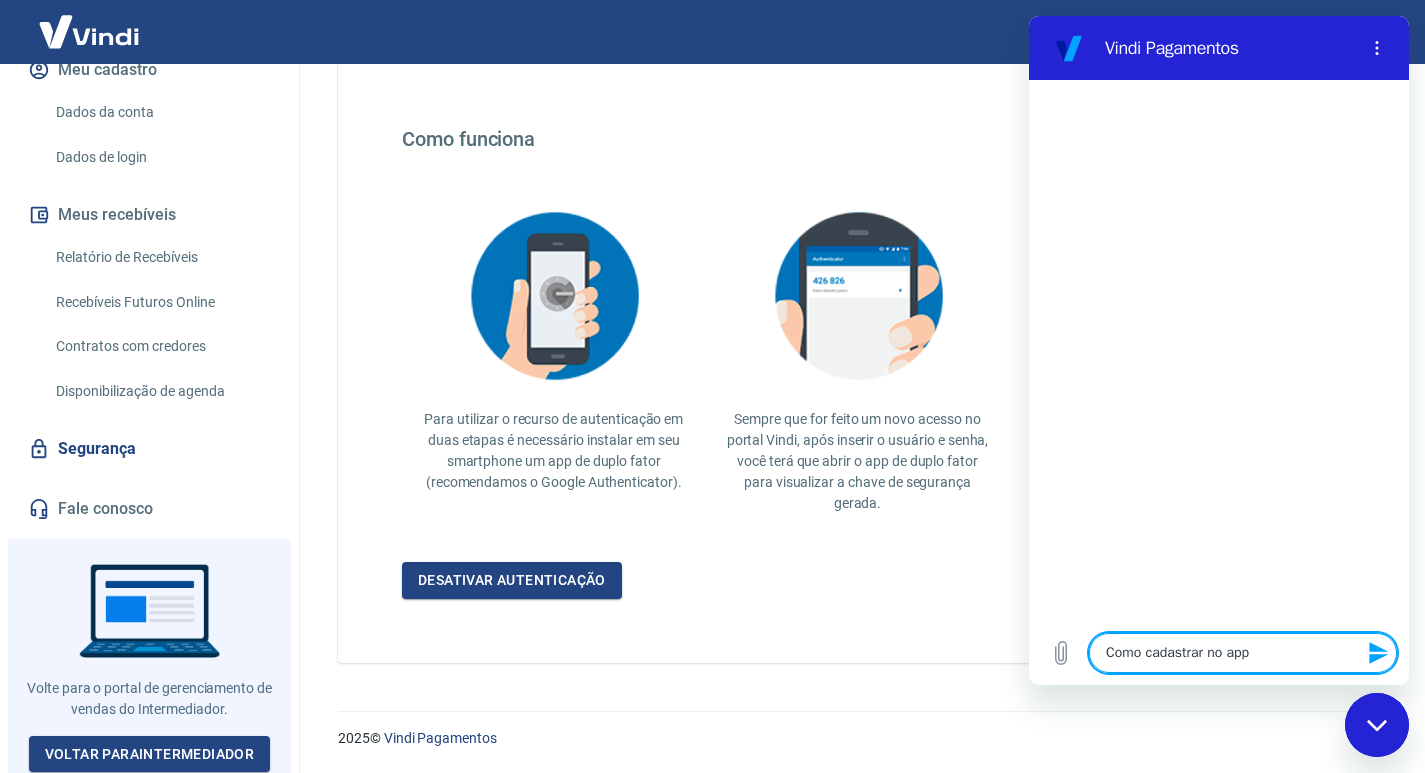 type on "Como cadastrar no app" 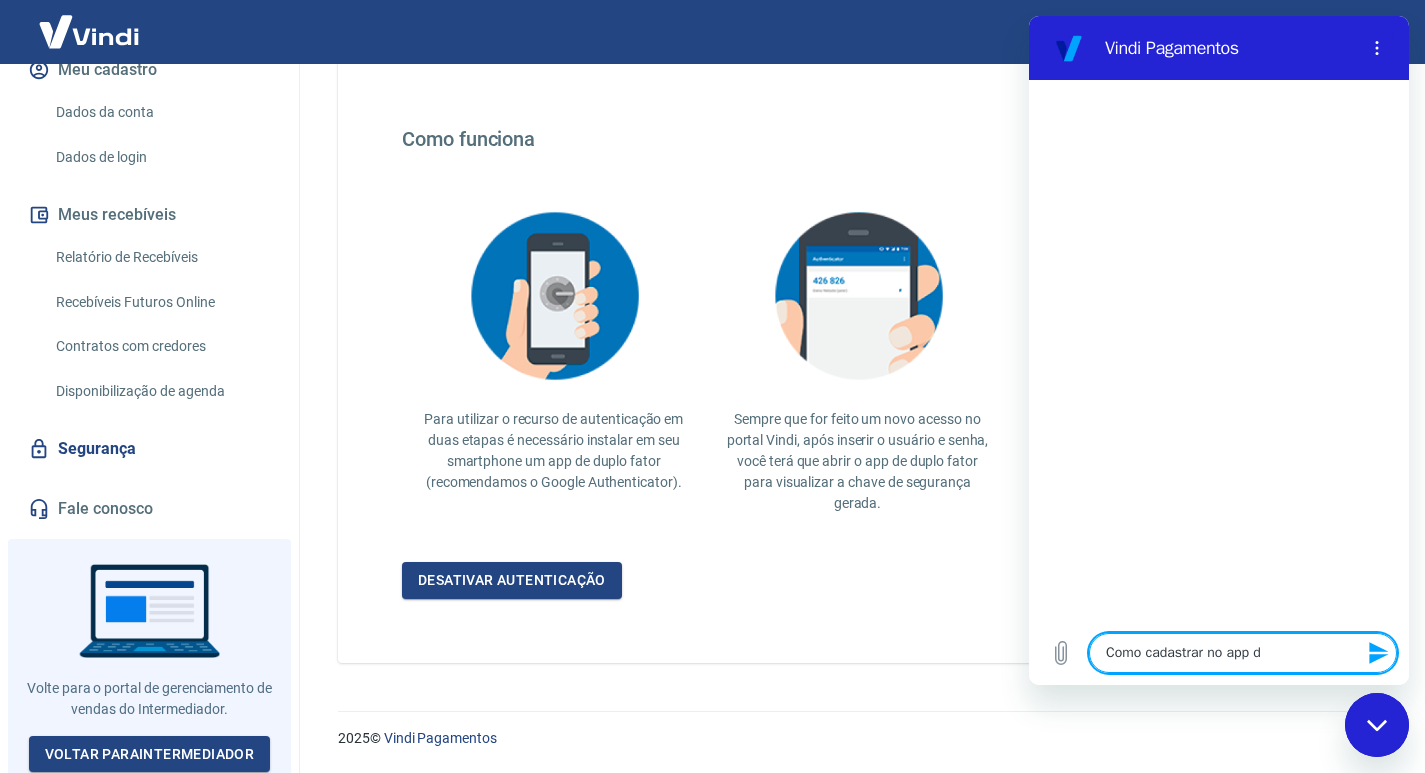 type on "Como cadastrar no app de" 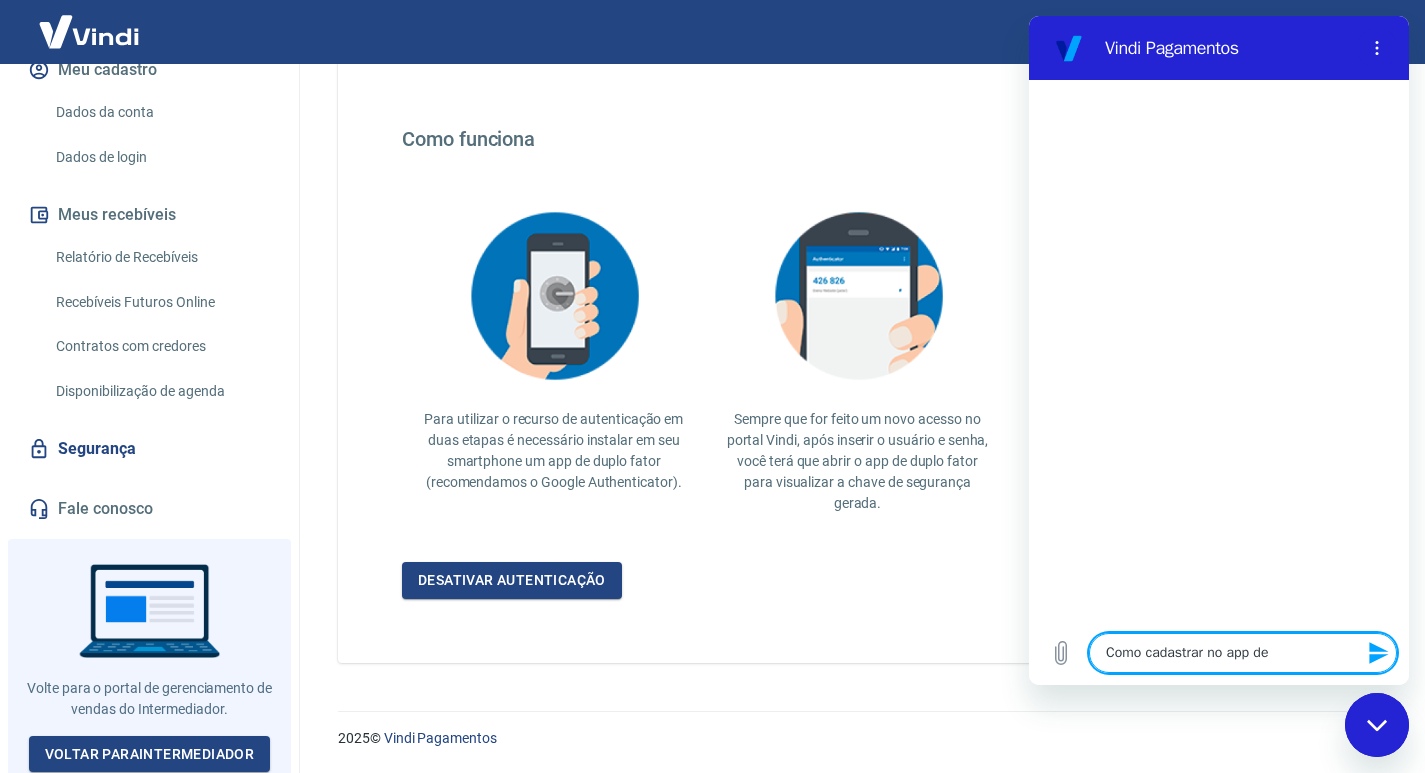 type on "Como cadastrar no app de" 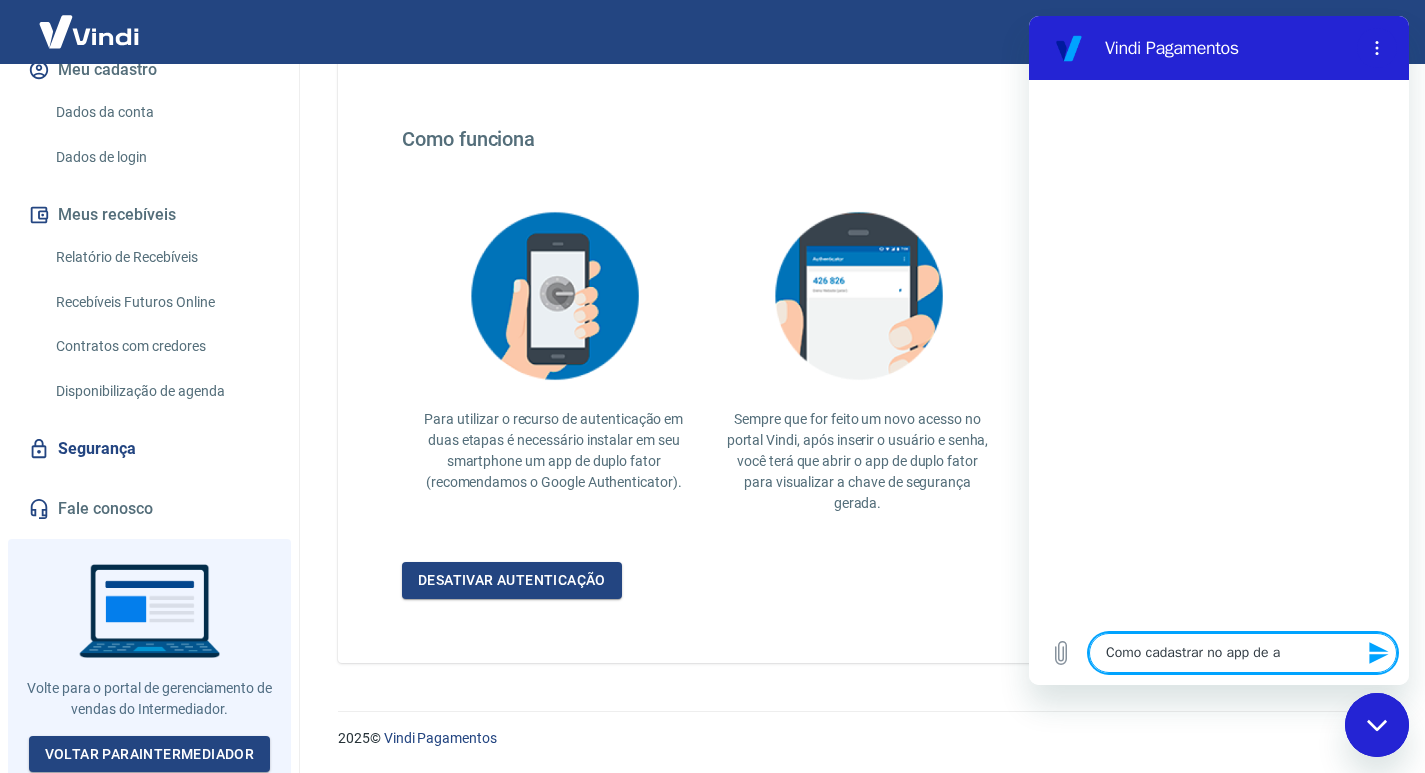 type on "Como cadastrar no app de at" 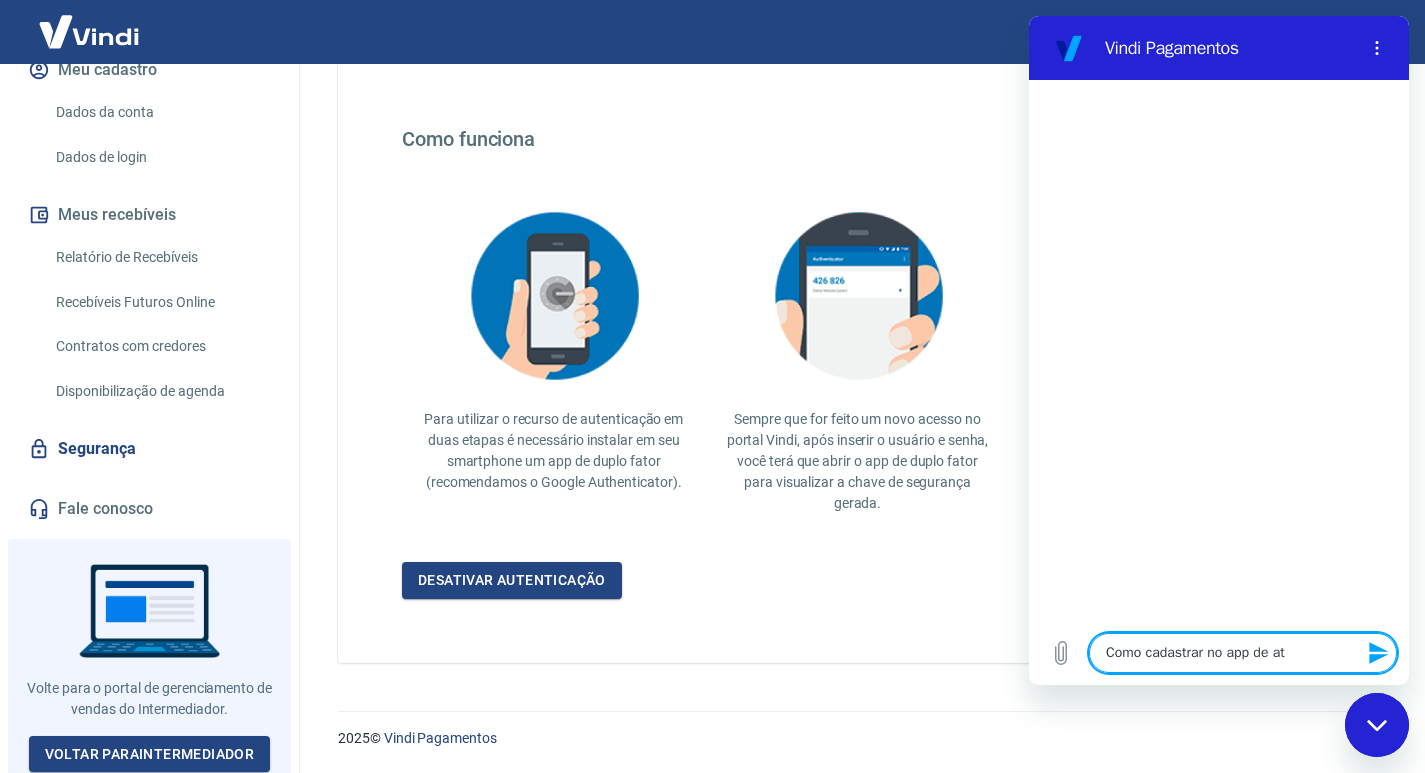 type on "x" 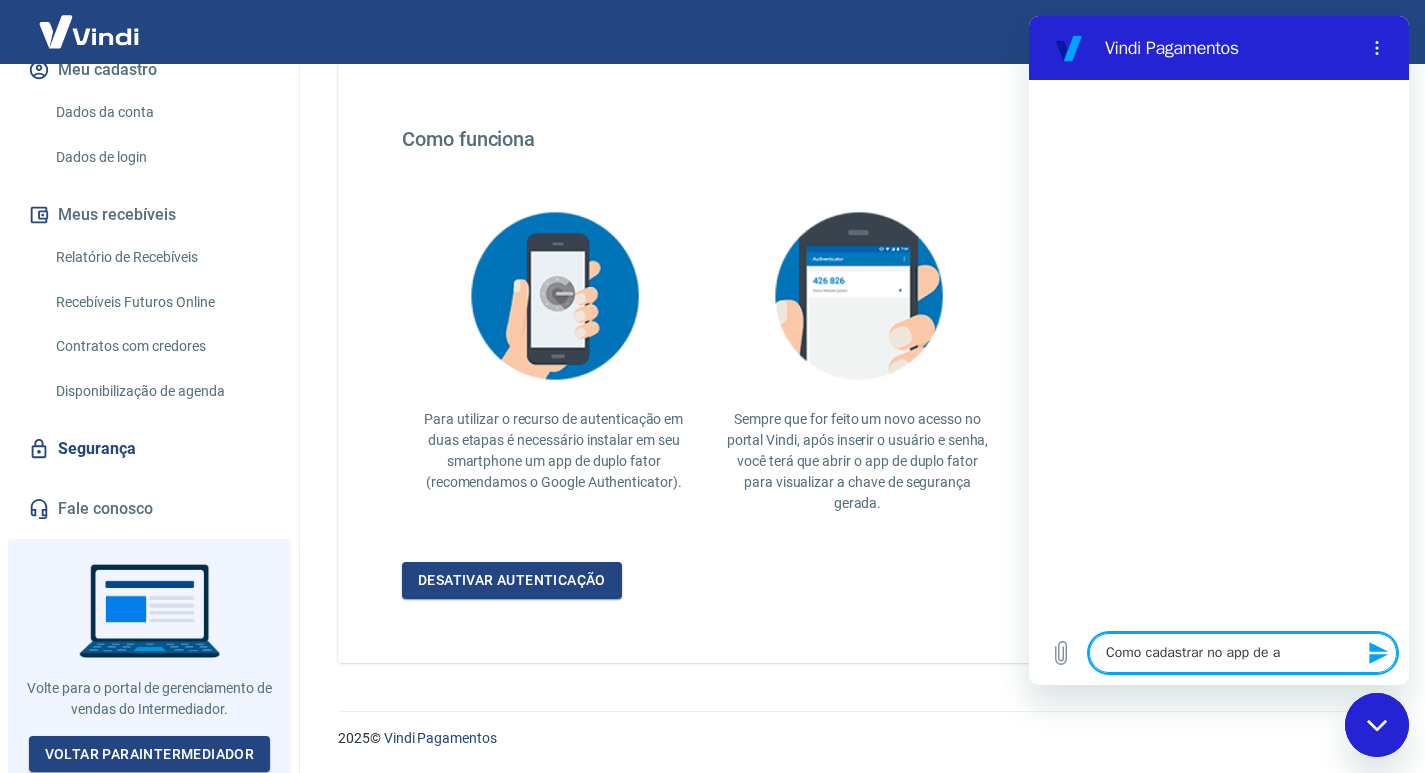 type on "Como cadastrar no app de au" 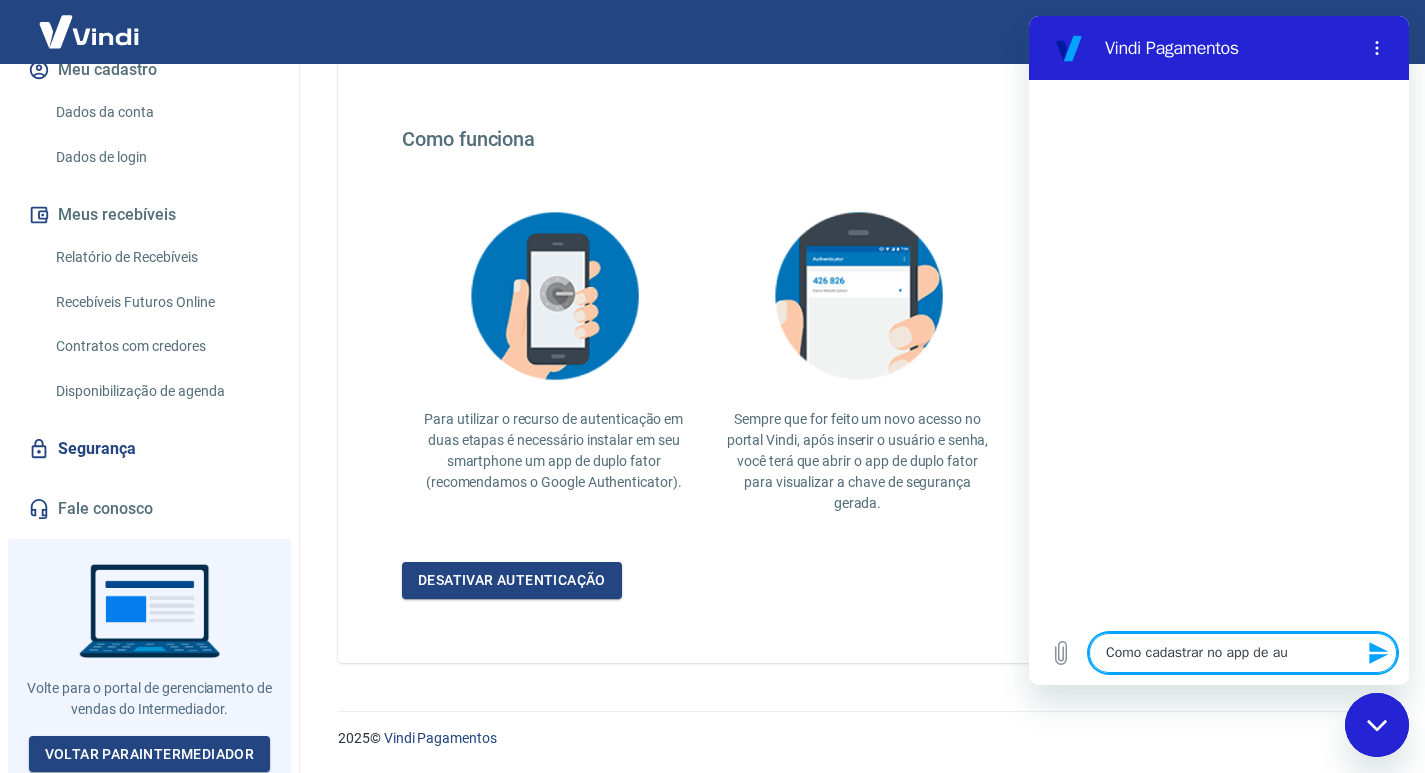 type on "Como cadastrar no app de aut" 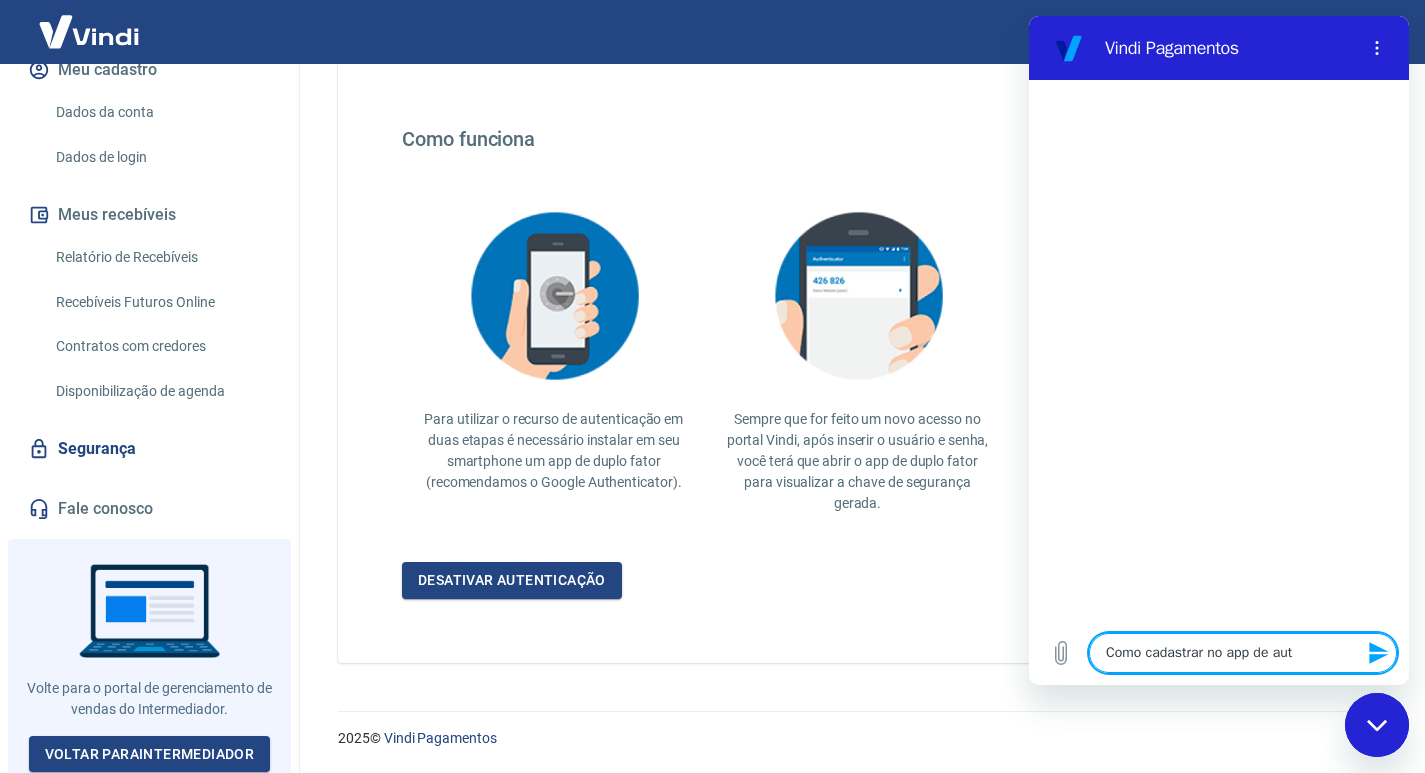 type on "Como cadastrar no app de aute" 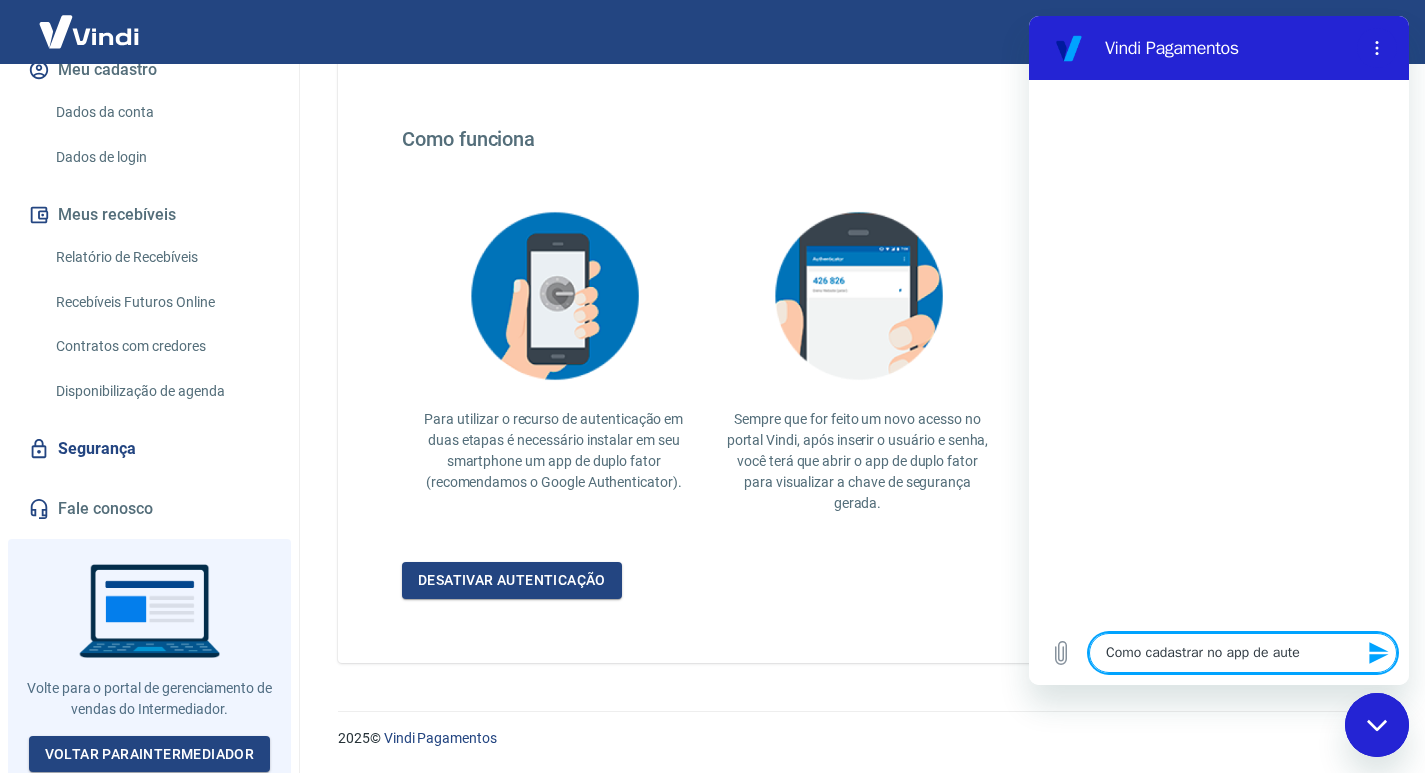 type on "Como cadastrar no app de auten" 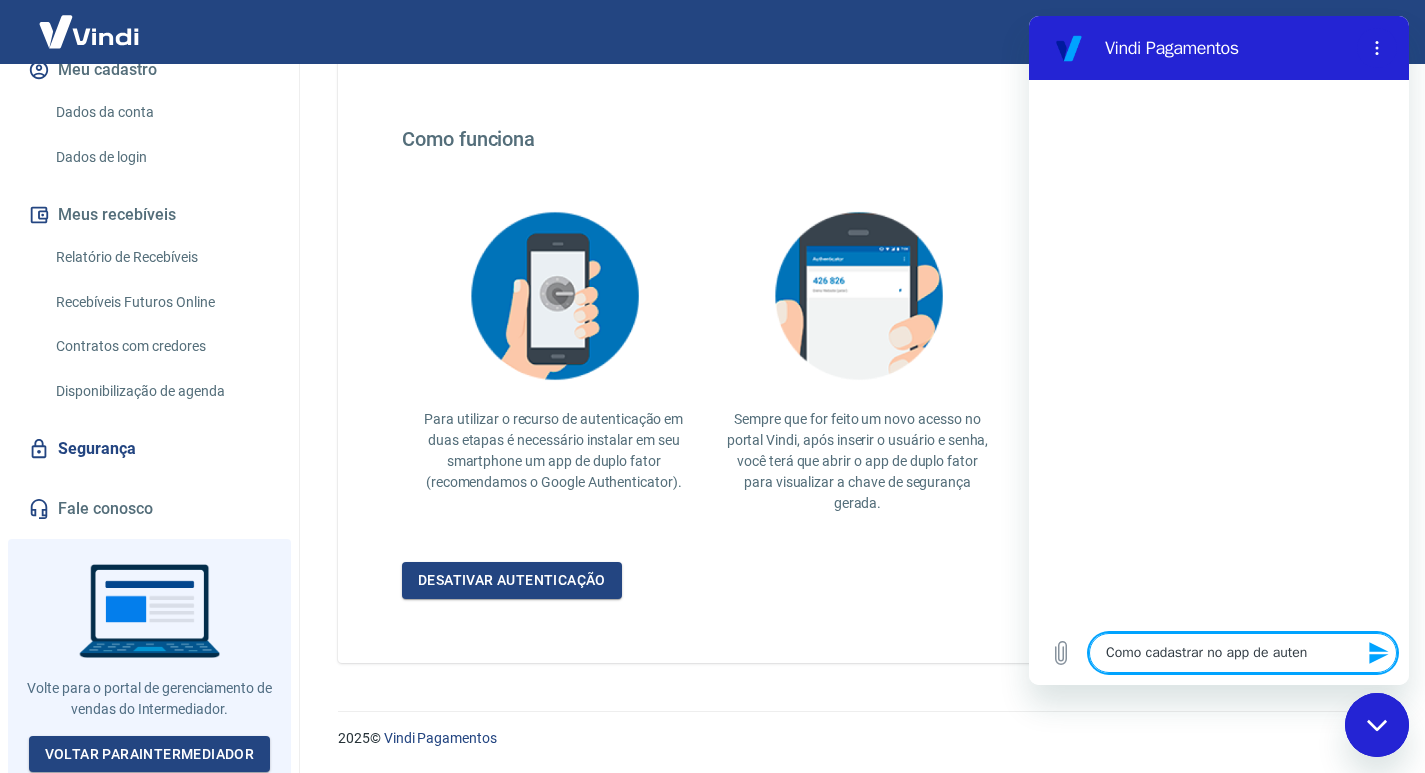 type on "Como cadastrar no app de autent" 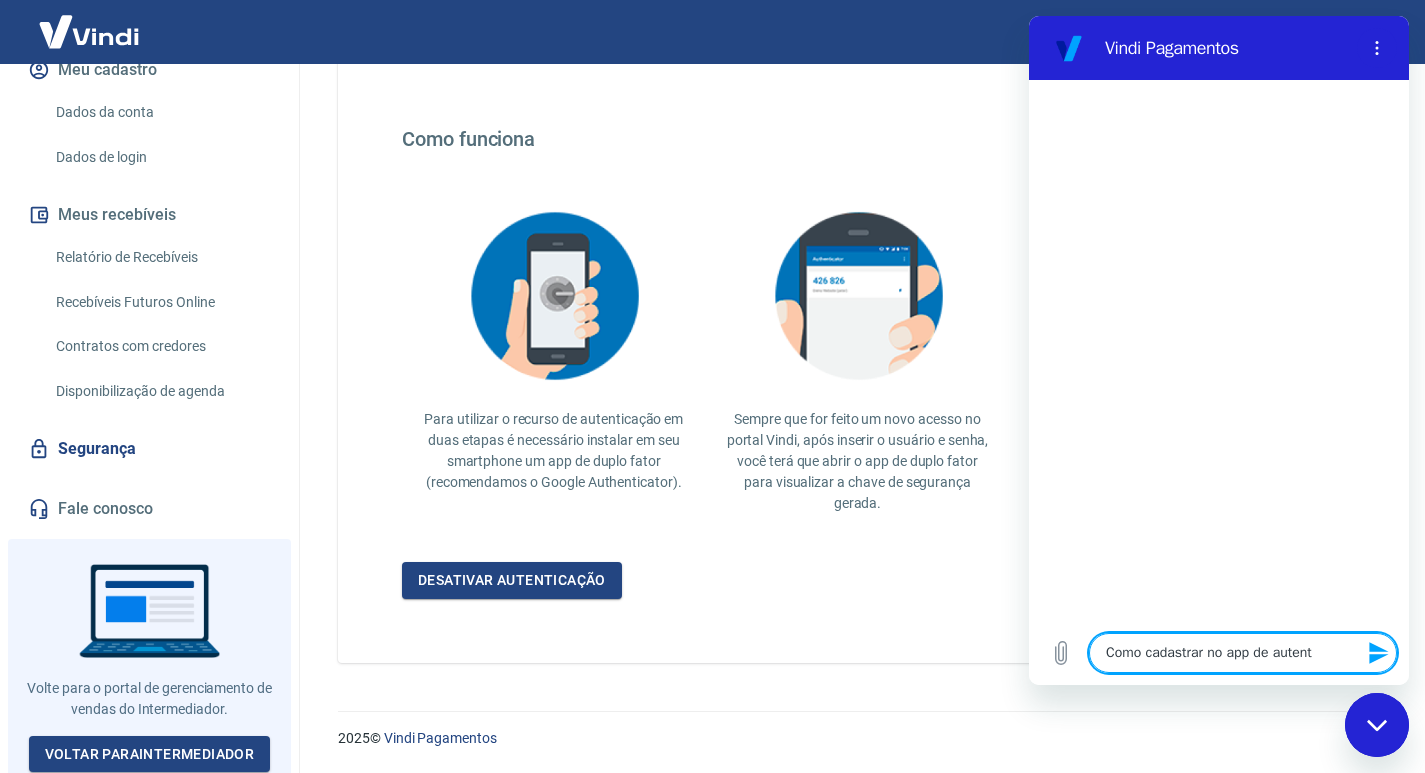 type on "x" 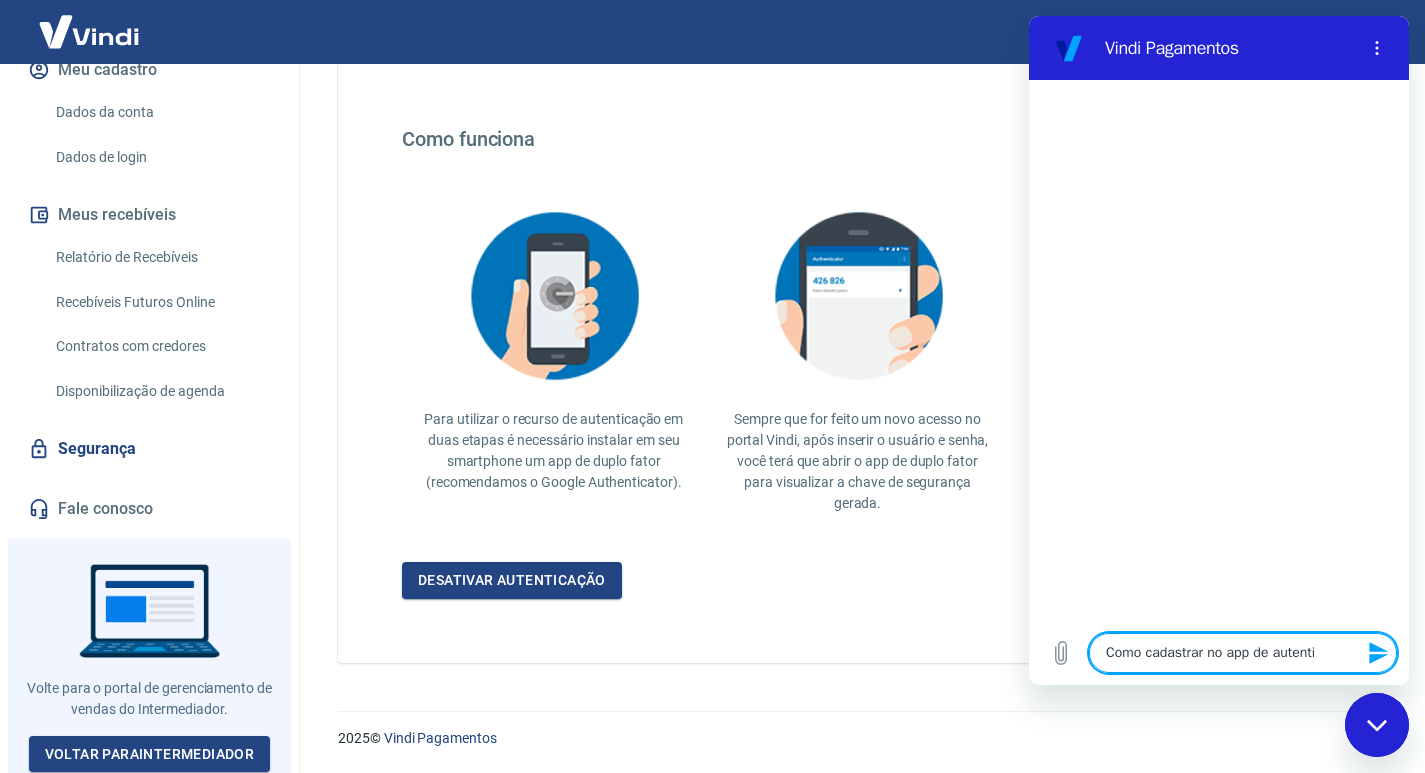 type on "Como cadastrar no app de autentic" 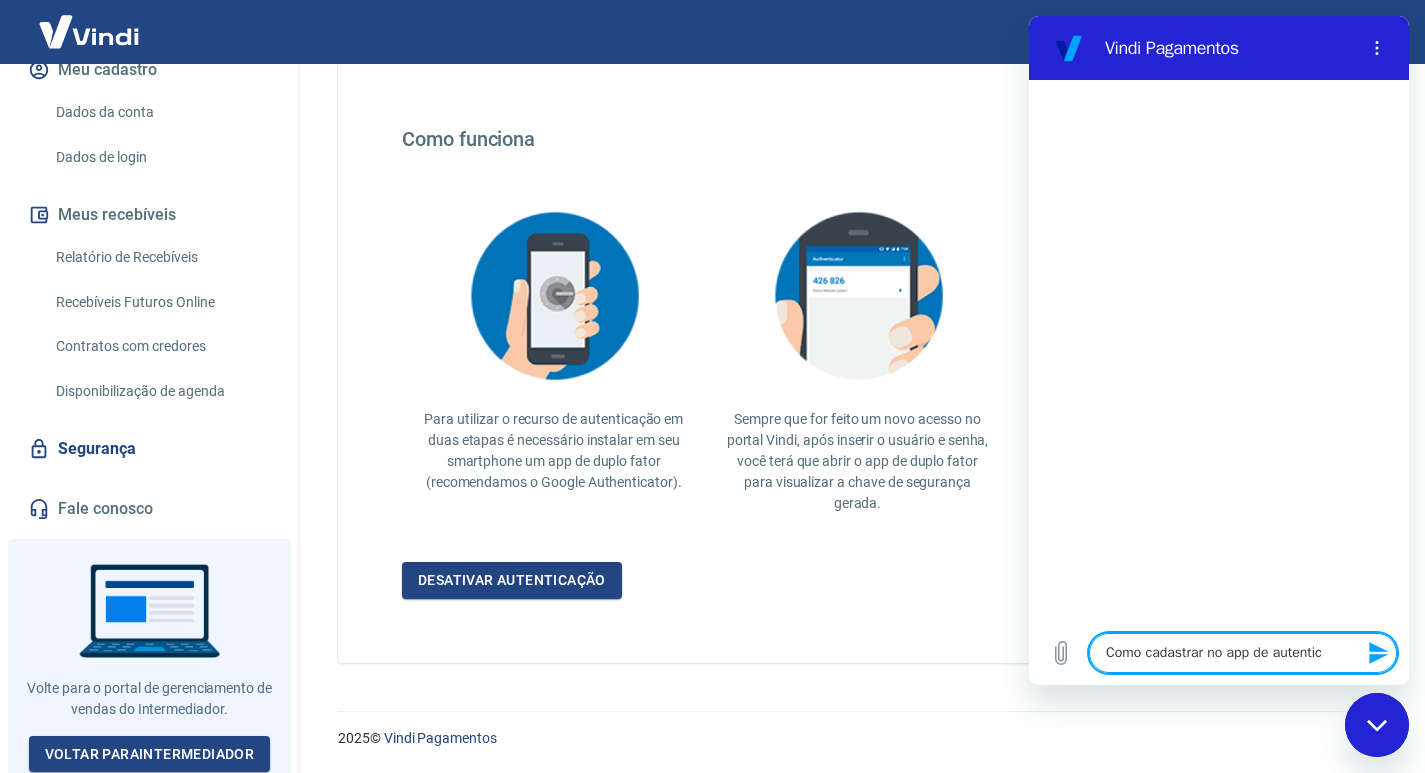type on "Como cadastrar no app de autentica" 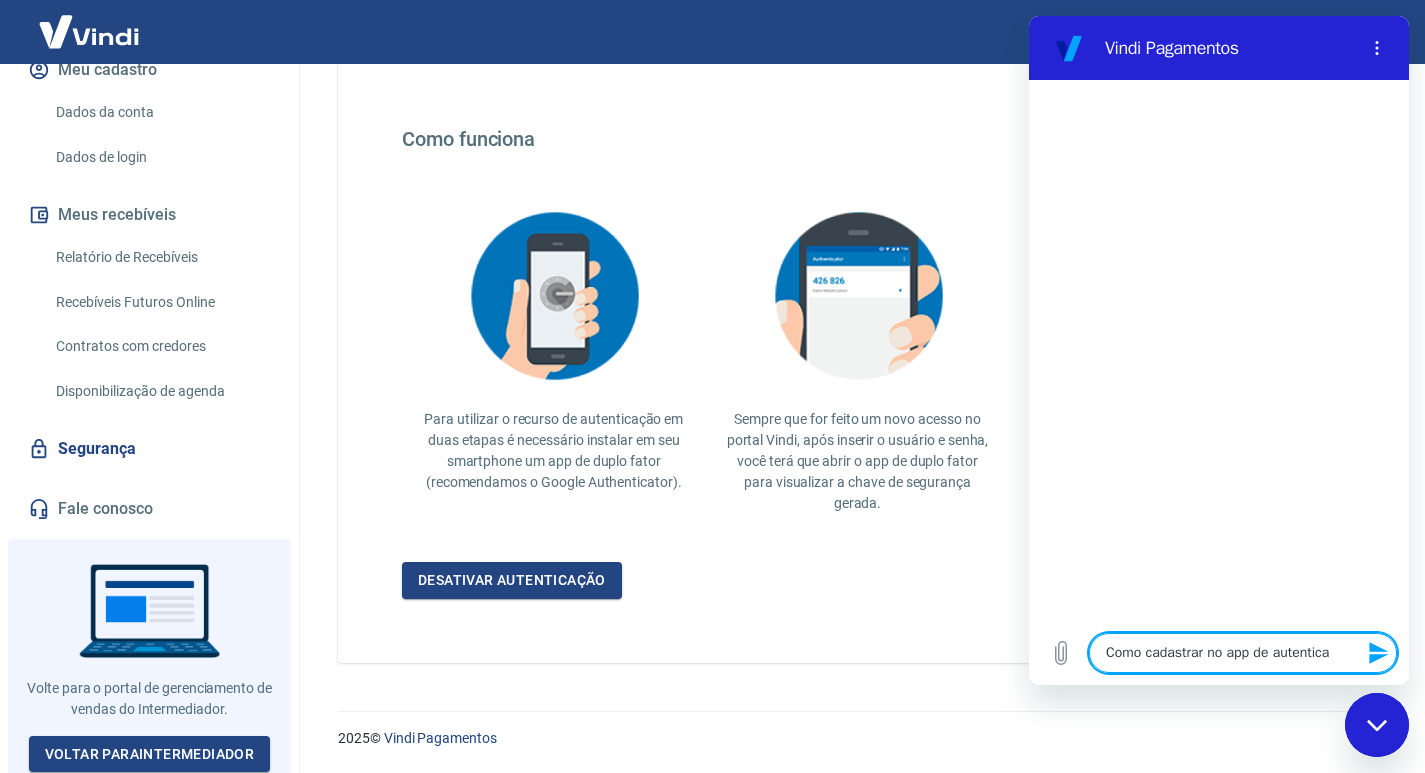 type on "Como cadastrar no app de autenticaç" 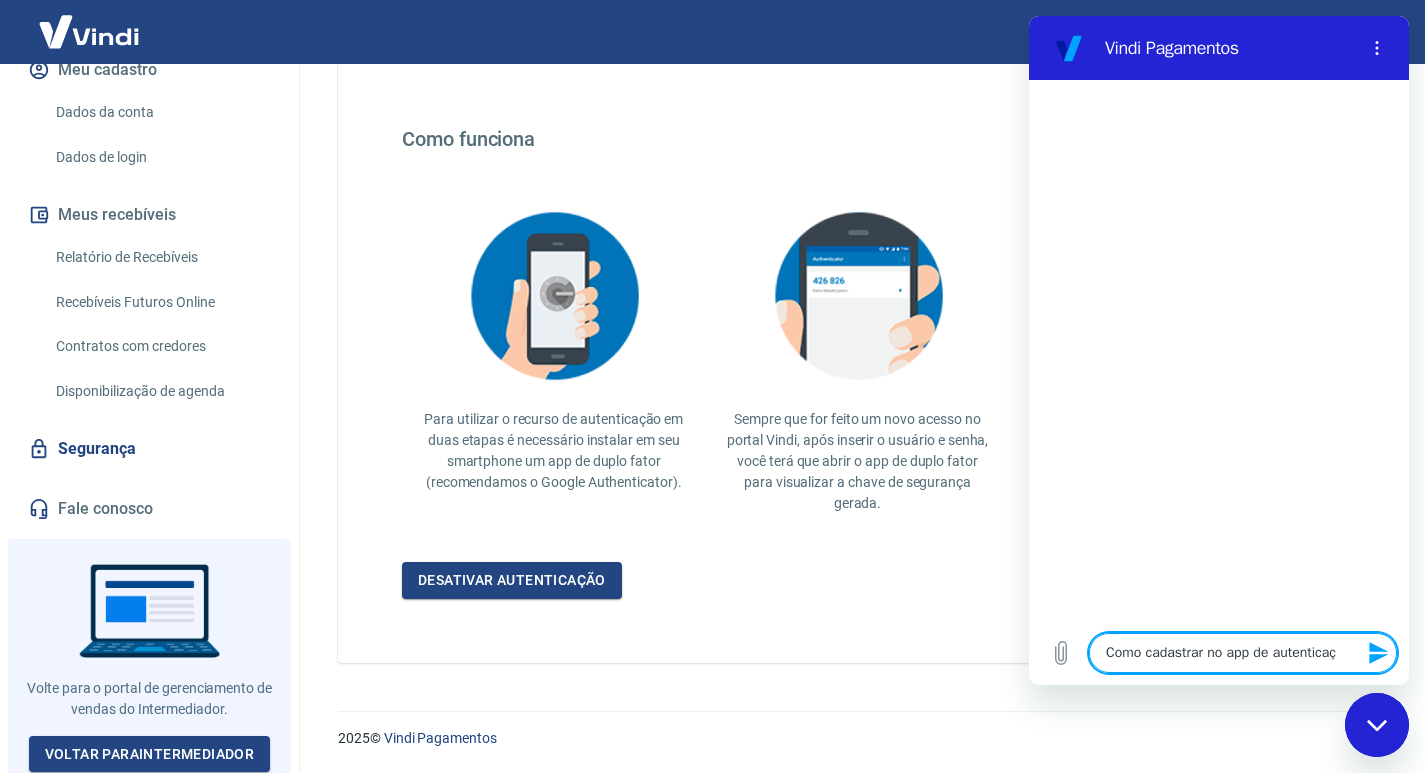 type on "Como cadastrar no app de autenticaçã" 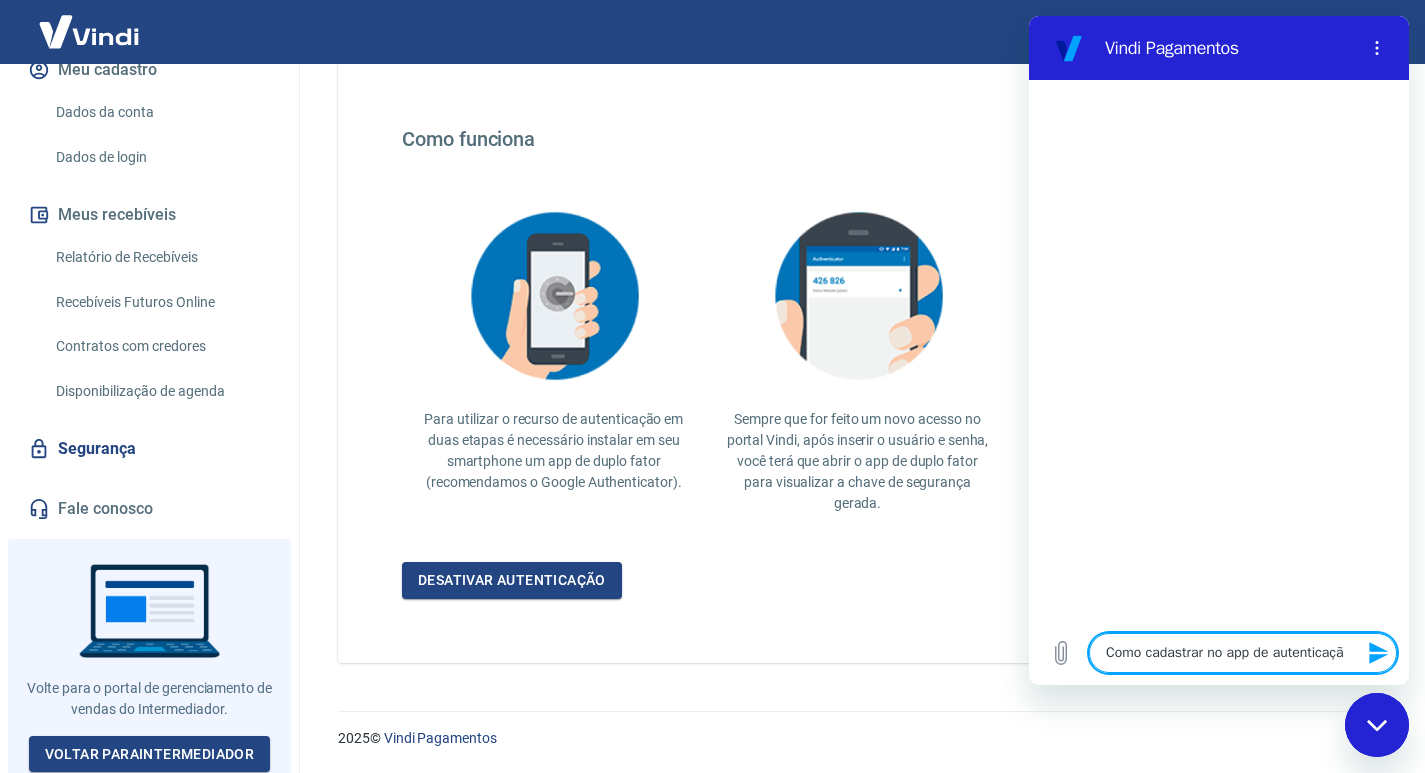 type on "Como cadastrar no app de autenticação" 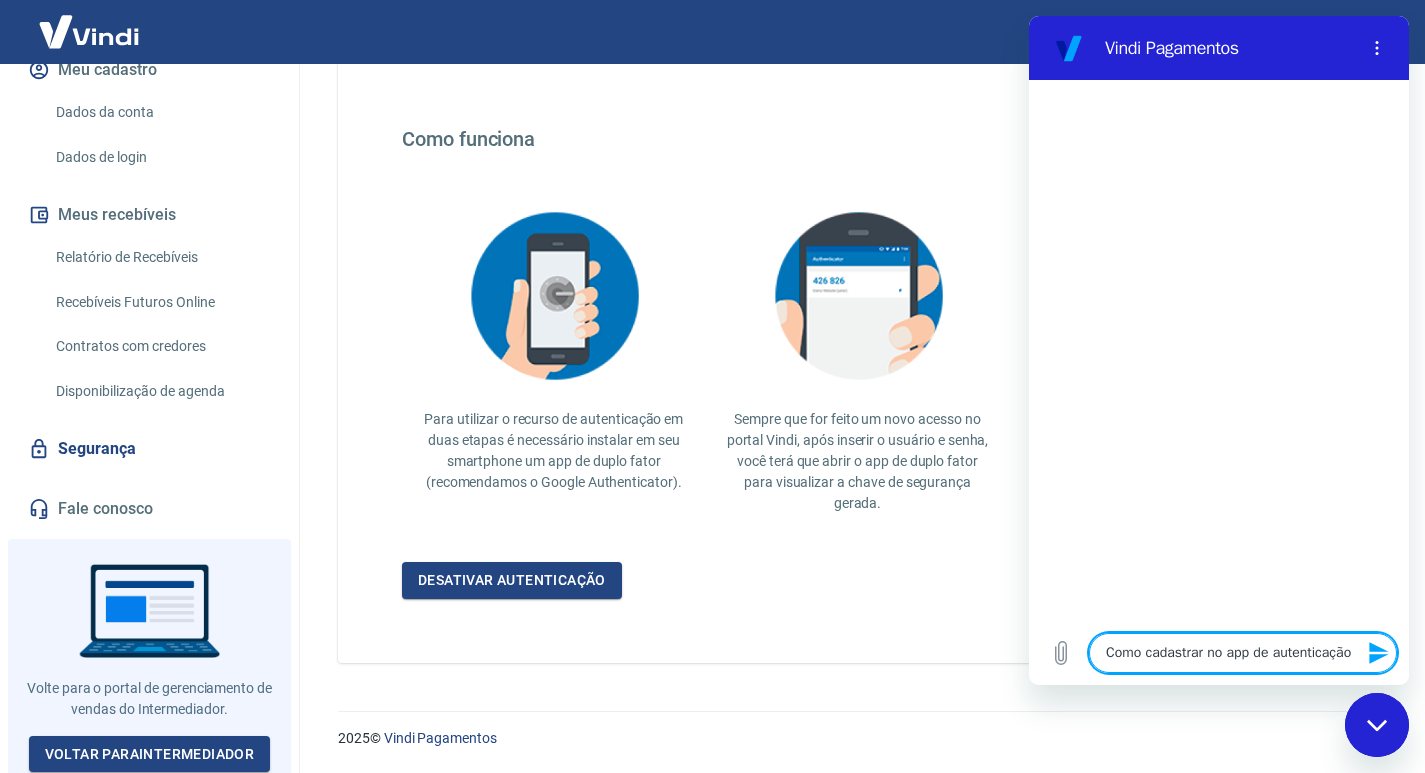 type on "Como cadastrar no app de autenticação" 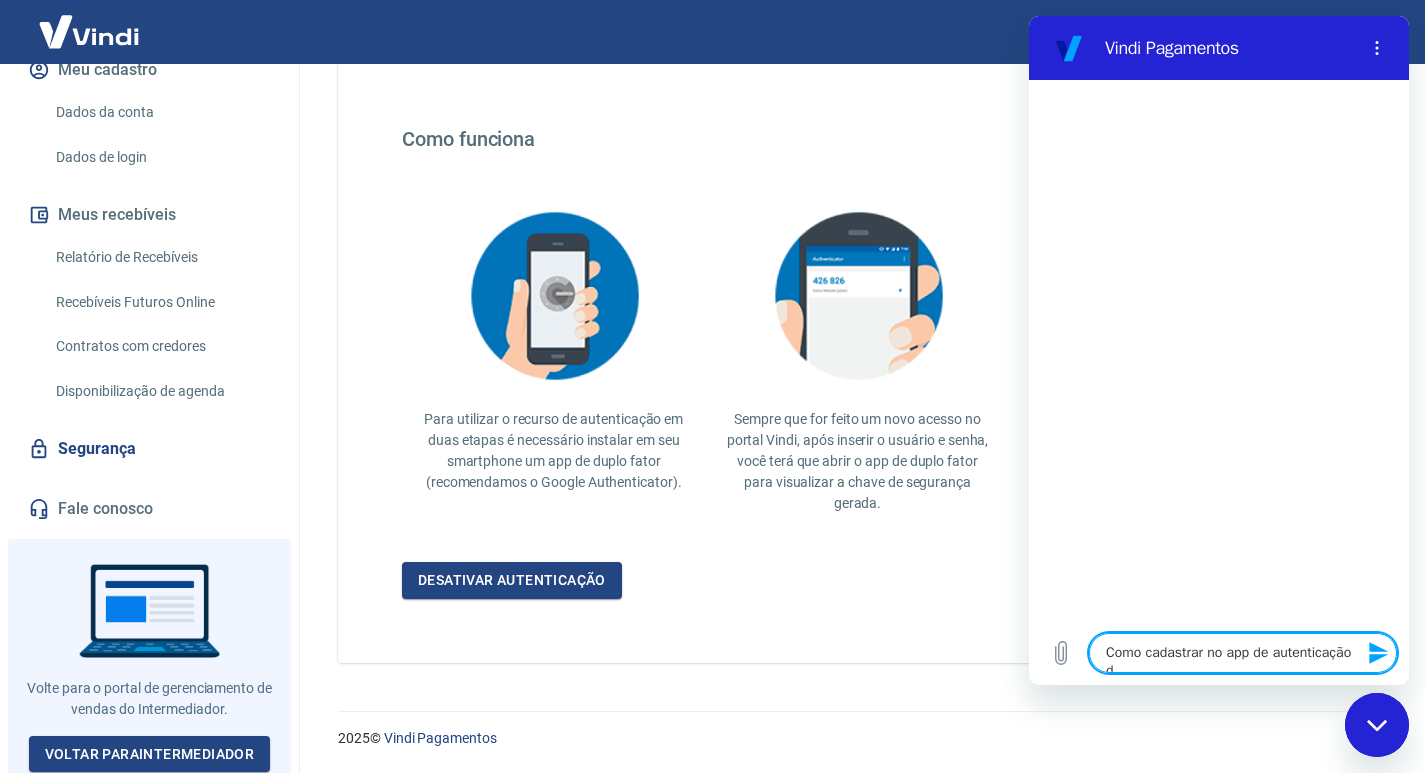 type on "x" 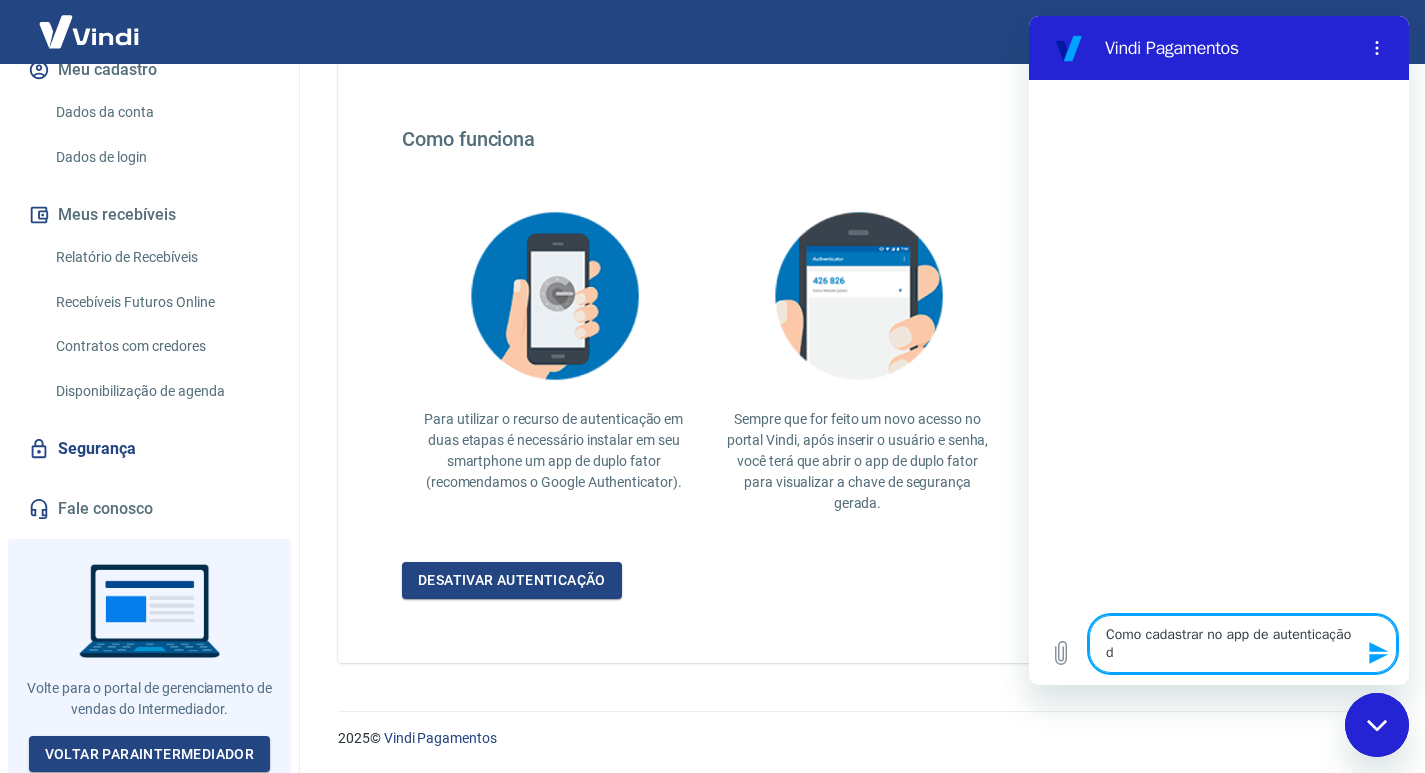 type on "Como cadastrar no app de autenticação de" 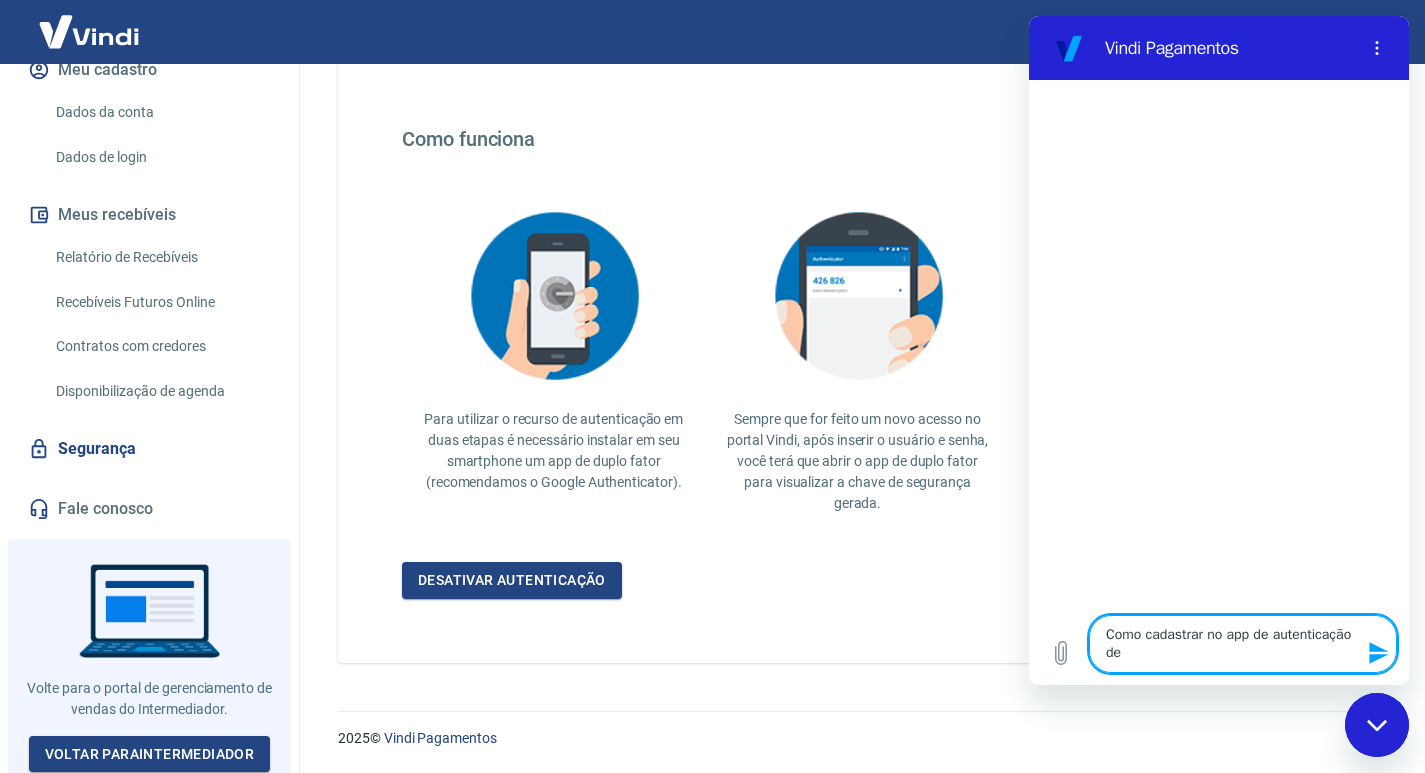 type on "Como cadastrar no app de autenticação de" 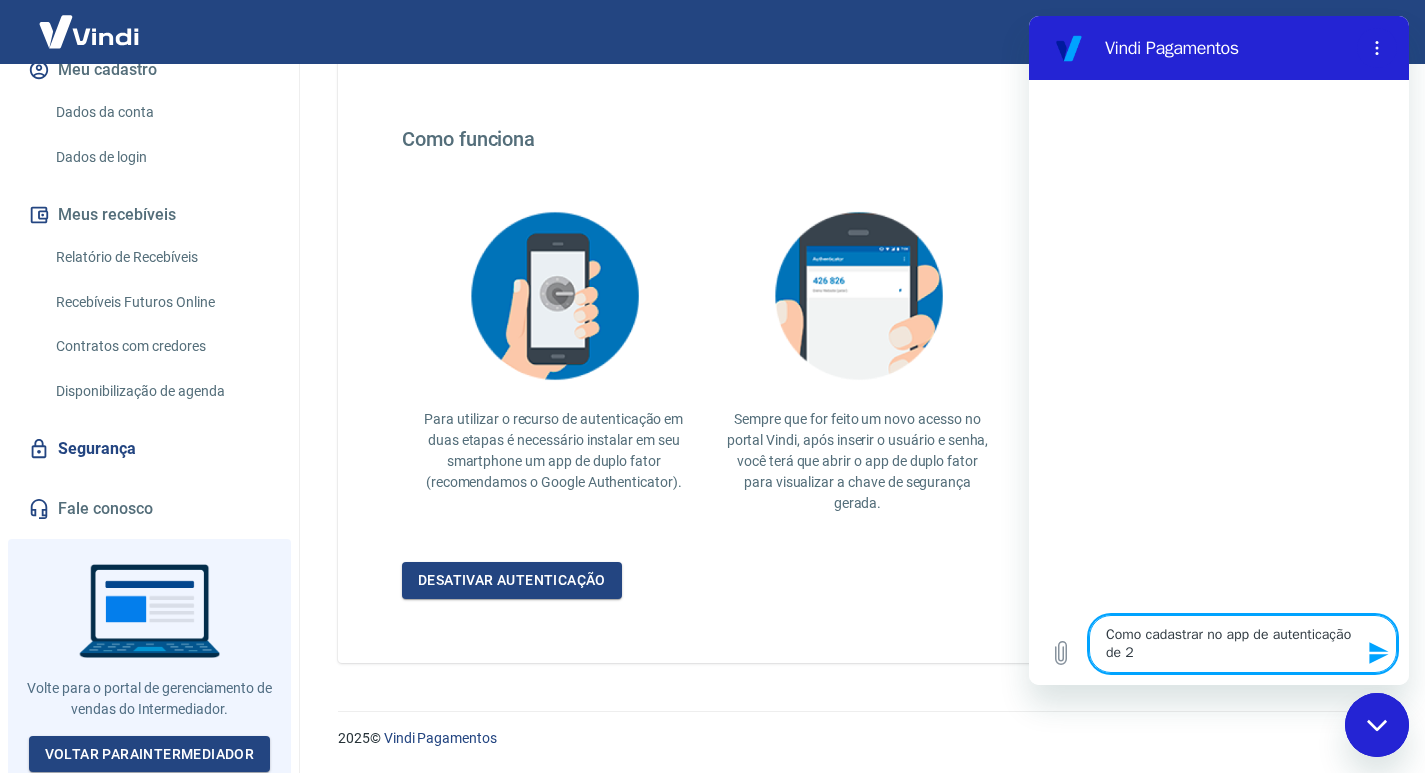 type on "Como cadastrar no app de autenticação de 2" 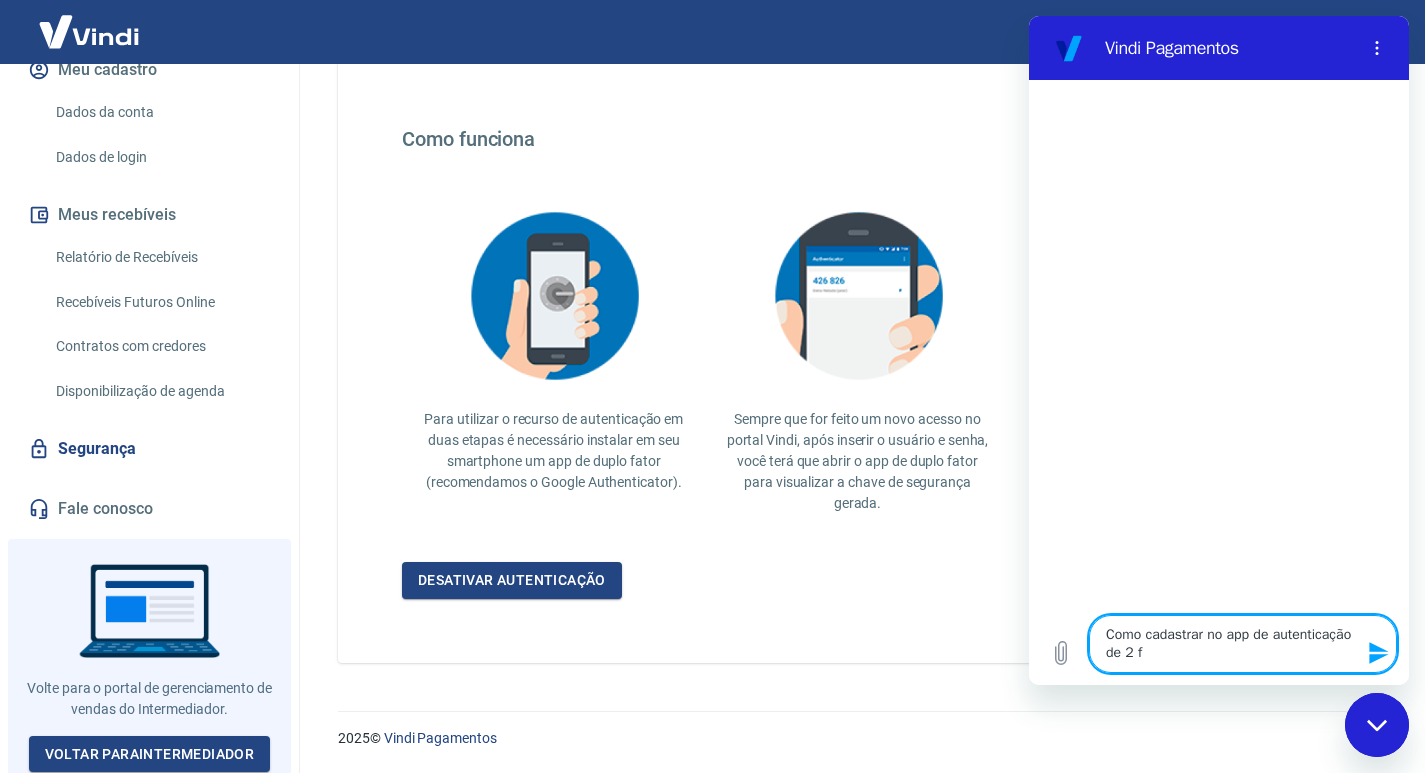 type on "Como cadastrar no app de autenticação de 2 fa" 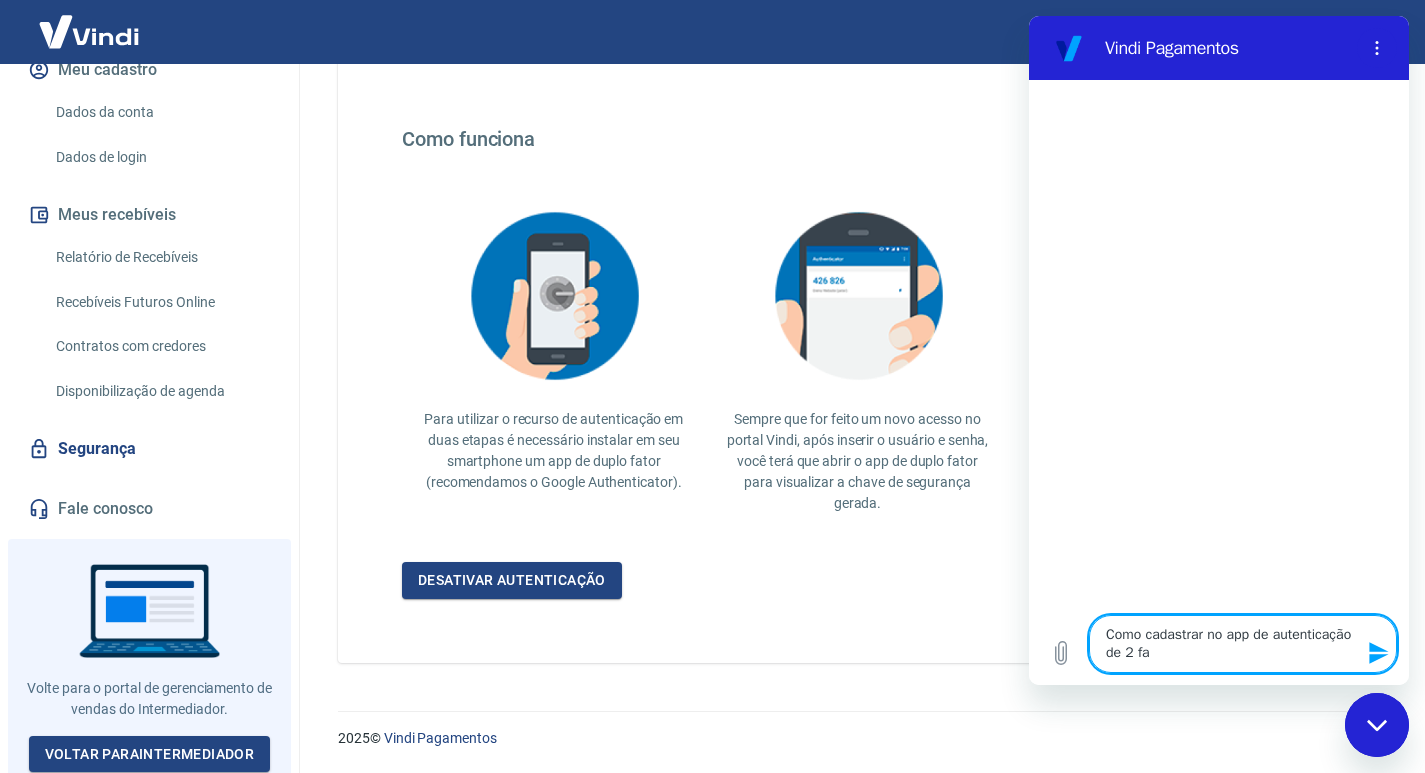 type on "Como cadastrar no app de autenticação de 2 fat" 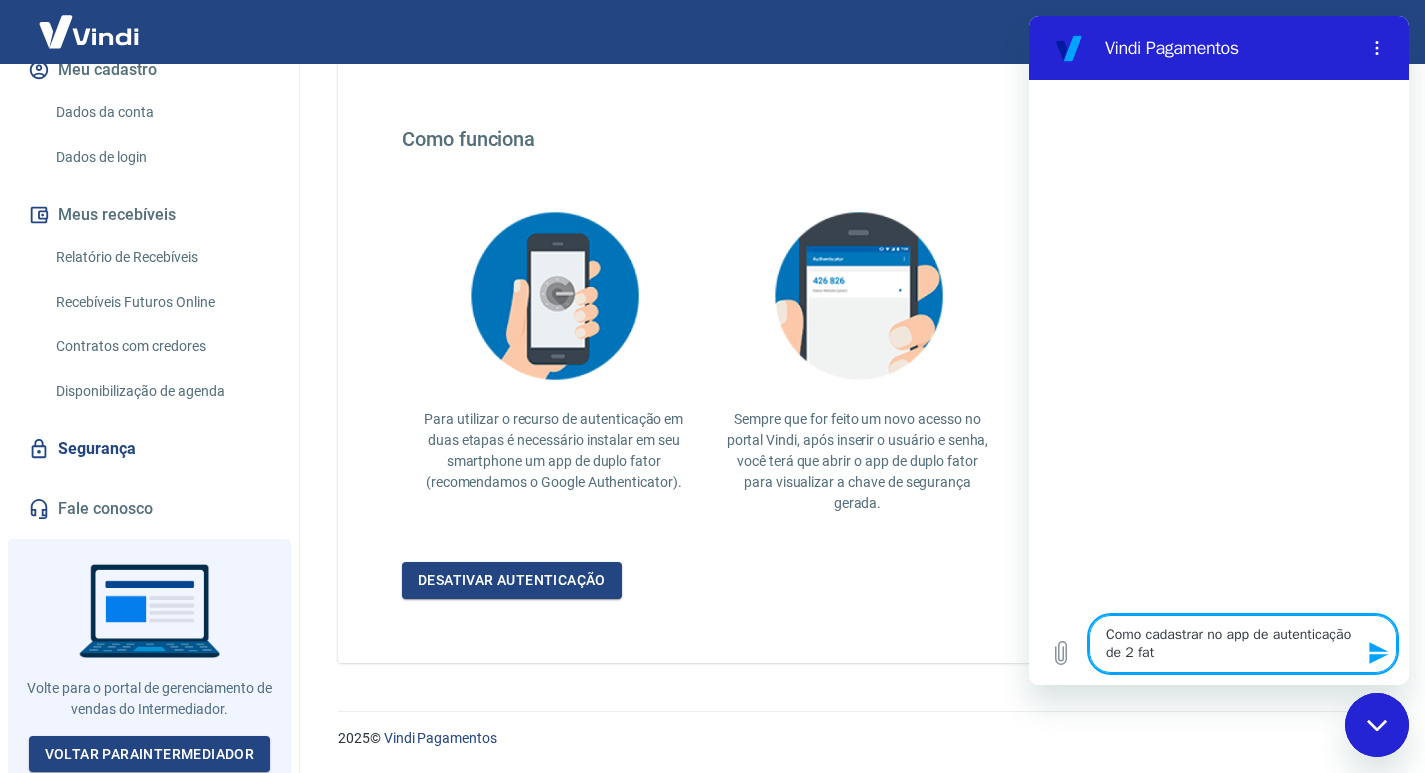 type on "Como cadastrar no app de autenticação de 2 fato" 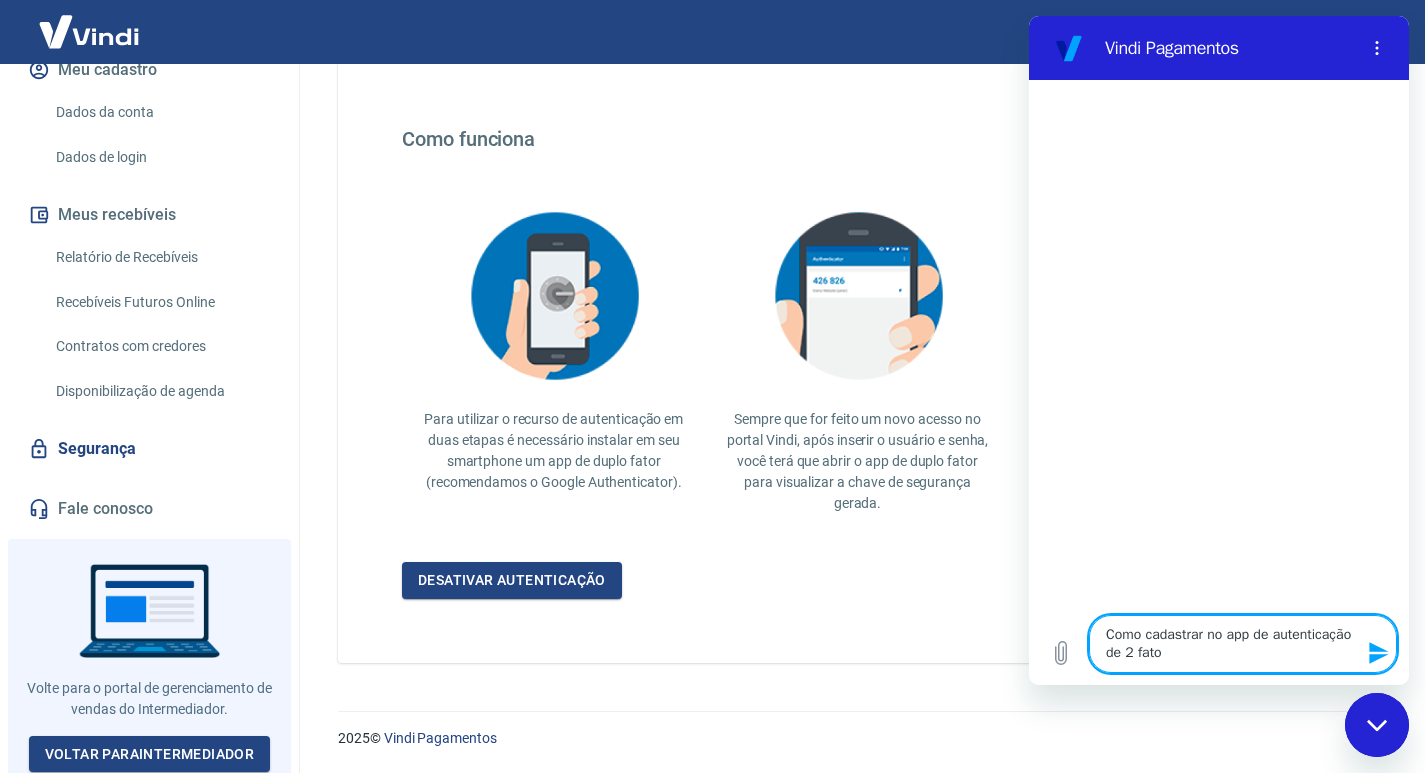 type on "Como cadastrar no app de autenticação de 2 fator" 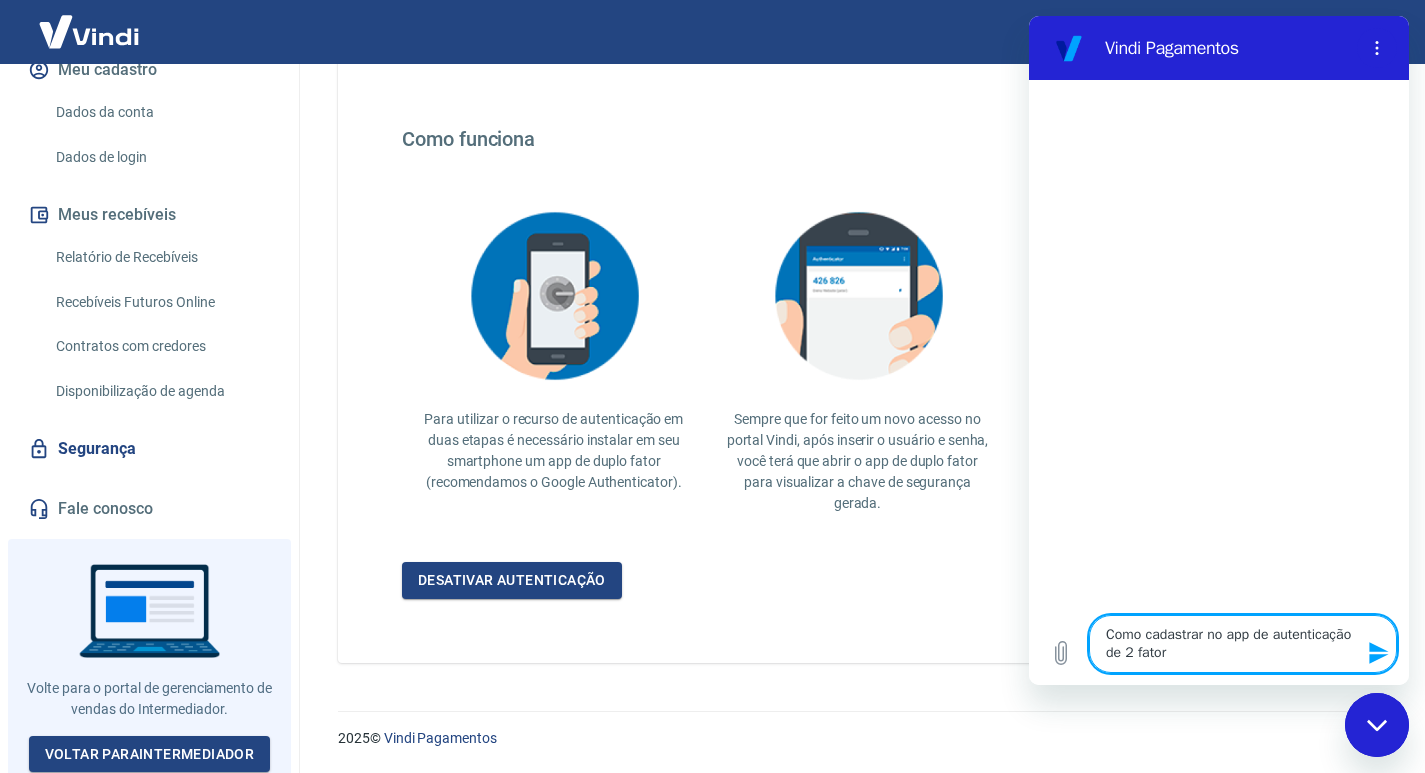 type on "Como cadastrar no app de autenticação de 2 fatore" 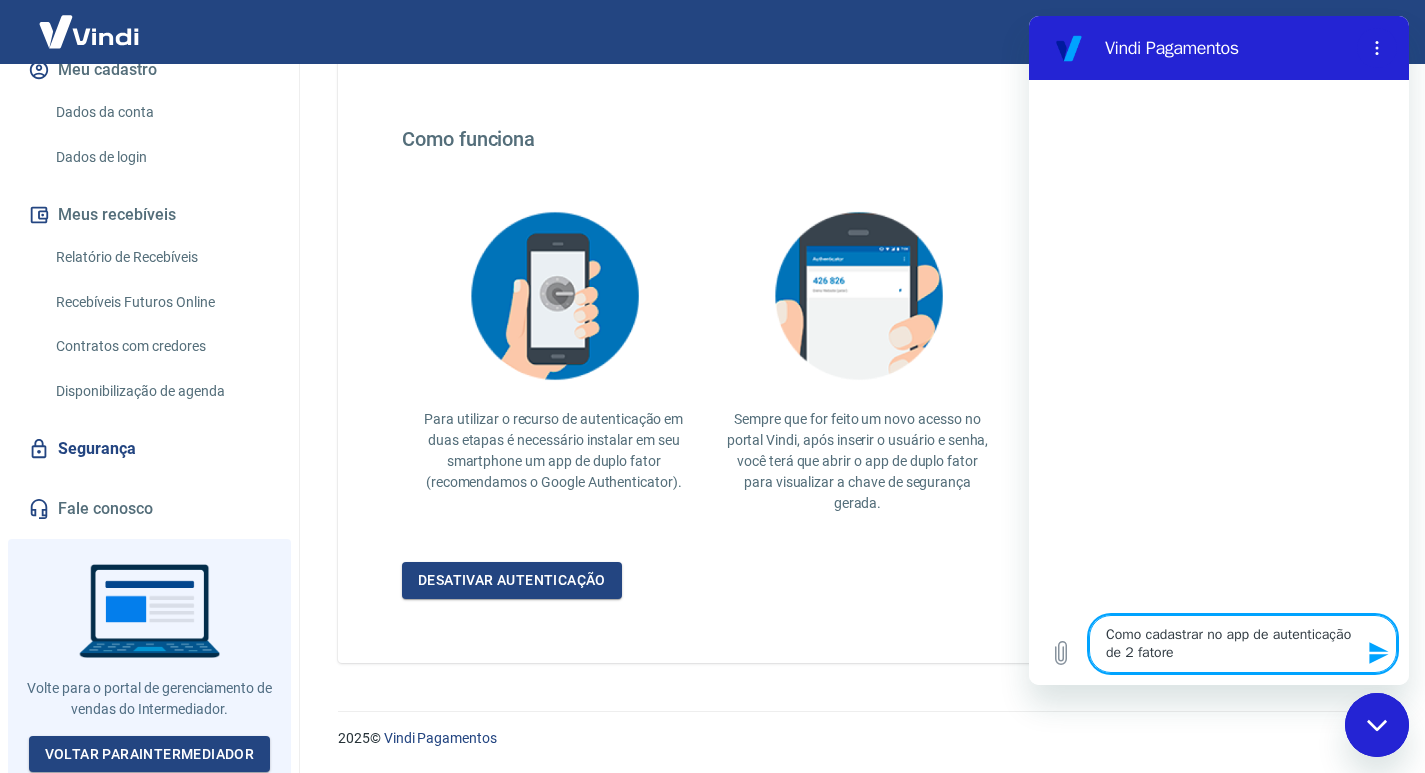 type on "Como cadastrar no app de autenticação de 2 fatores" 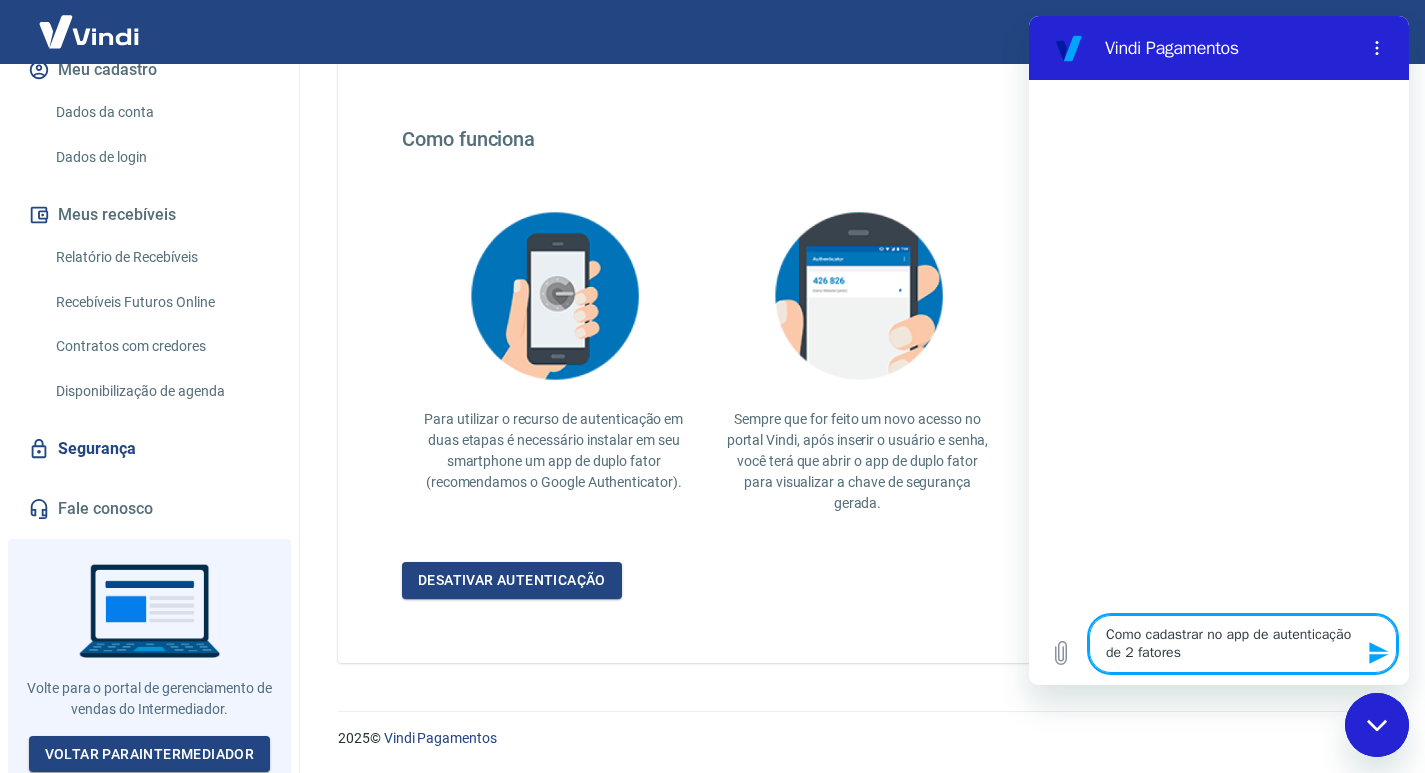type on "Como cadastrar no app de autenticação de 2 fatores" 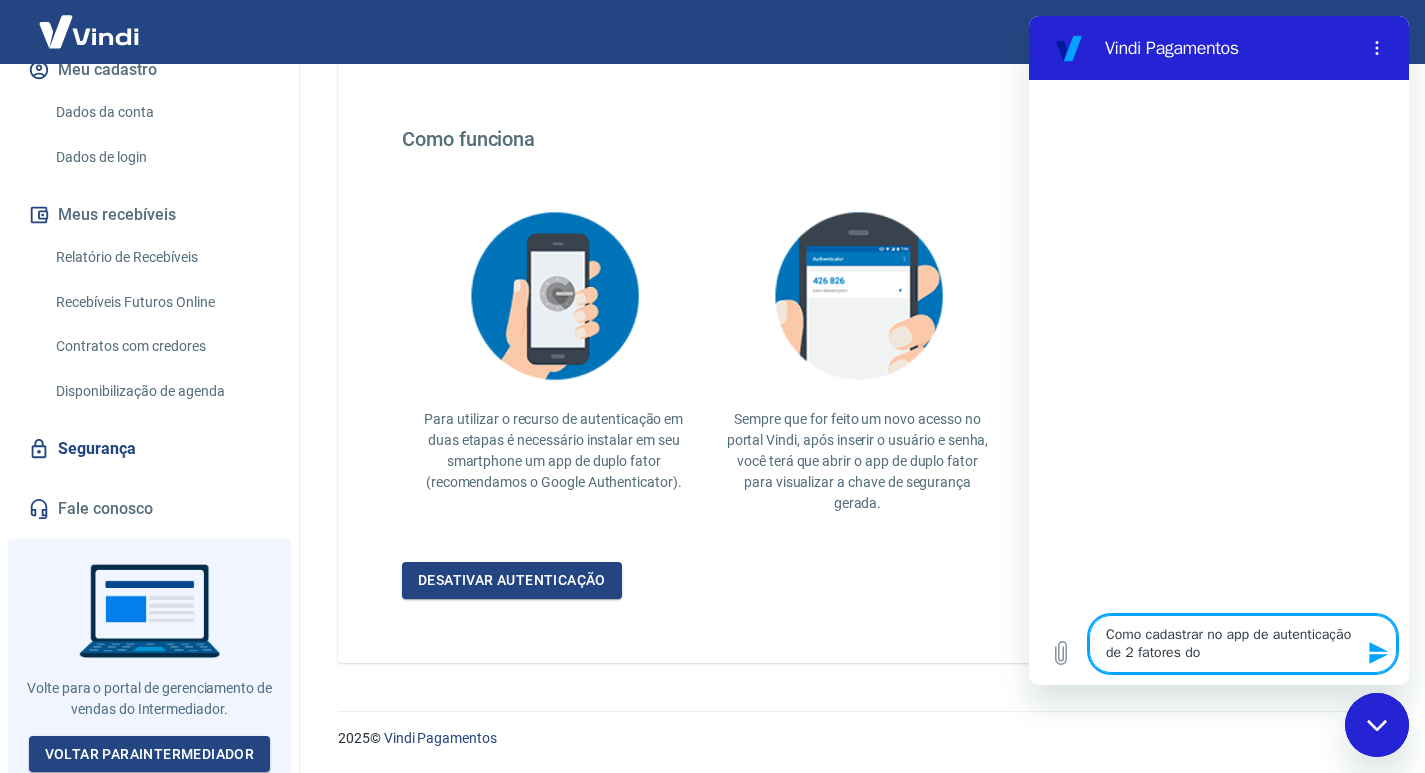 type on "Como cadastrar no app de autenticação de 2 fatores dop" 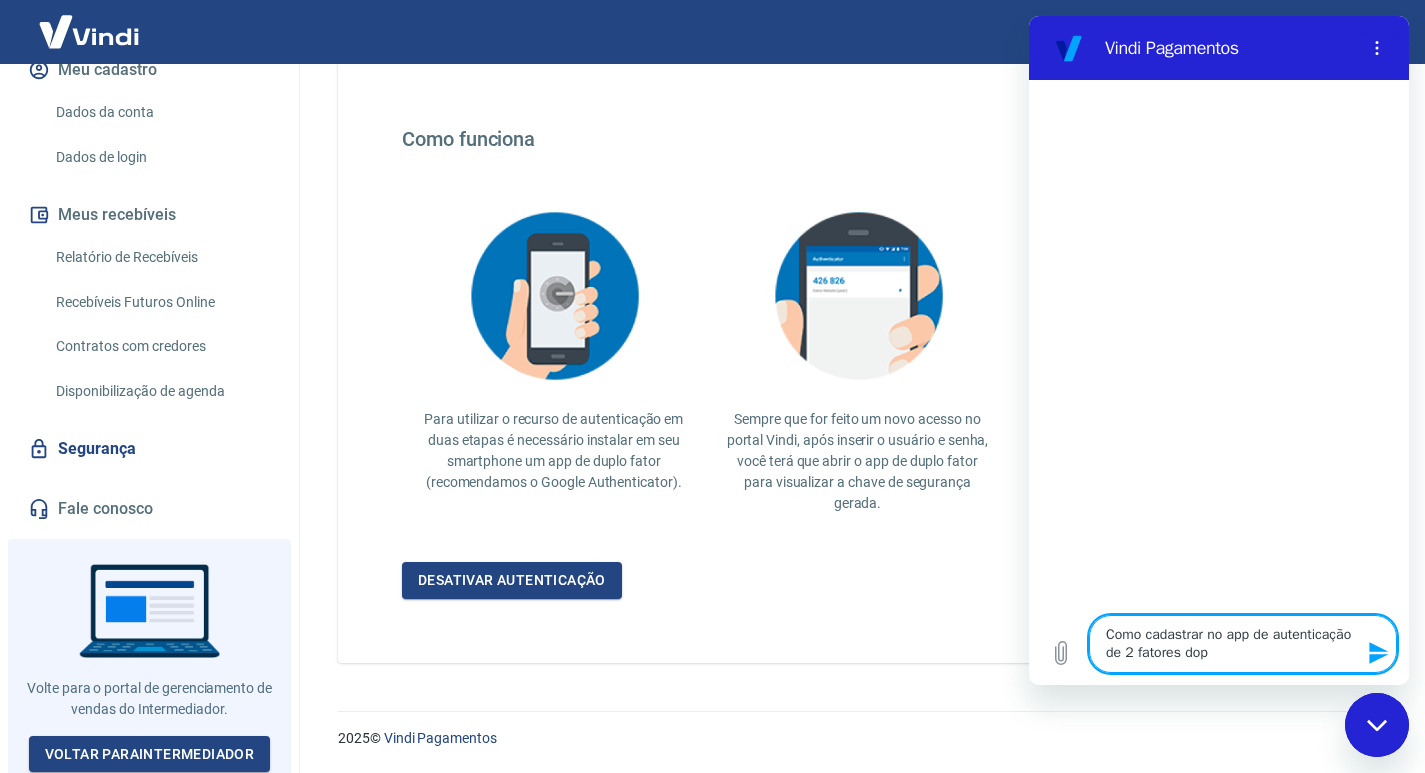 type on "Como cadastrar no app de autenticação de 2 fatores dop" 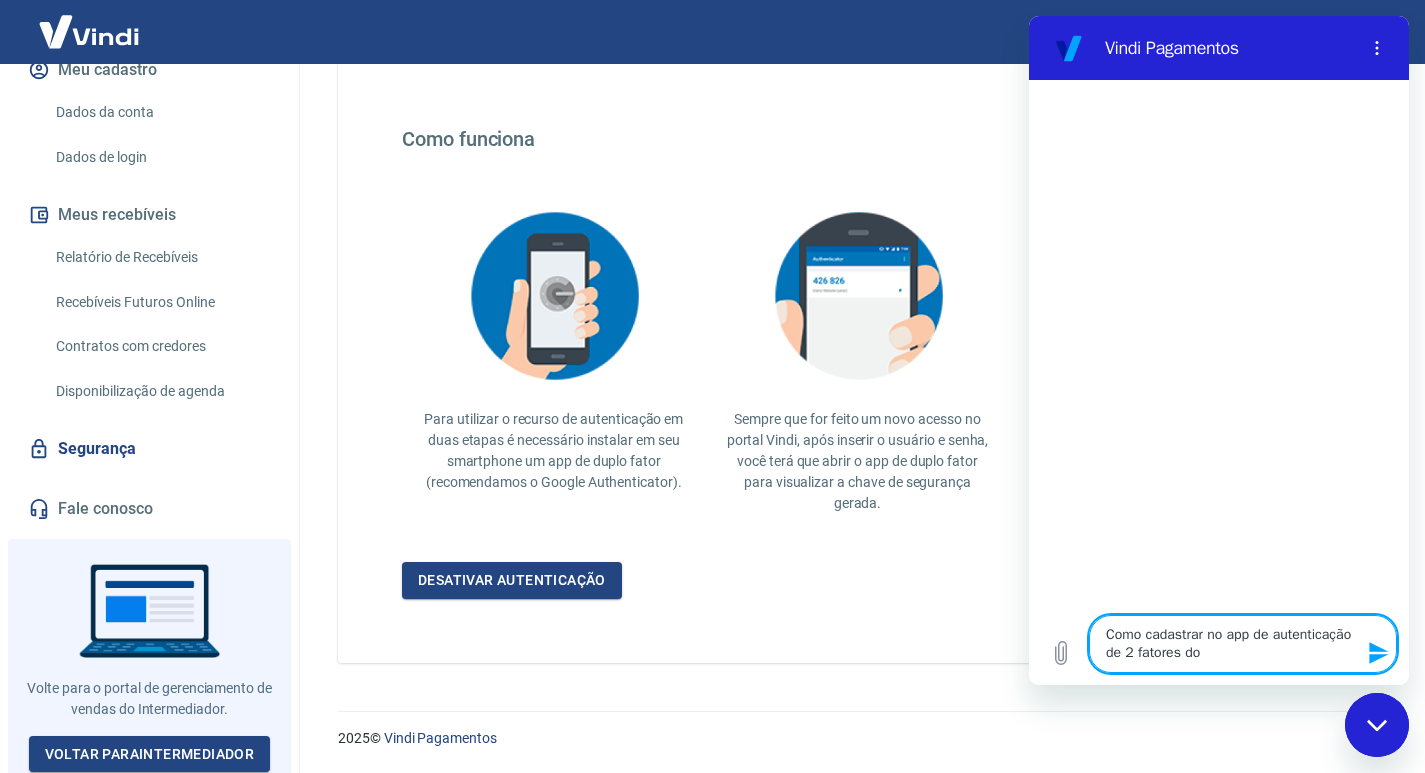 type on "x" 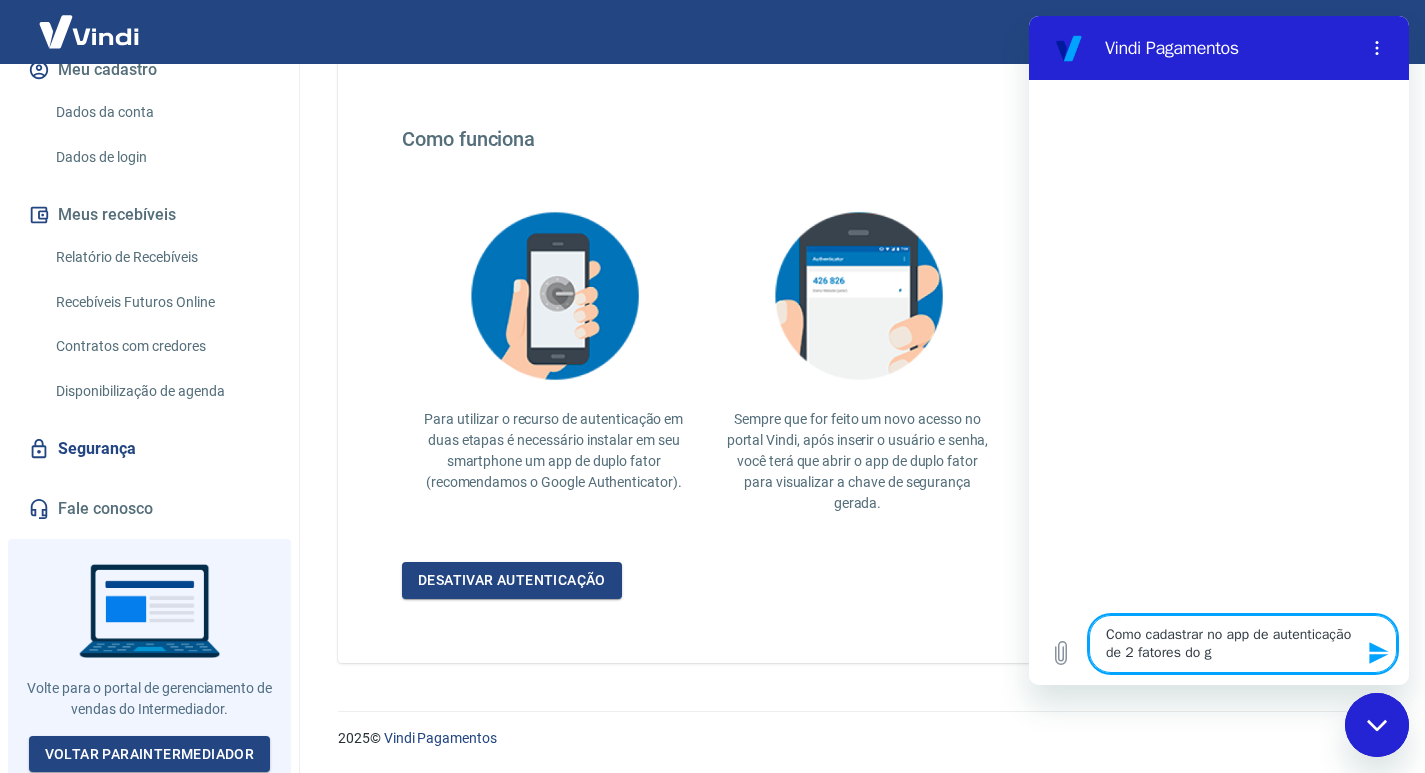 type on "Como cadastrar no app de autenticação de 2 fatores do go" 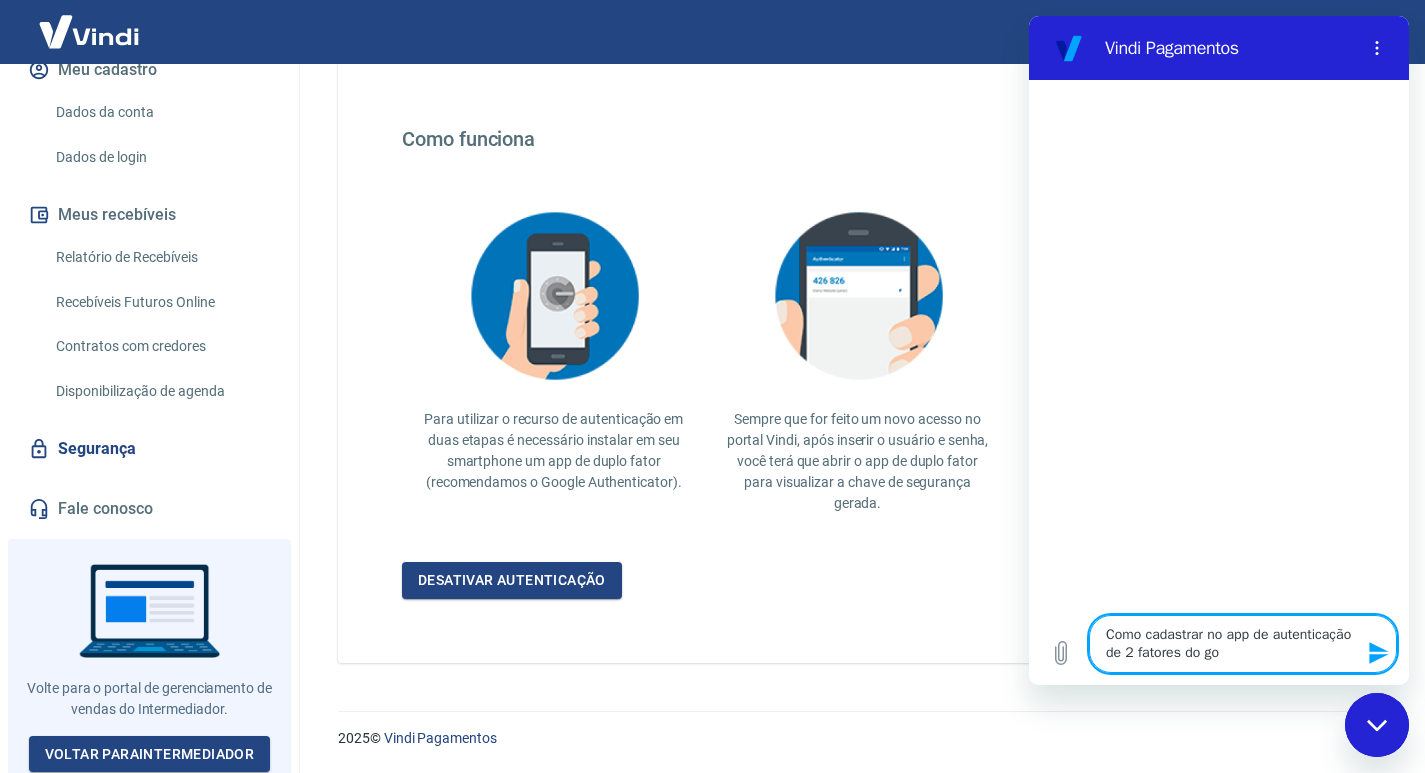 type on "Como cadastrar no app de autenticação de 2 fatores do gog" 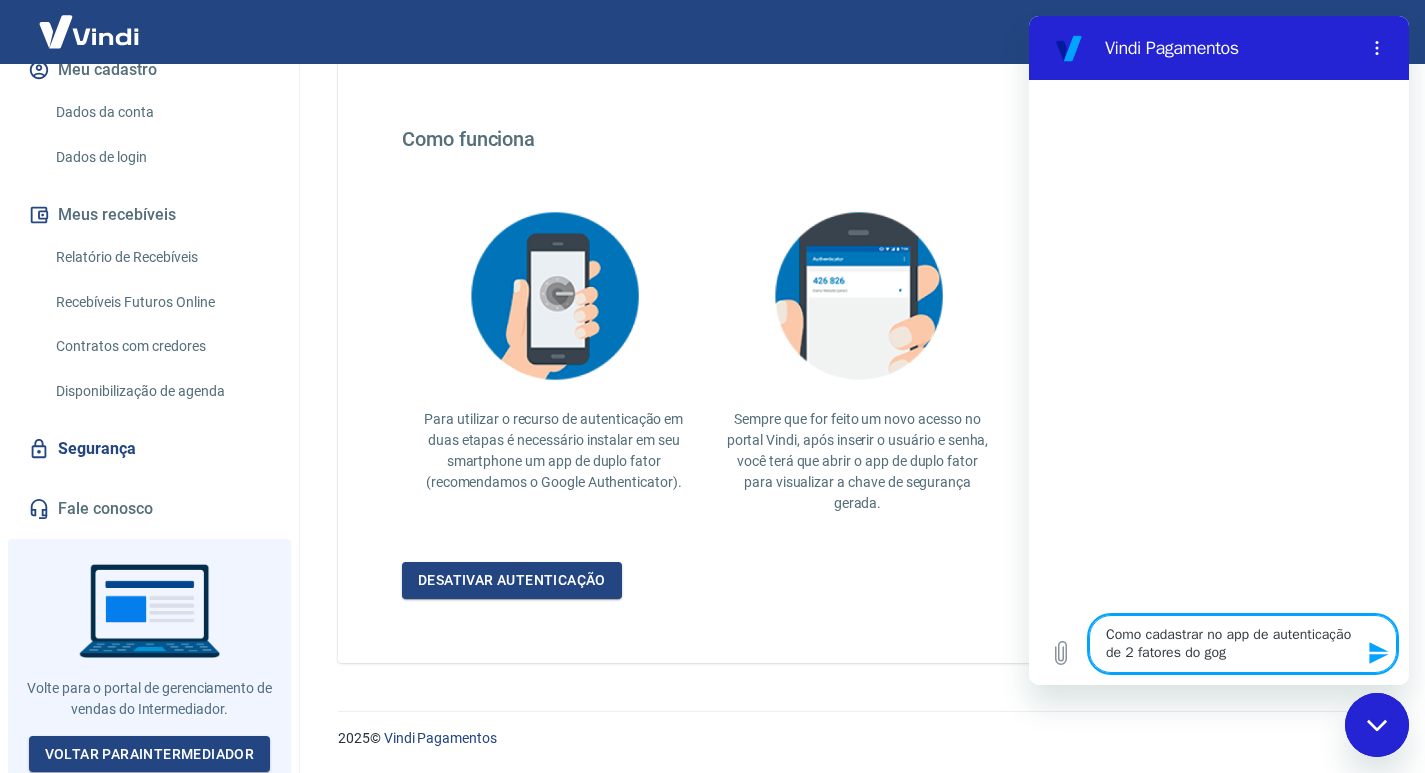 type on "Como cadastrar no app de autenticação de 2 fatores do gogl" 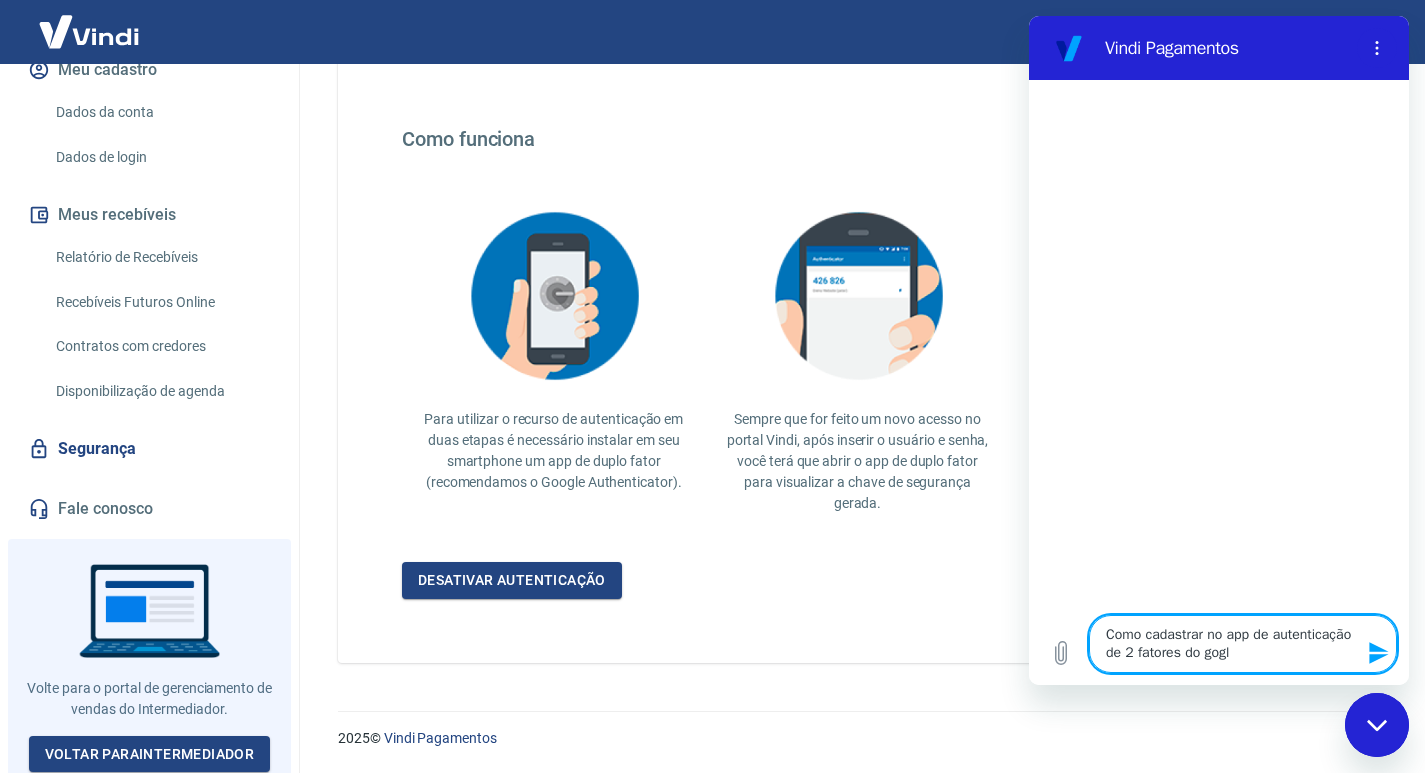 type on "Como cadastrar no app de autenticação de 2 fatores do gogle" 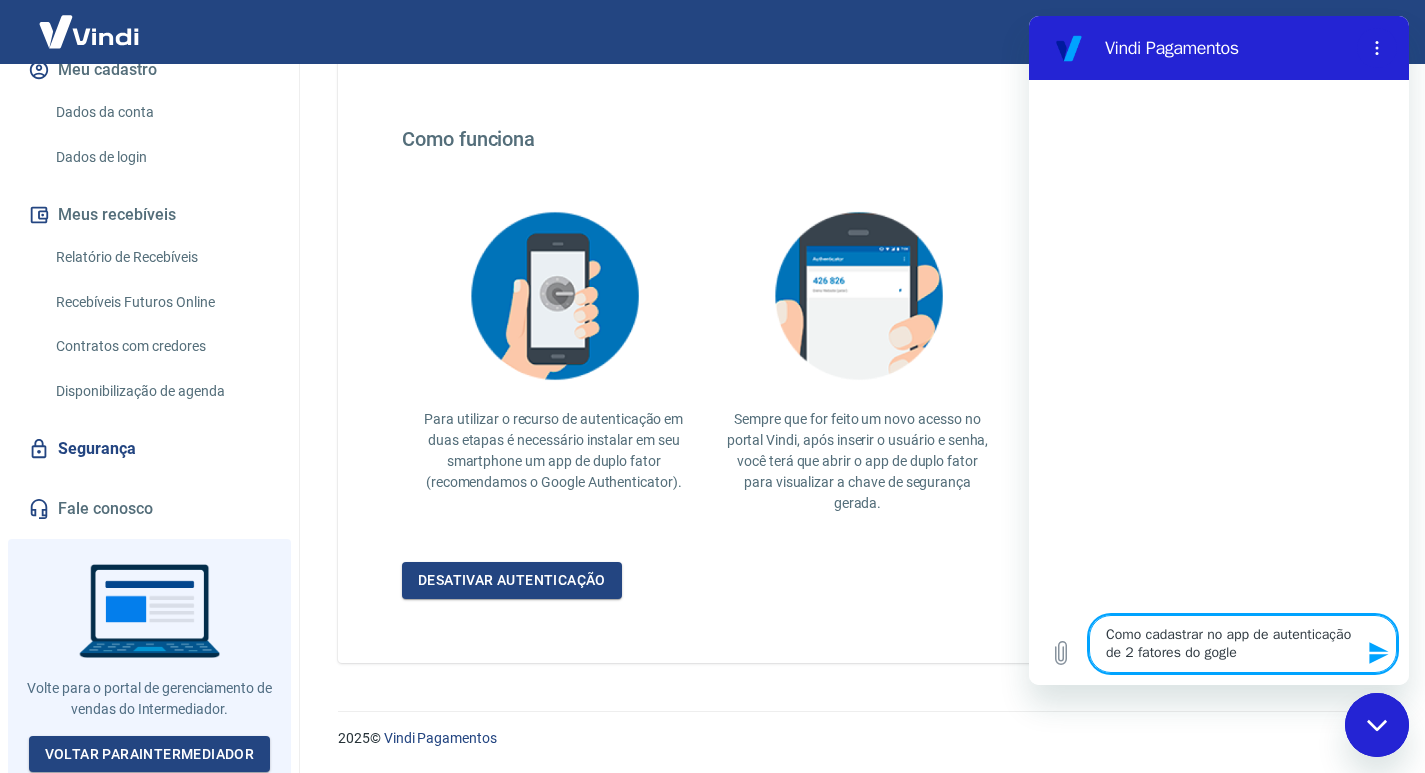 type on "Como cadastrar no app de autenticação de 2 fatores do gogle?" 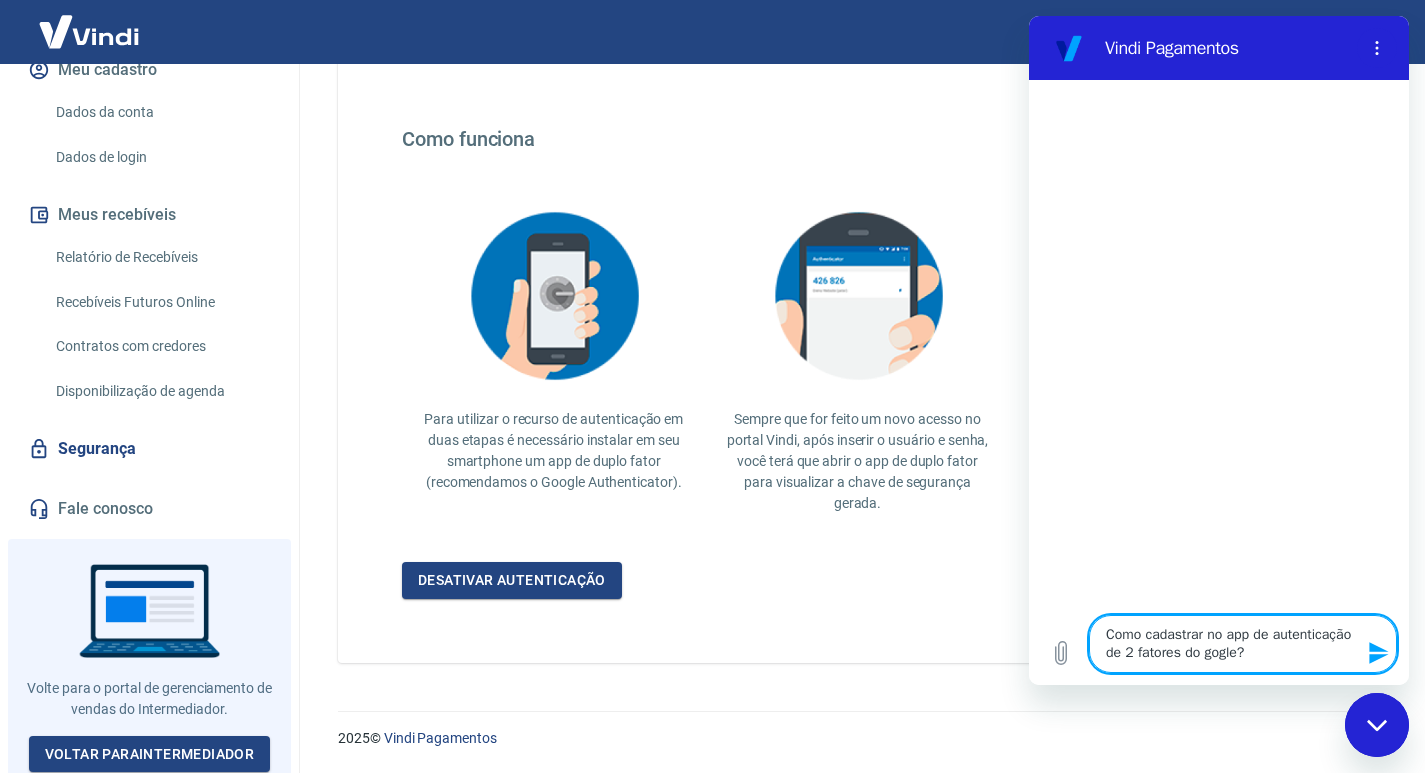 type 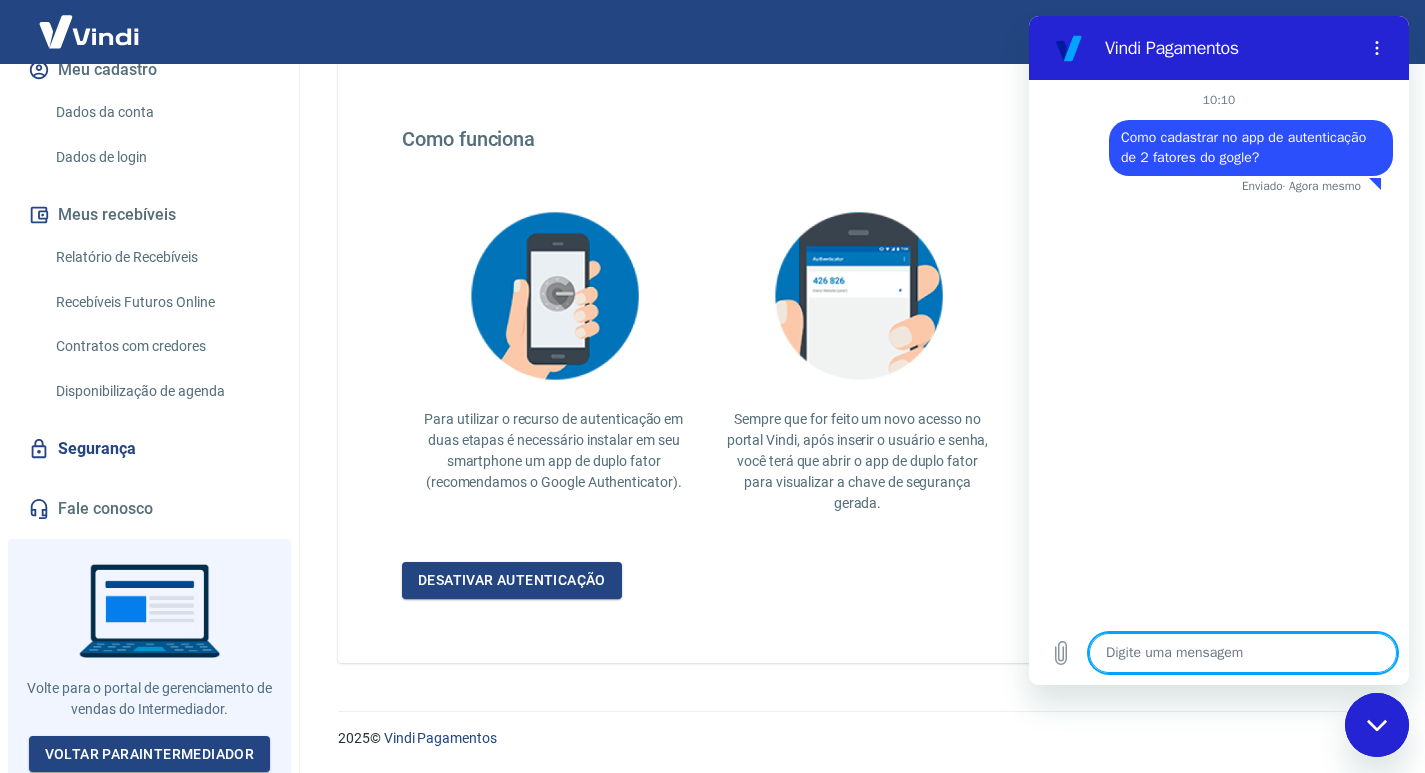 type on "x" 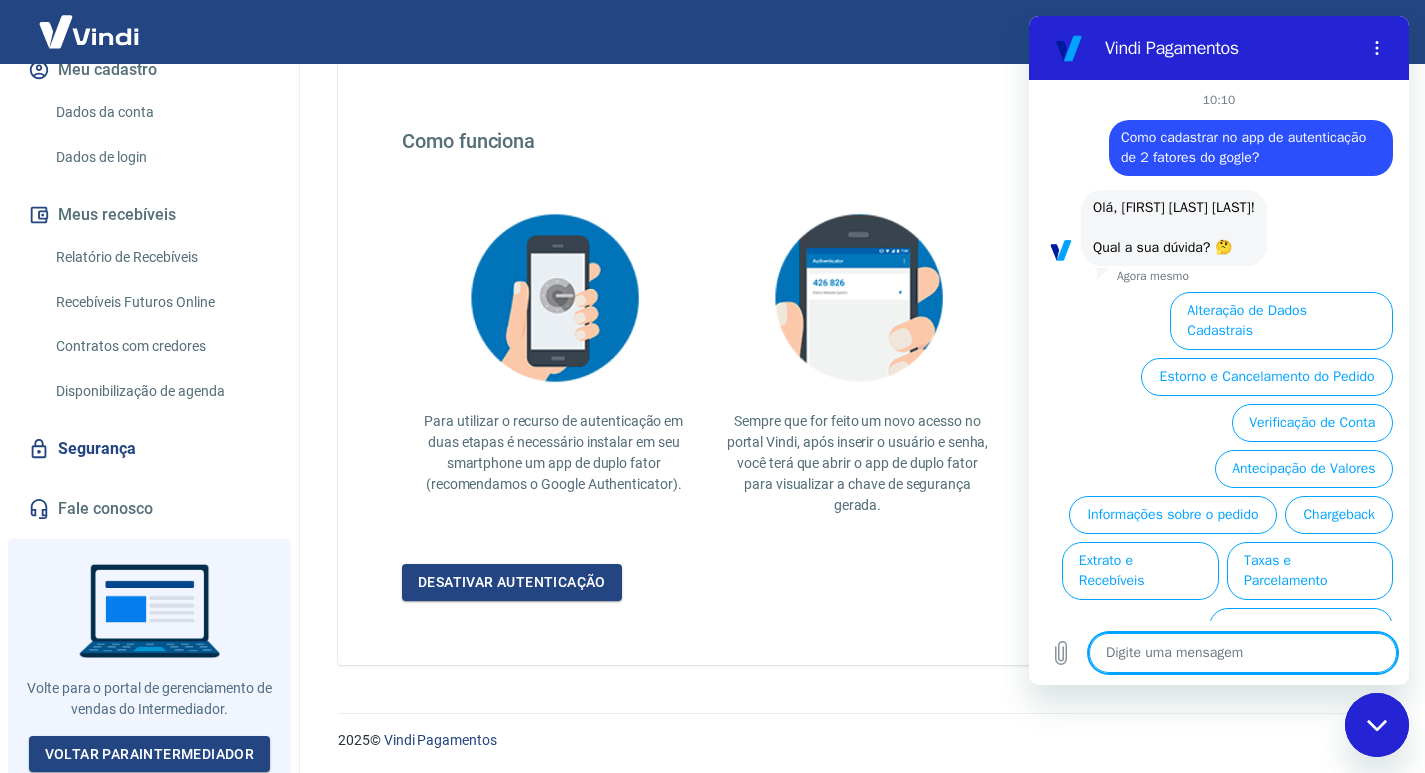 scroll, scrollTop: 333, scrollLeft: 0, axis: vertical 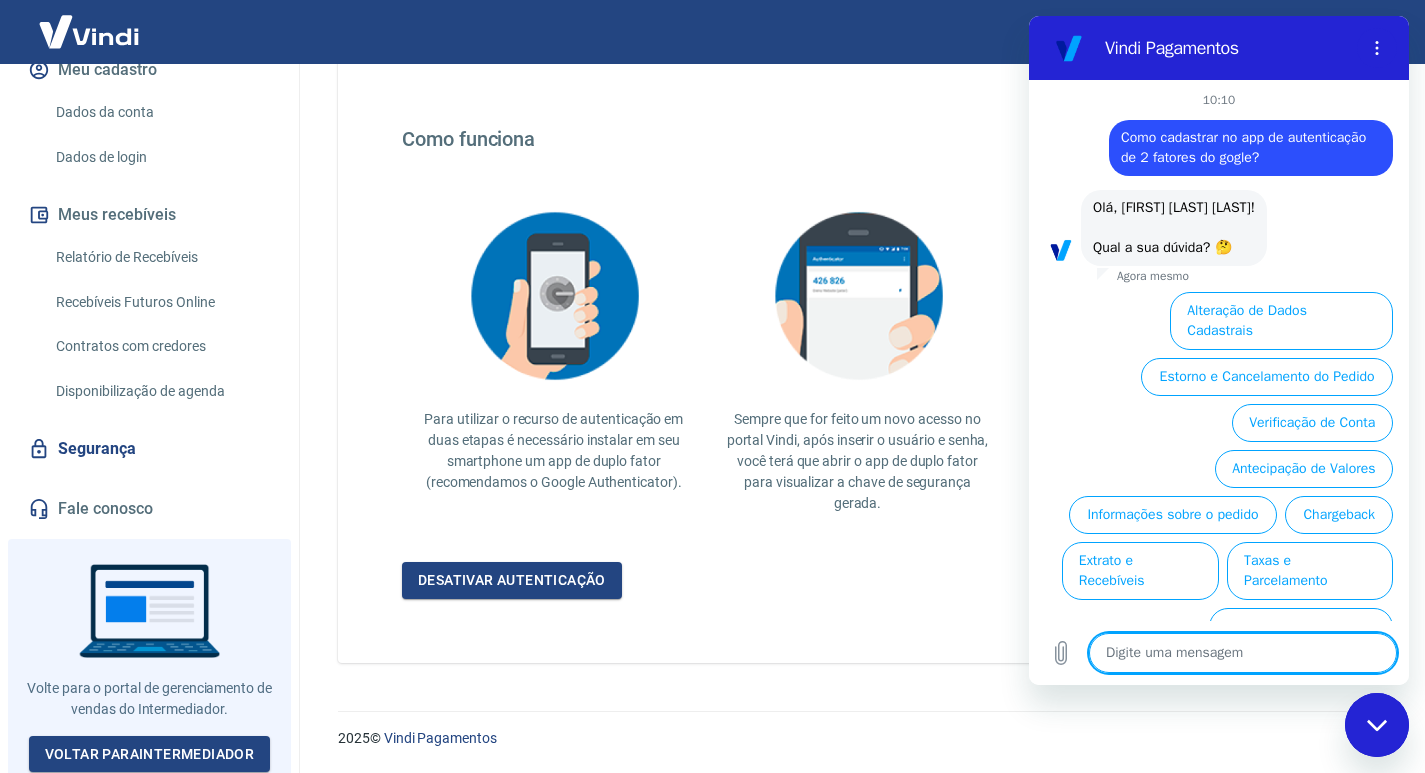 click at bounding box center [1243, 653] 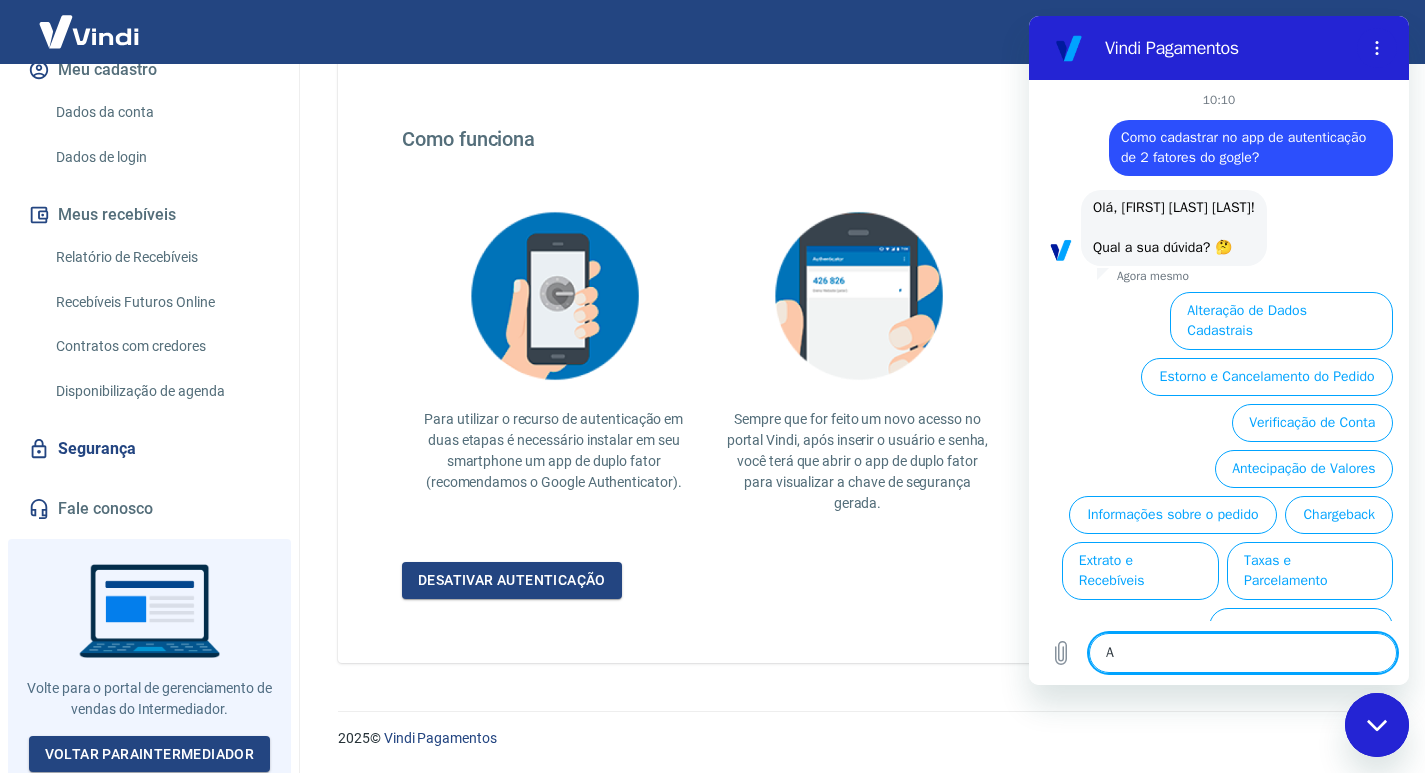 type on "Au" 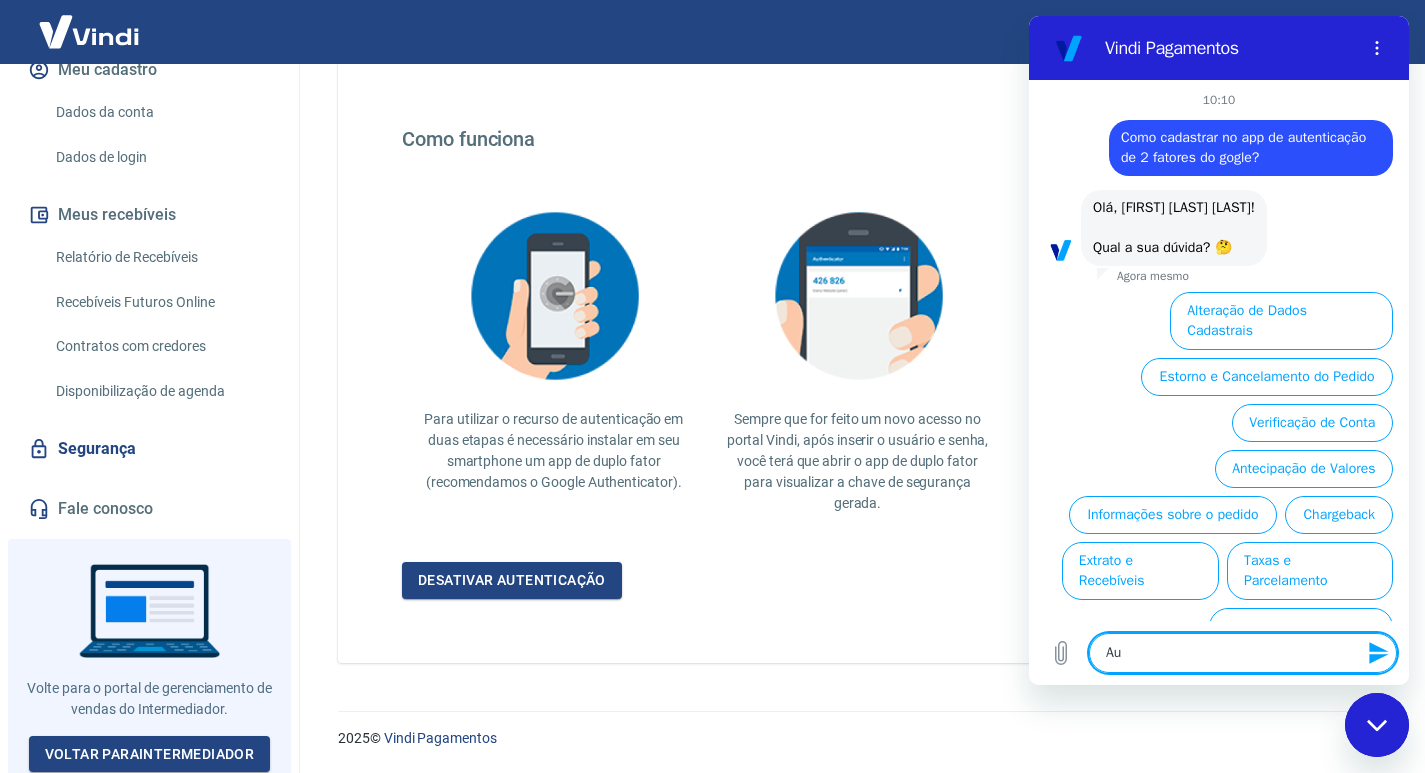 type on "Aut" 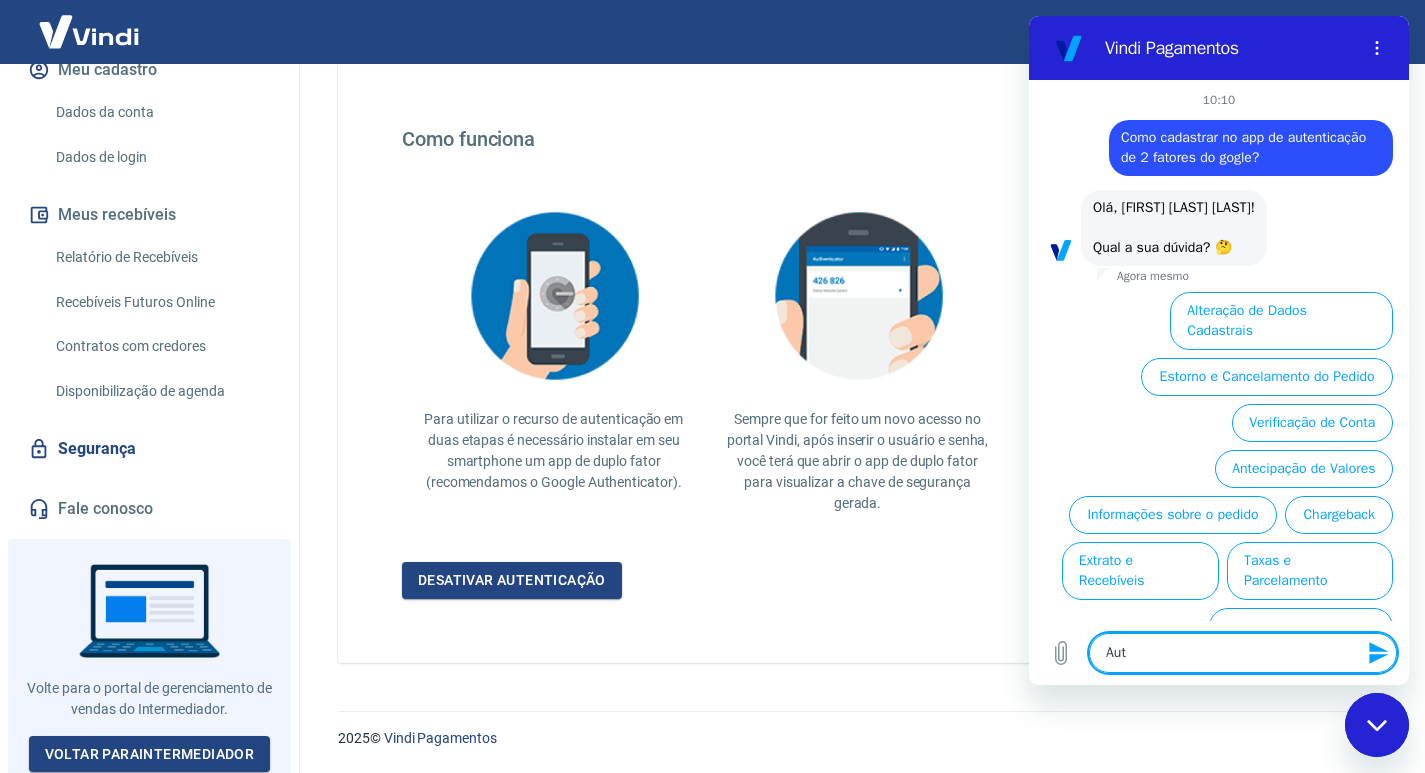 type on "Aute" 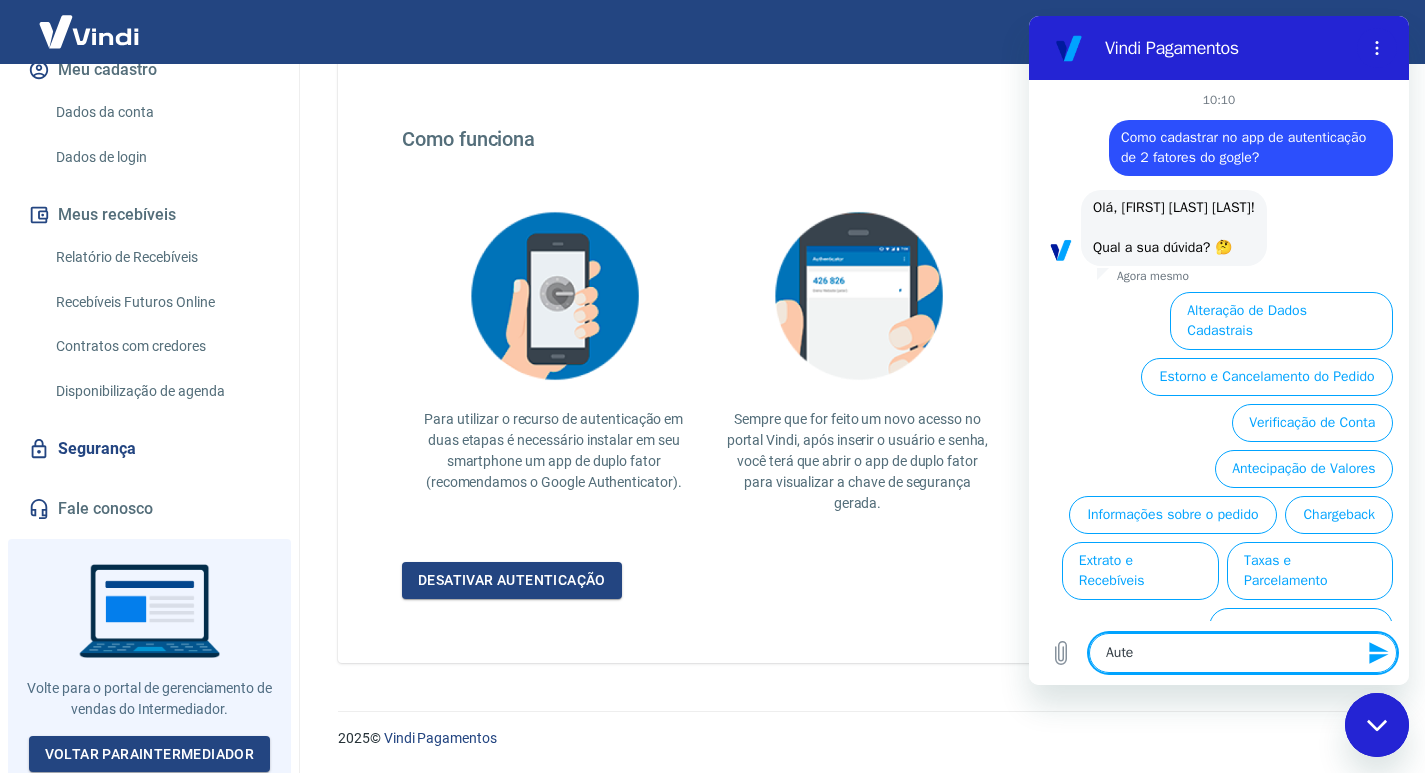 type on "Auten" 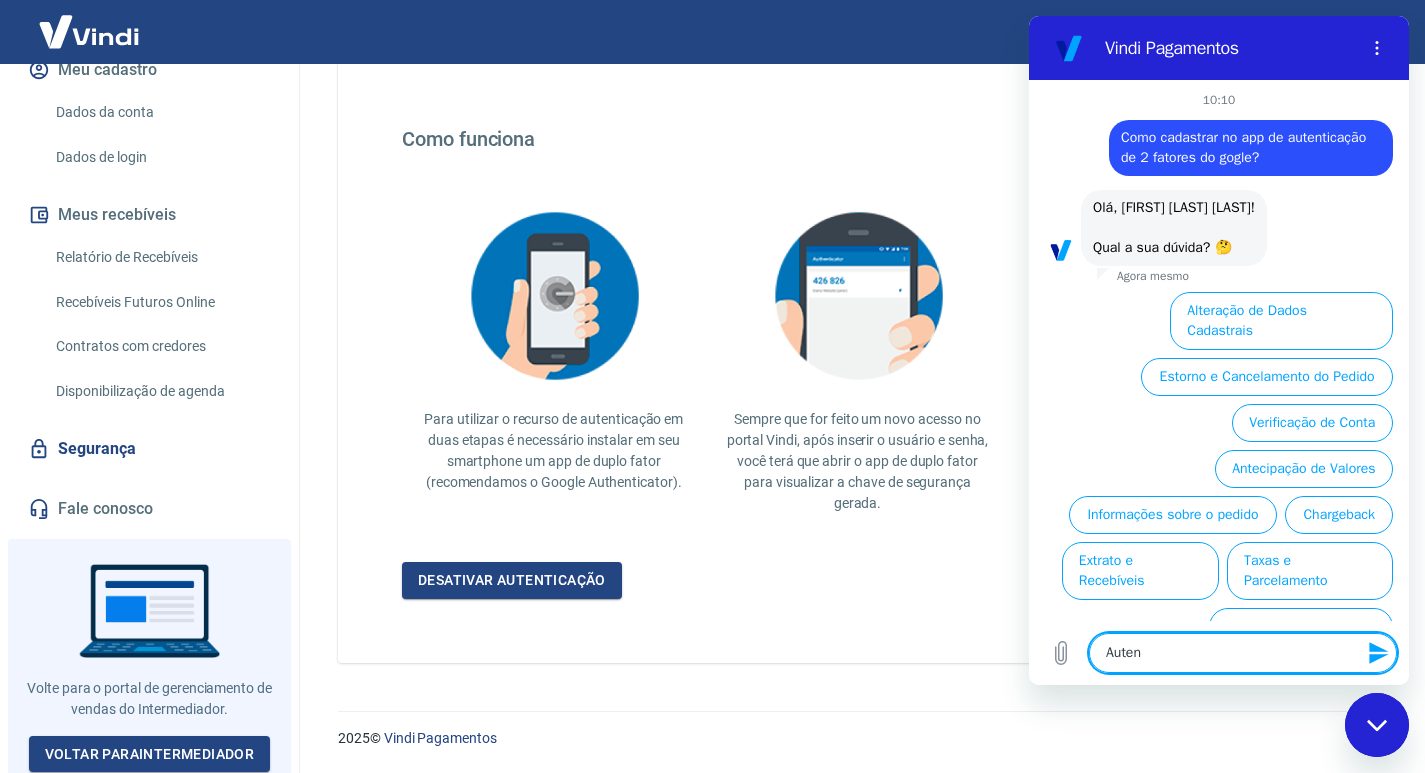 type on "Autent" 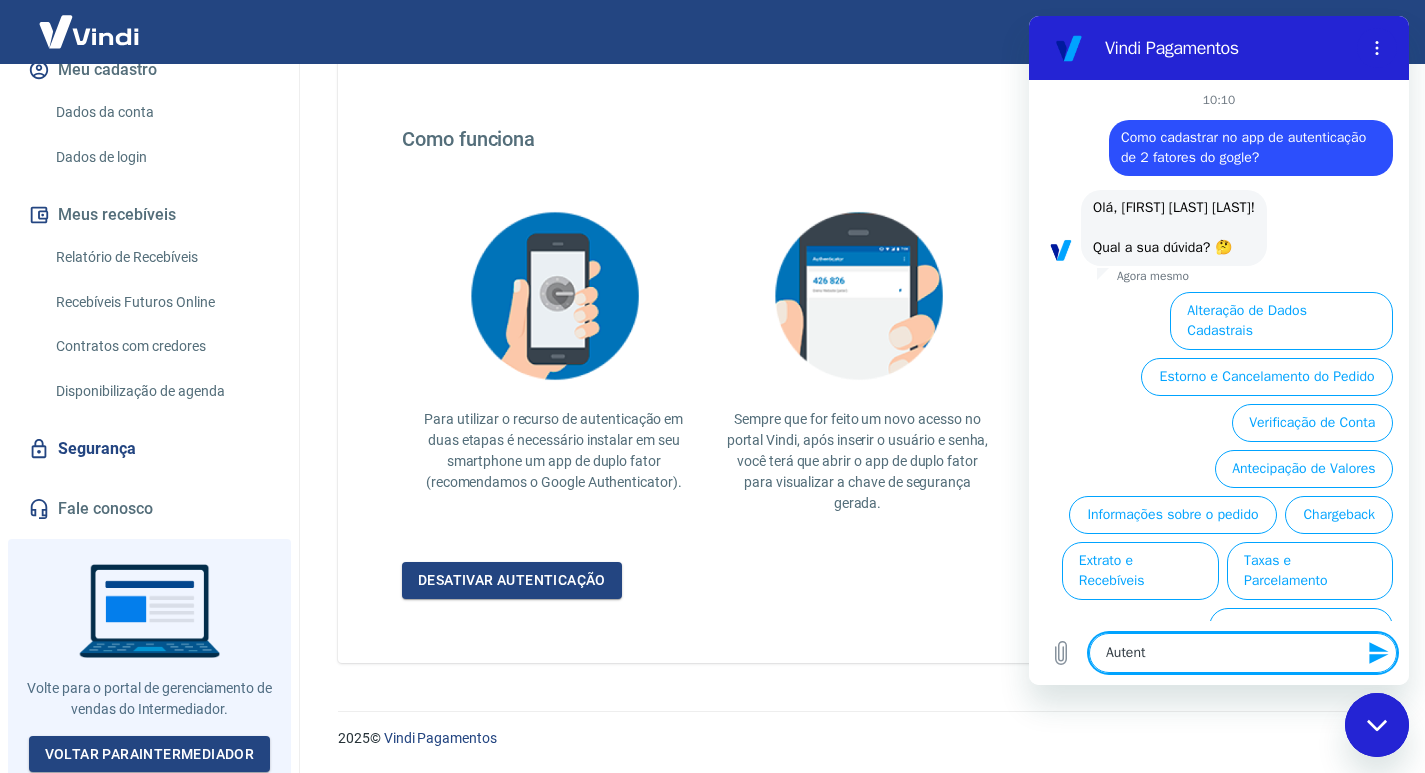 type on "Autenti" 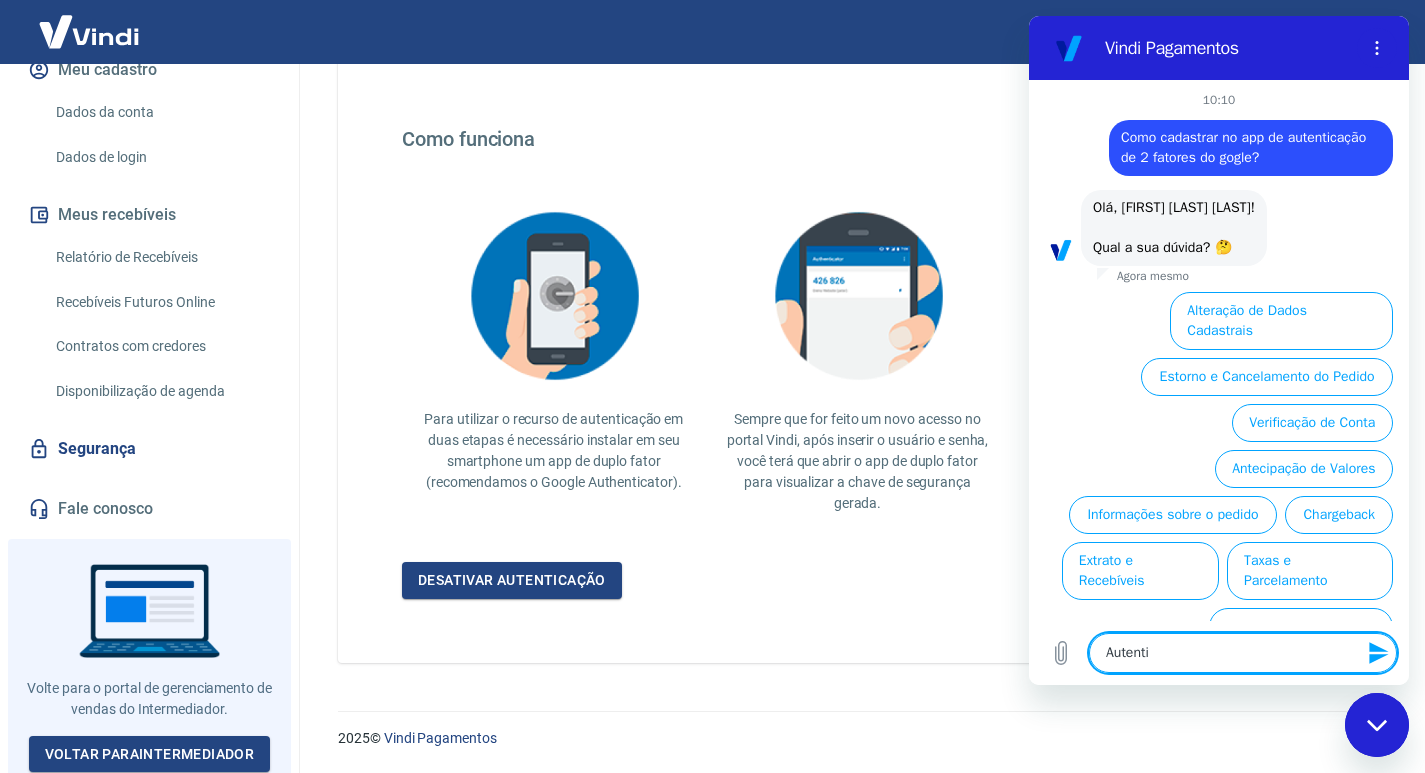 type on "Autentic" 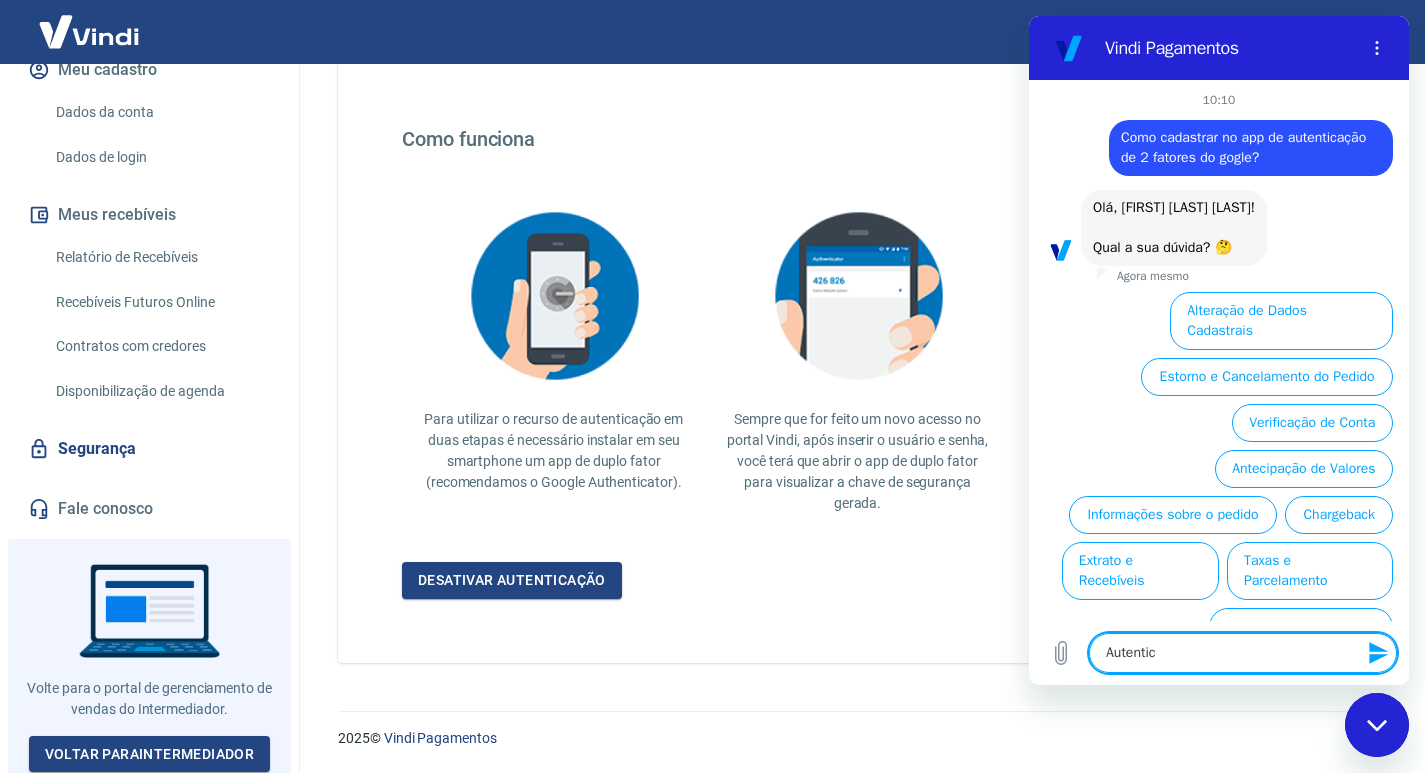 type on "Autentica" 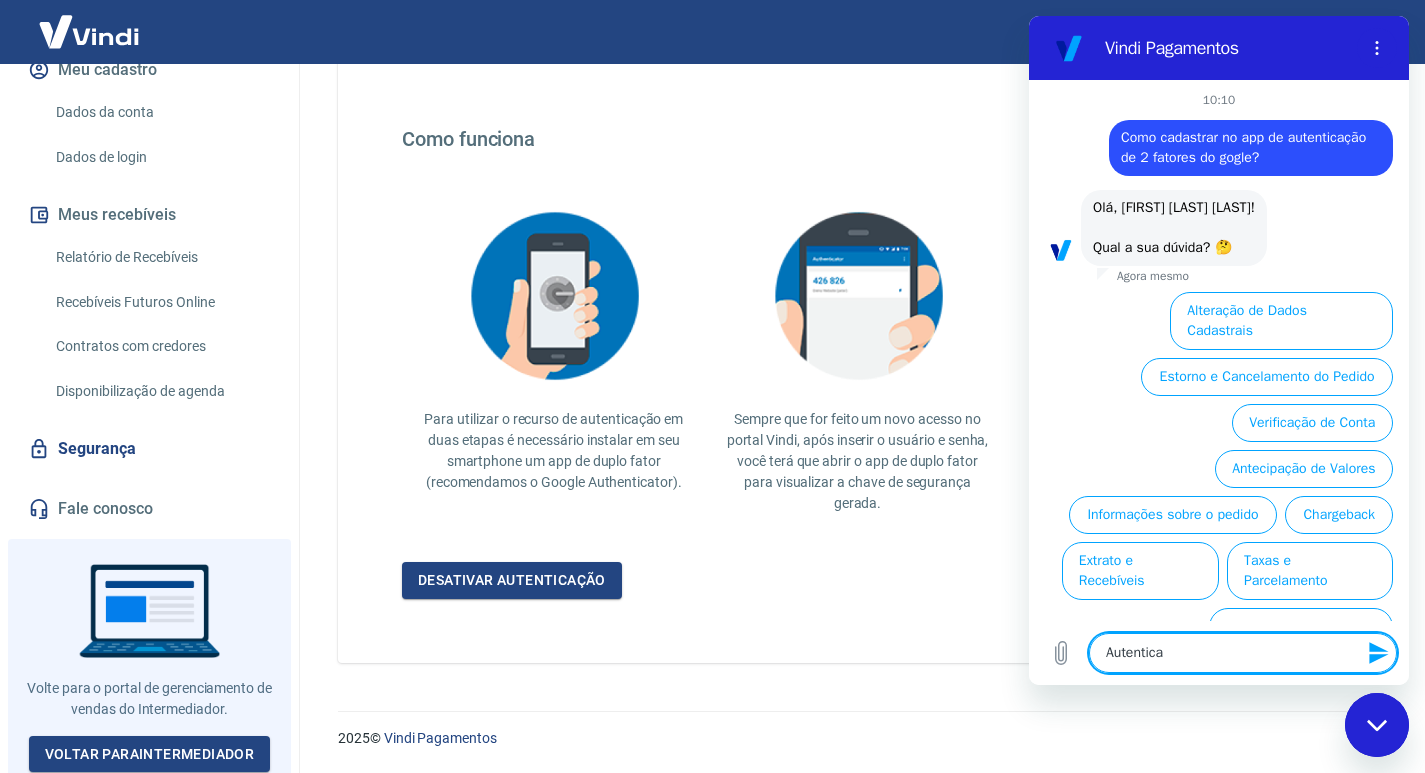 type on "Autenticaç" 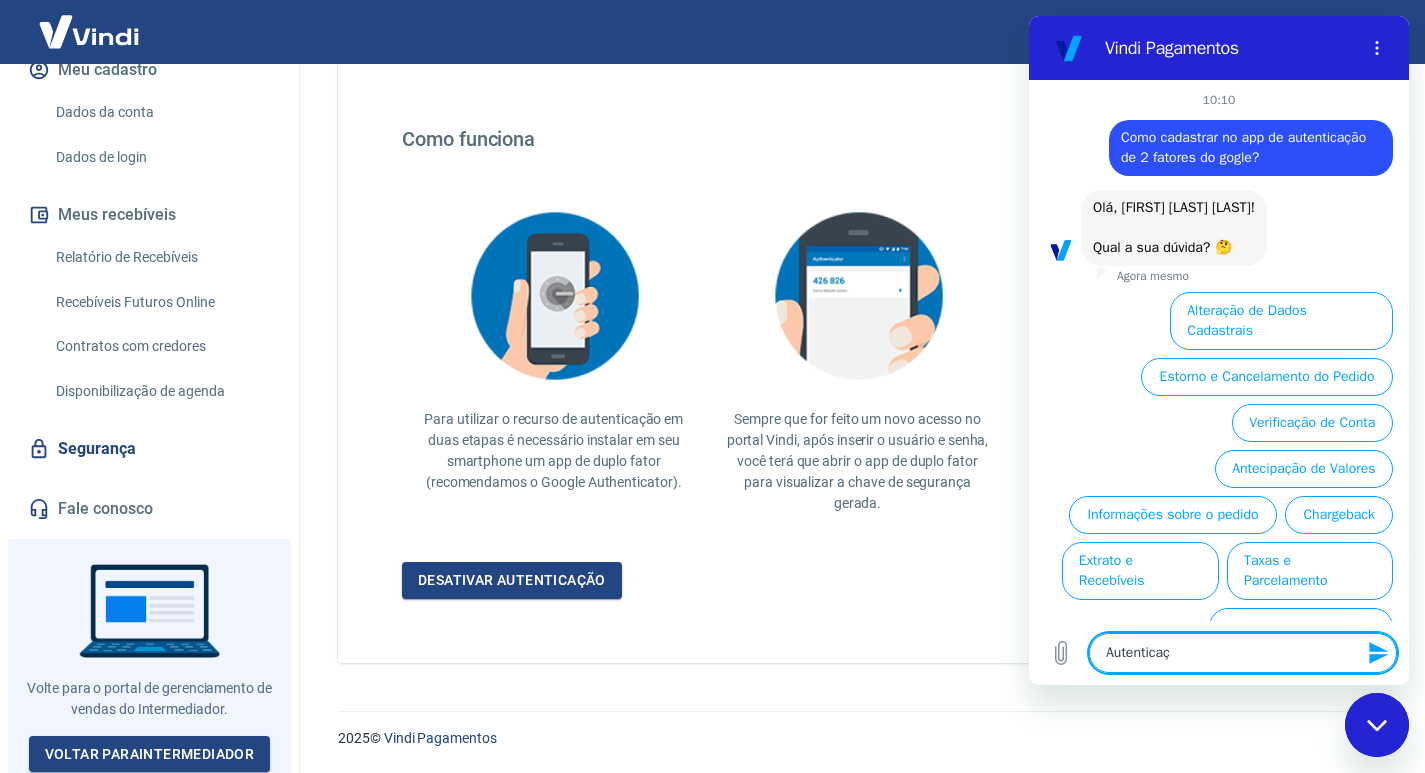 type on "Autenticaçã" 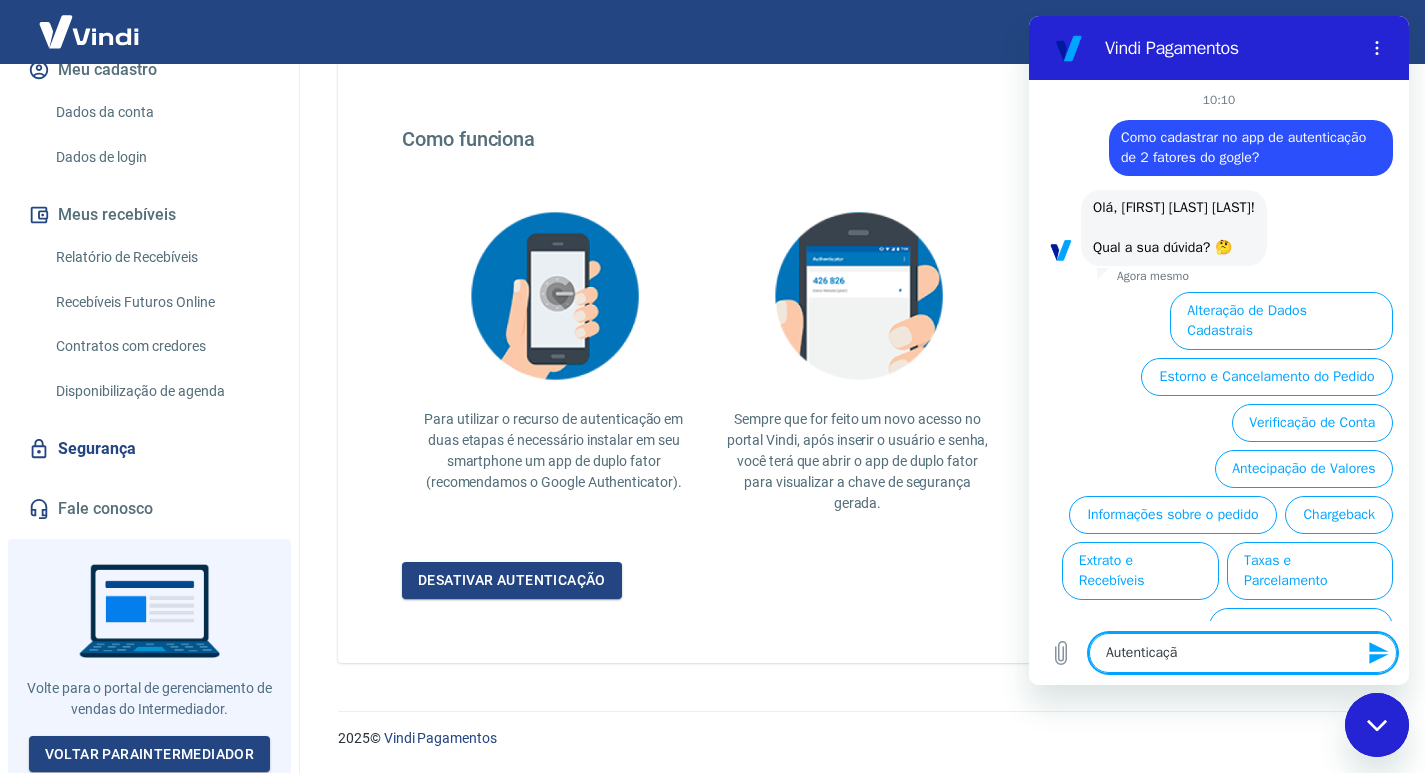 type on "Autenticação" 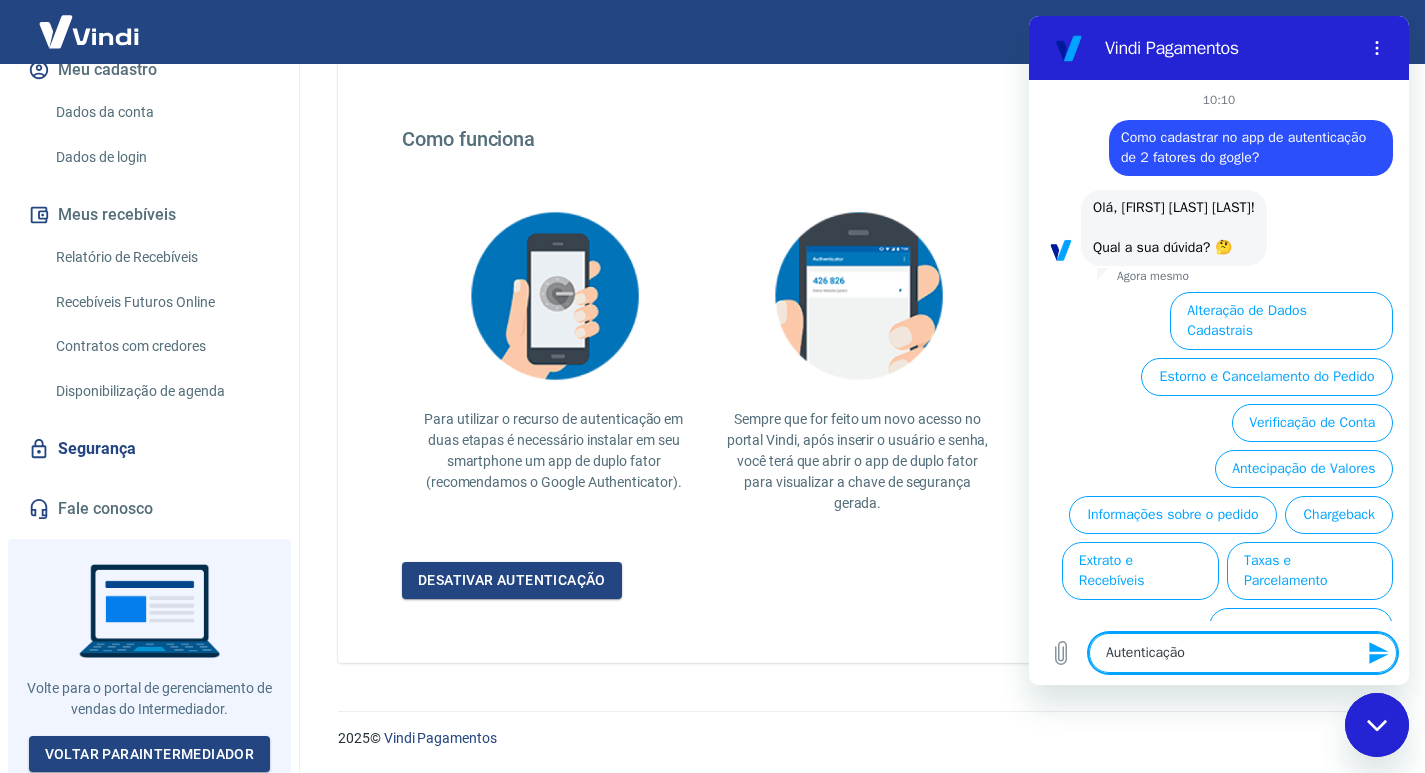 type on "Autenticação" 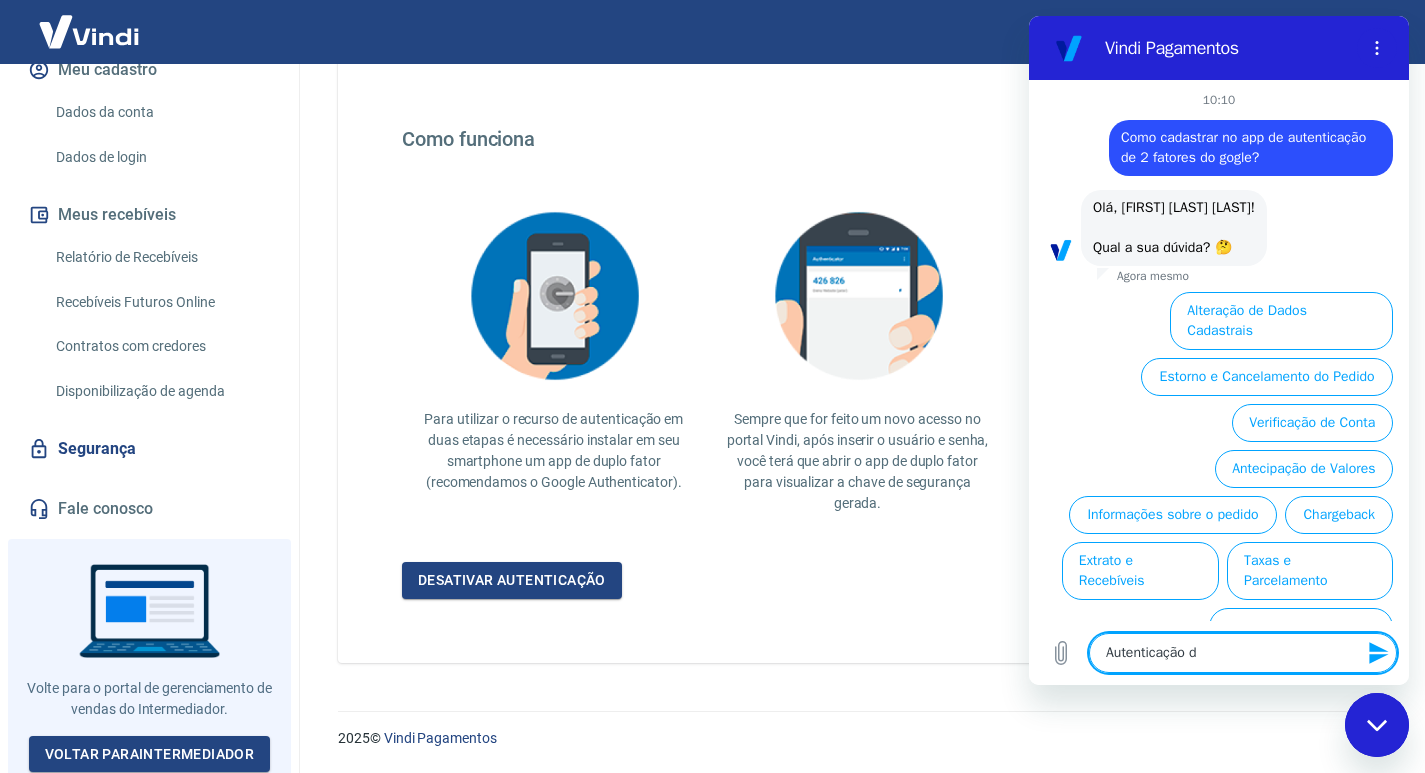 type on "Autenticação de" 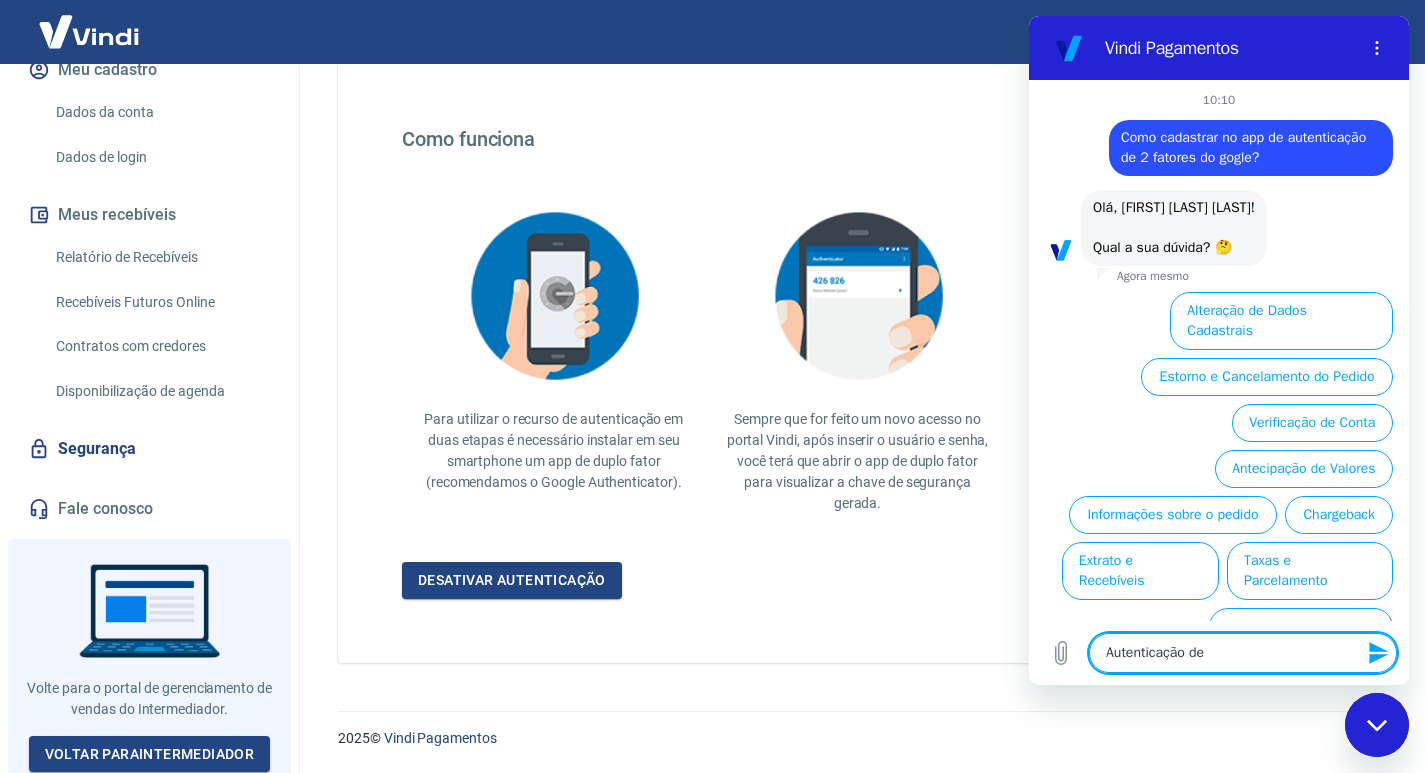 type on "Autenticação de" 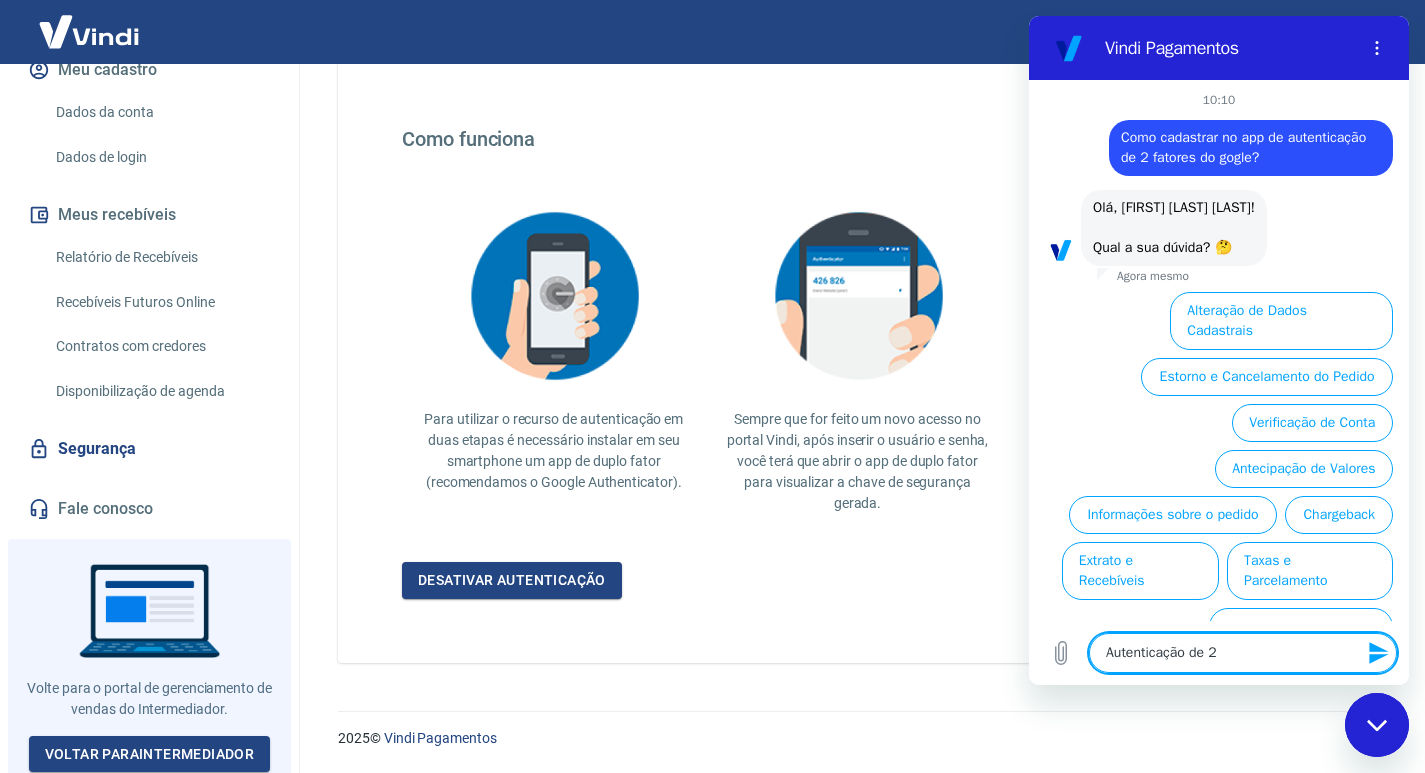 type on "Autenticação de 2" 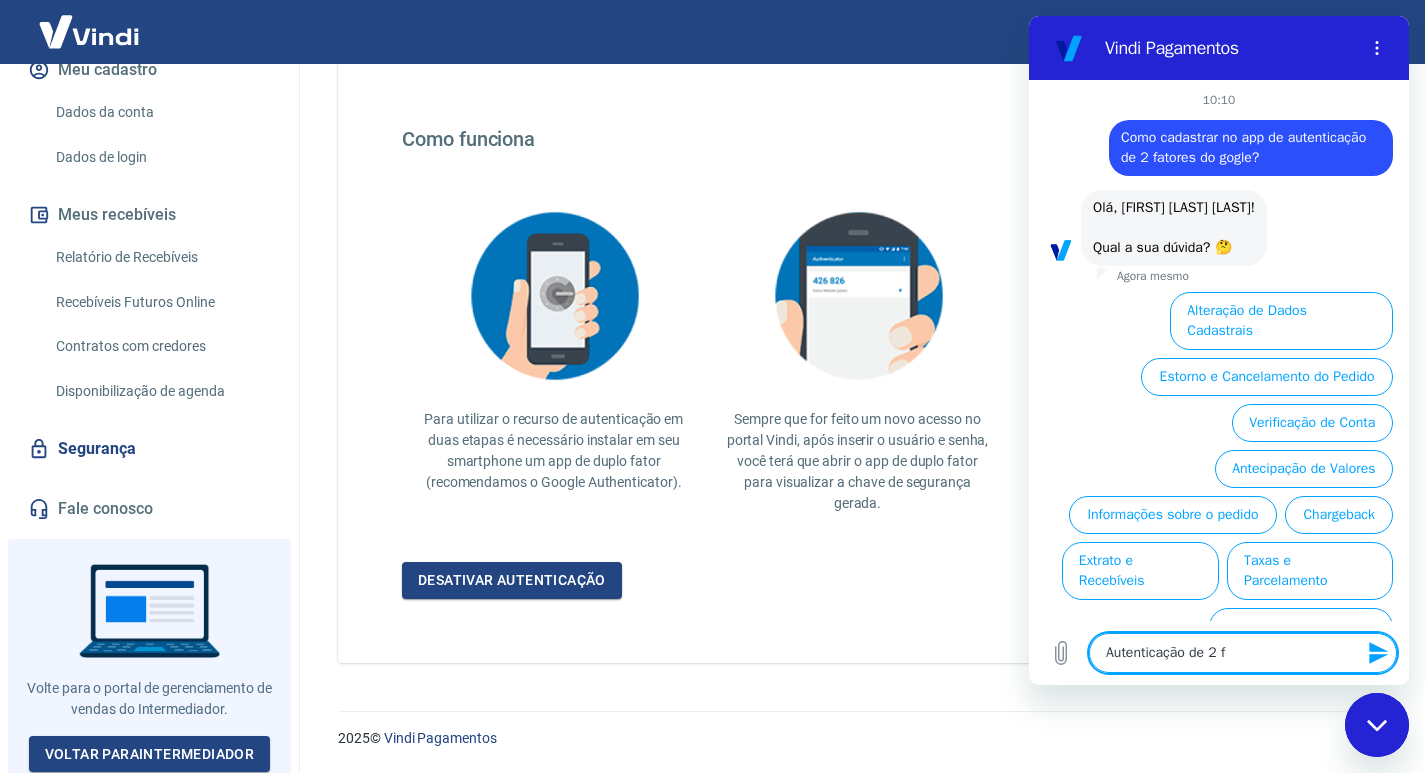 type on "Autenticação de 2 fa" 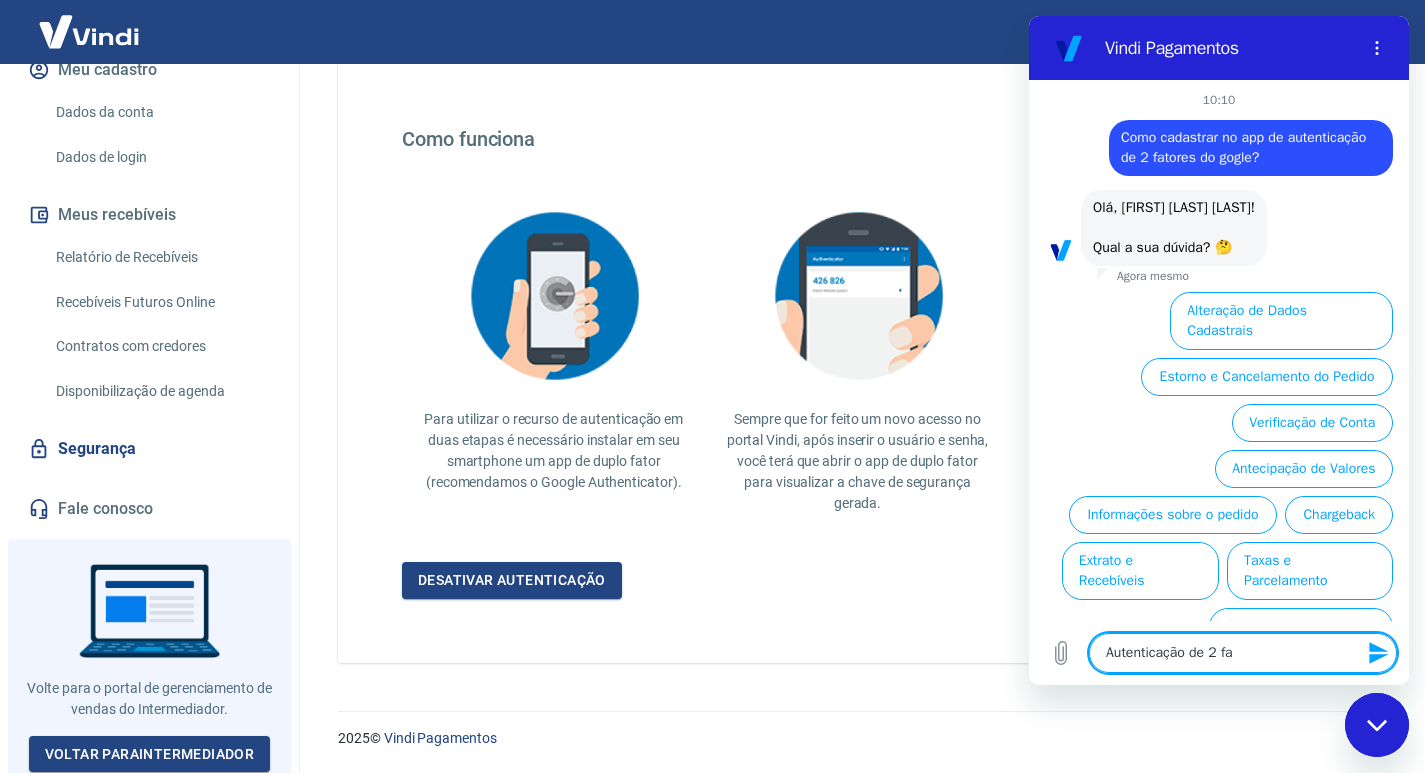 type on "Autenticação de 2 fat" 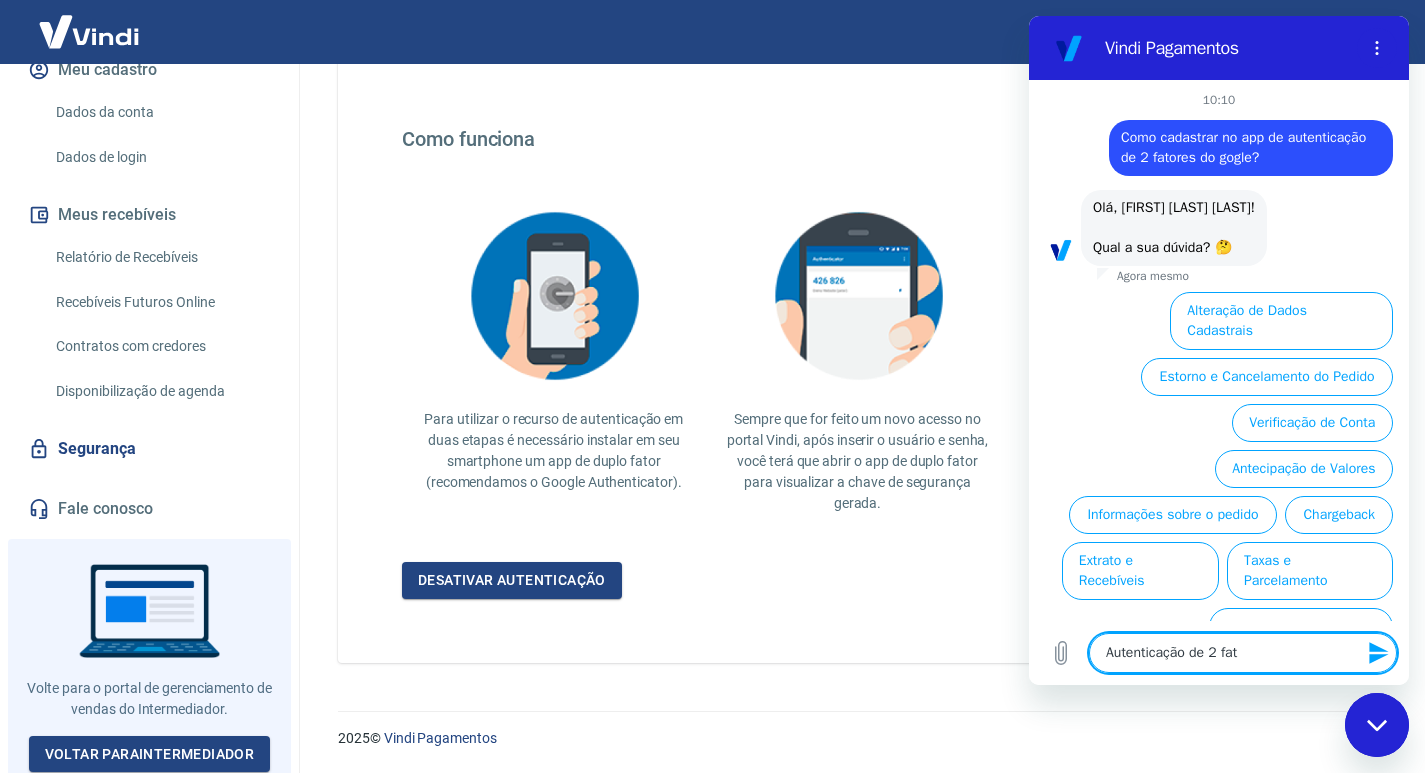 type on "Autenticação de 2 fato" 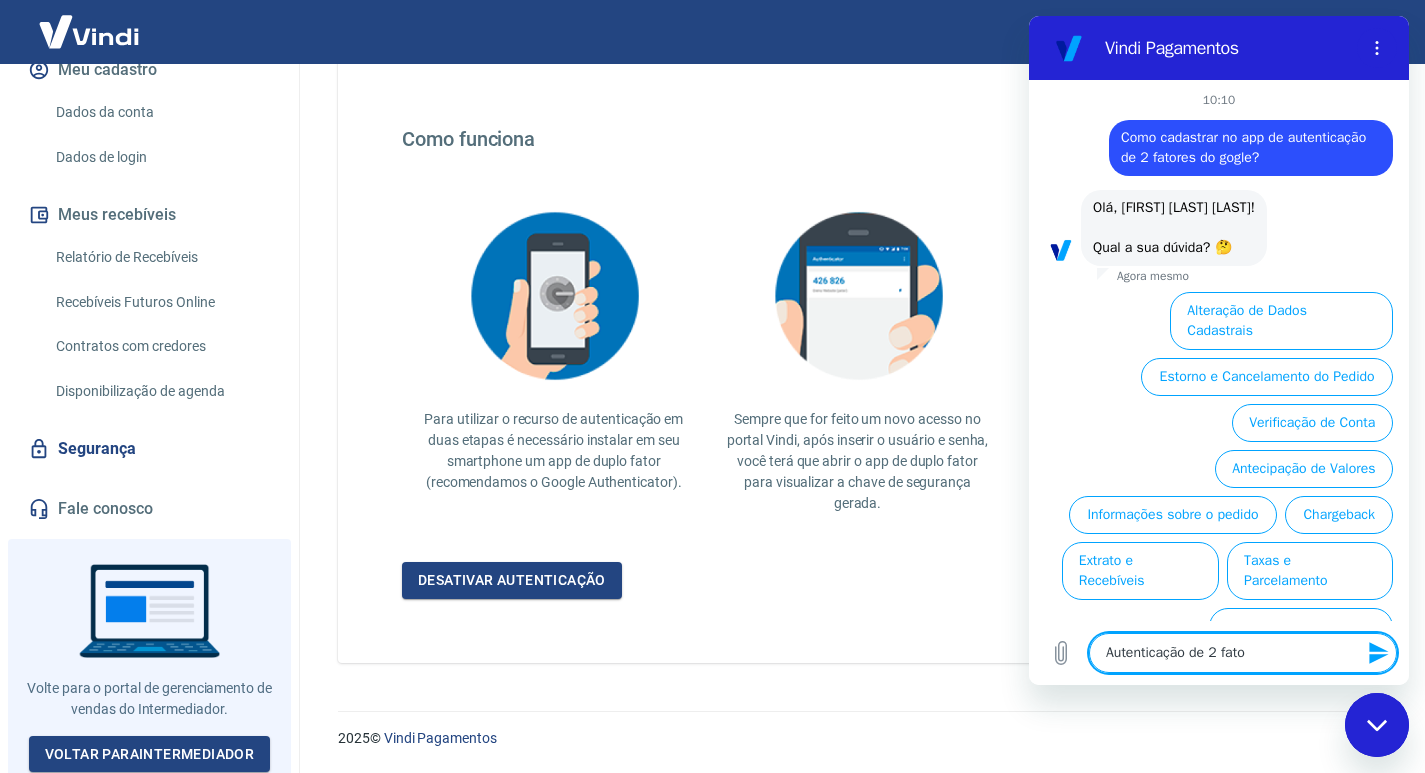type on "Autenticação de 2 fator" 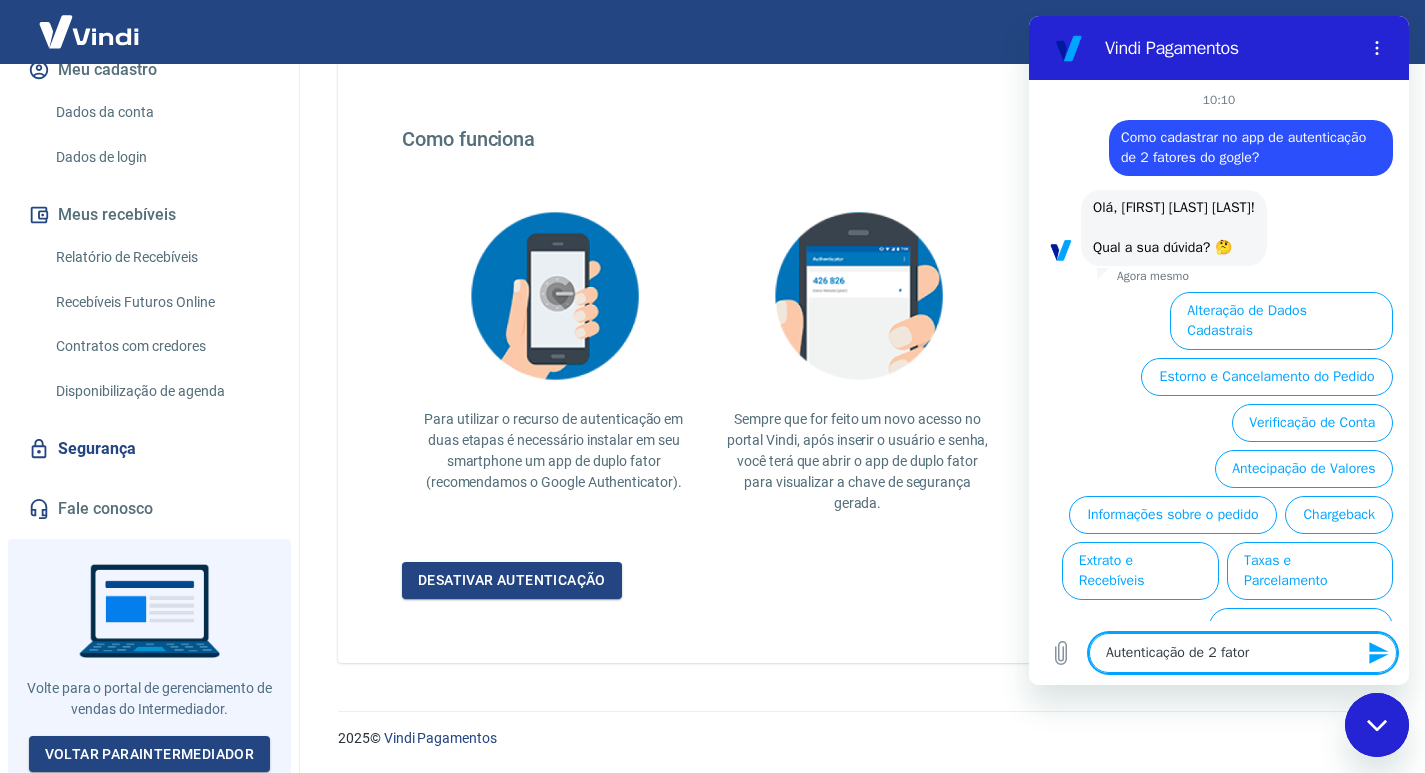 type on "Autenticação de 2 fatore" 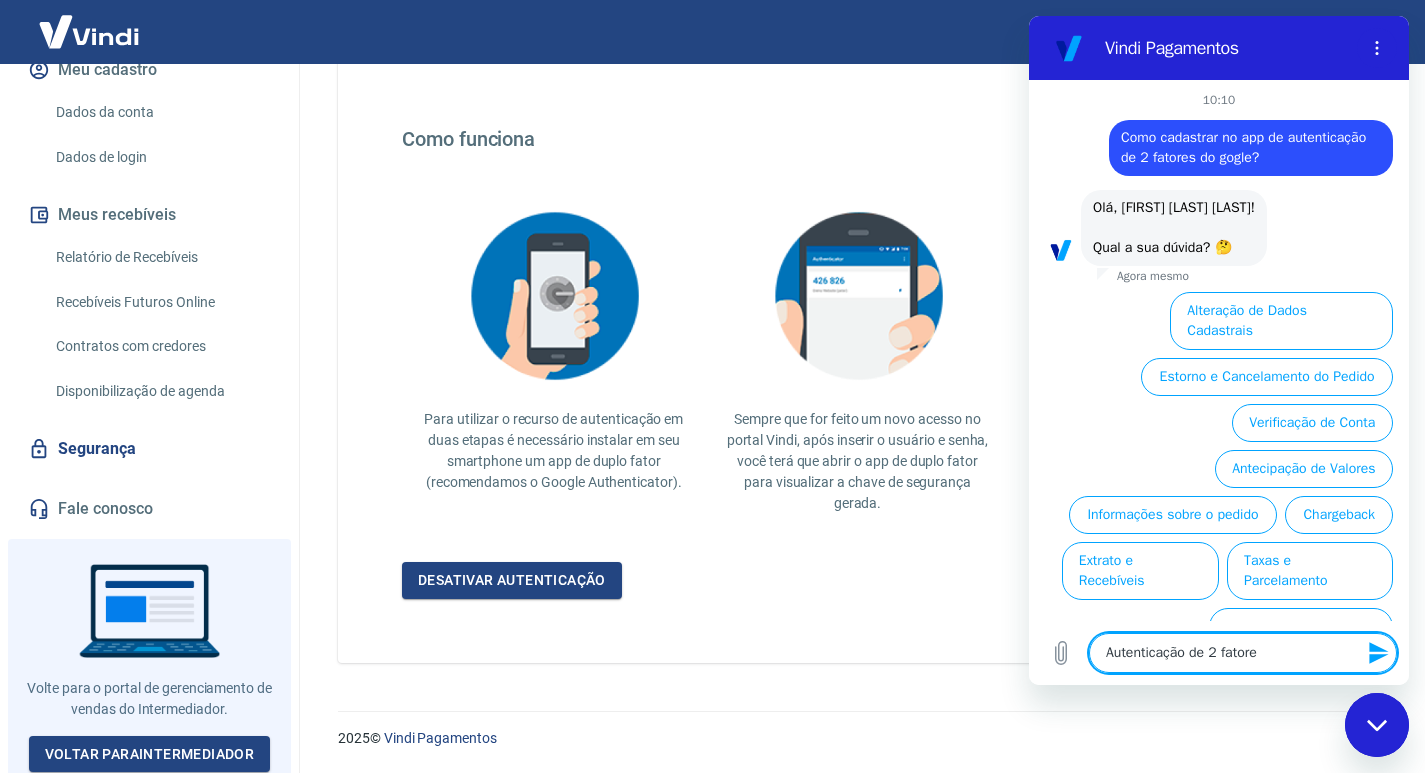 type 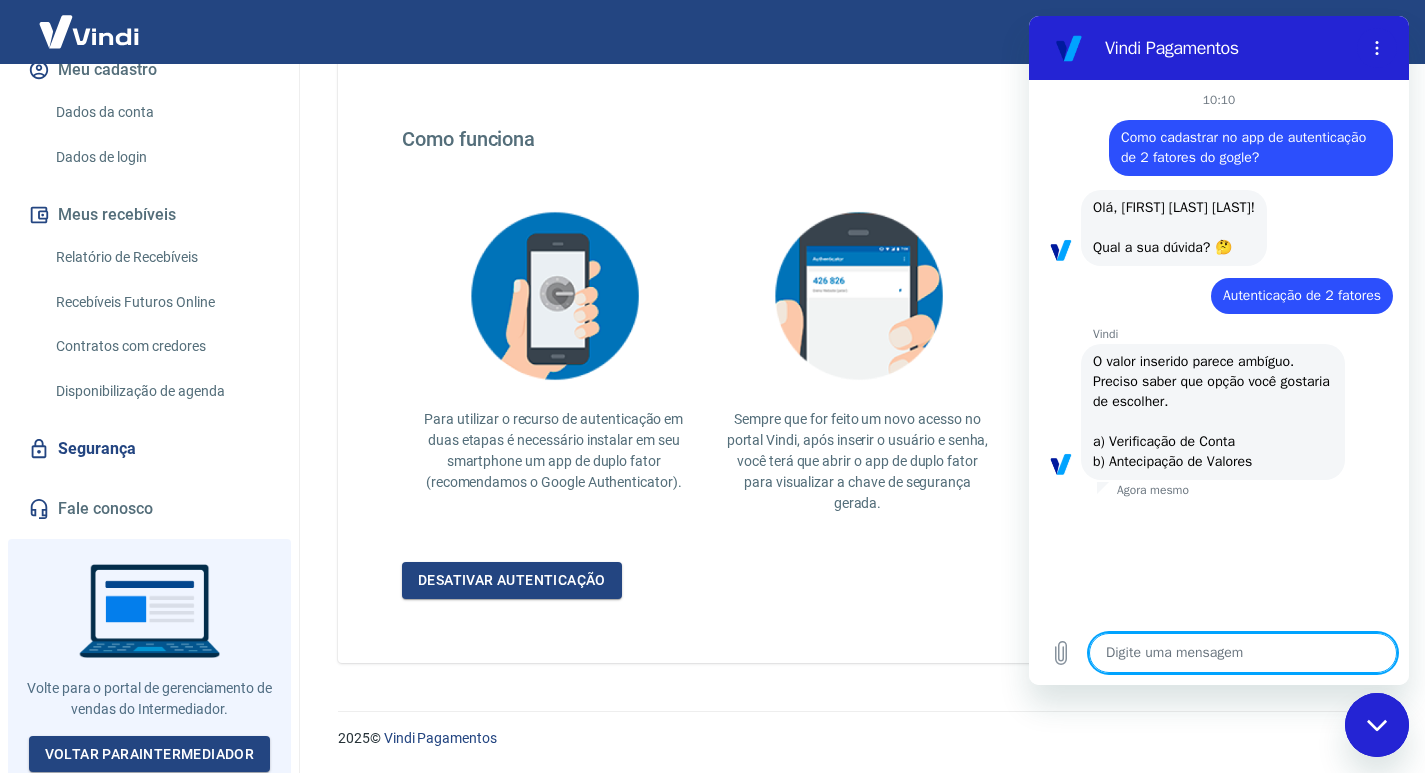 click at bounding box center (1243, 653) 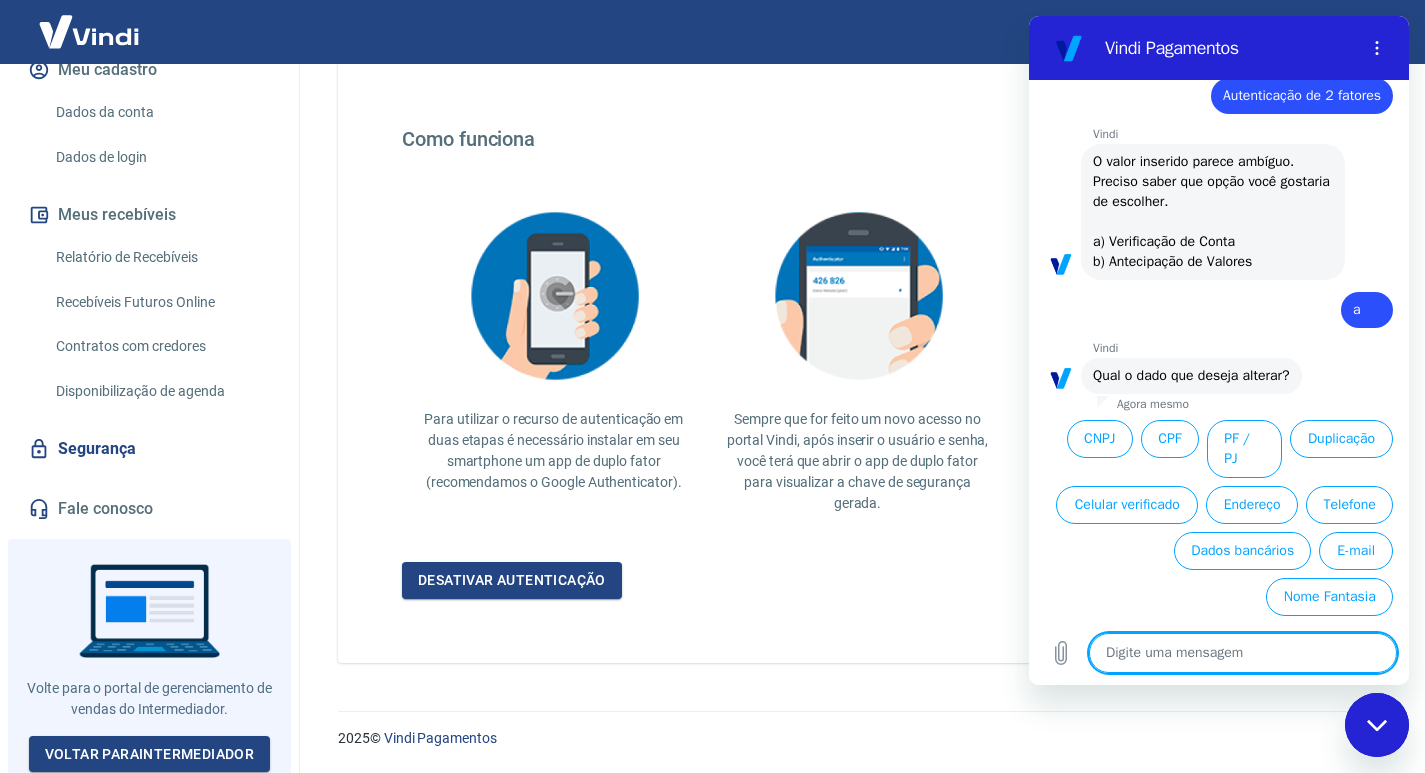 scroll, scrollTop: 226, scrollLeft: 0, axis: vertical 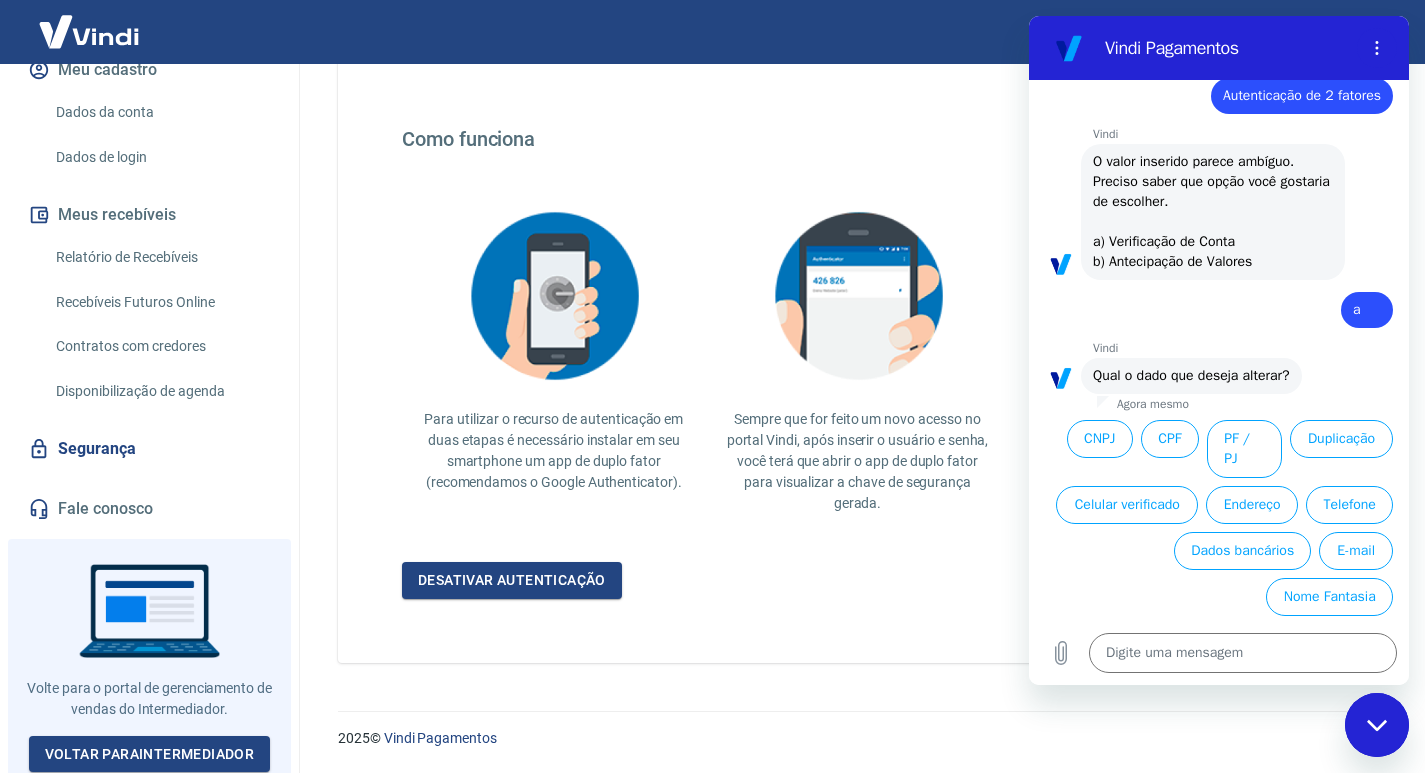 click on "Para a Vindi, a segurança dos seus dados vem sempre em primeiro lugar. Por isso, além da senha, disponibilizamos também o recurso de autenticação em duas etapas que adiciona uma segurança extra ao acesso da sua conta. Desativar autenticação Clique aqui e veja como funciona Como funciona Para utilizar o recurso de autenticação em duas etapas é necessário instalar em seu smartphone um app de duplo fator (recomendamos o Google Authenticator). Sempre que for feito um novo acesso no portal Vindi, após inserir o usuário e senha, você terá que abrir o app de duplo fator para visualizar a chave de segurança gerada. No portal Vindi, informe a chave de segurança exibida no app de duplo fator para liberar o acesso. Desativar autenticação" at bounding box center (857, 231) 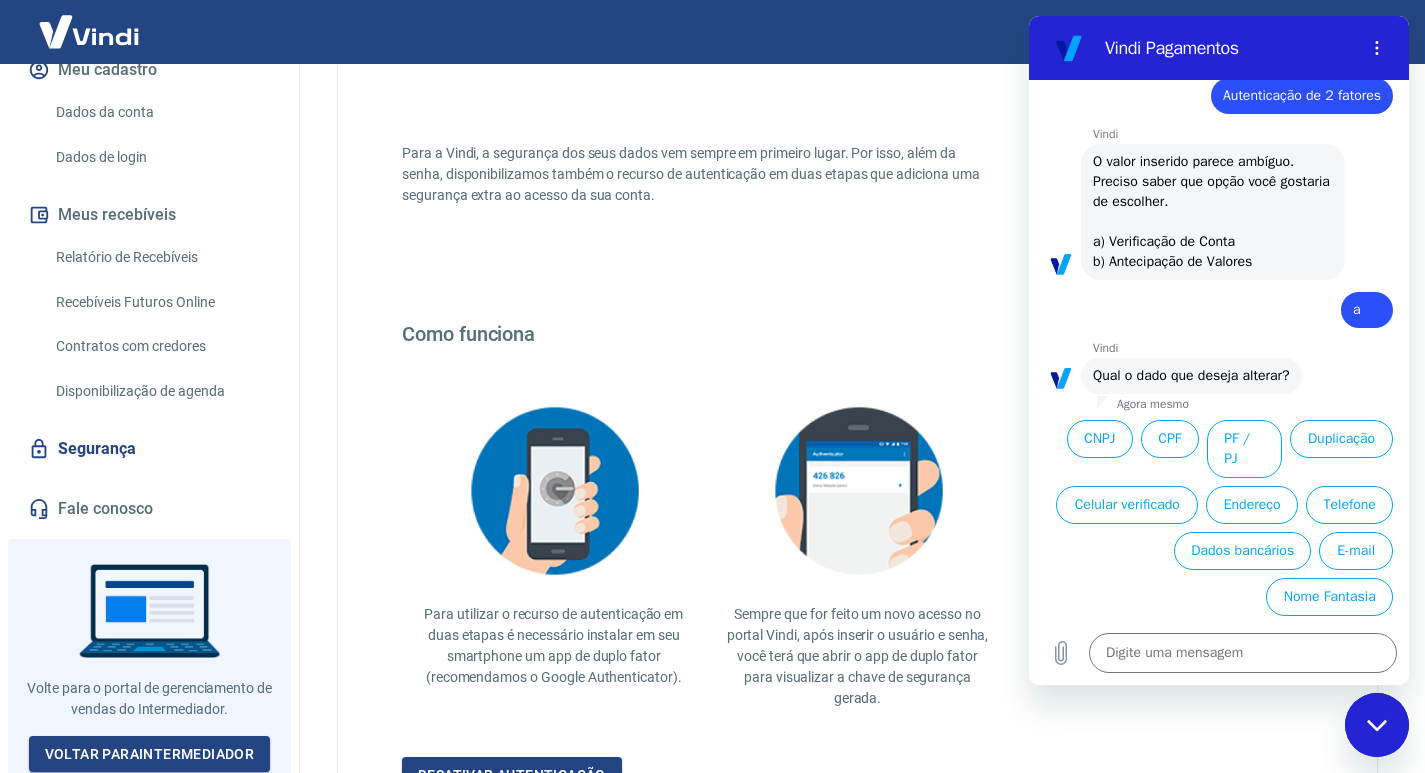 scroll, scrollTop: 0, scrollLeft: 0, axis: both 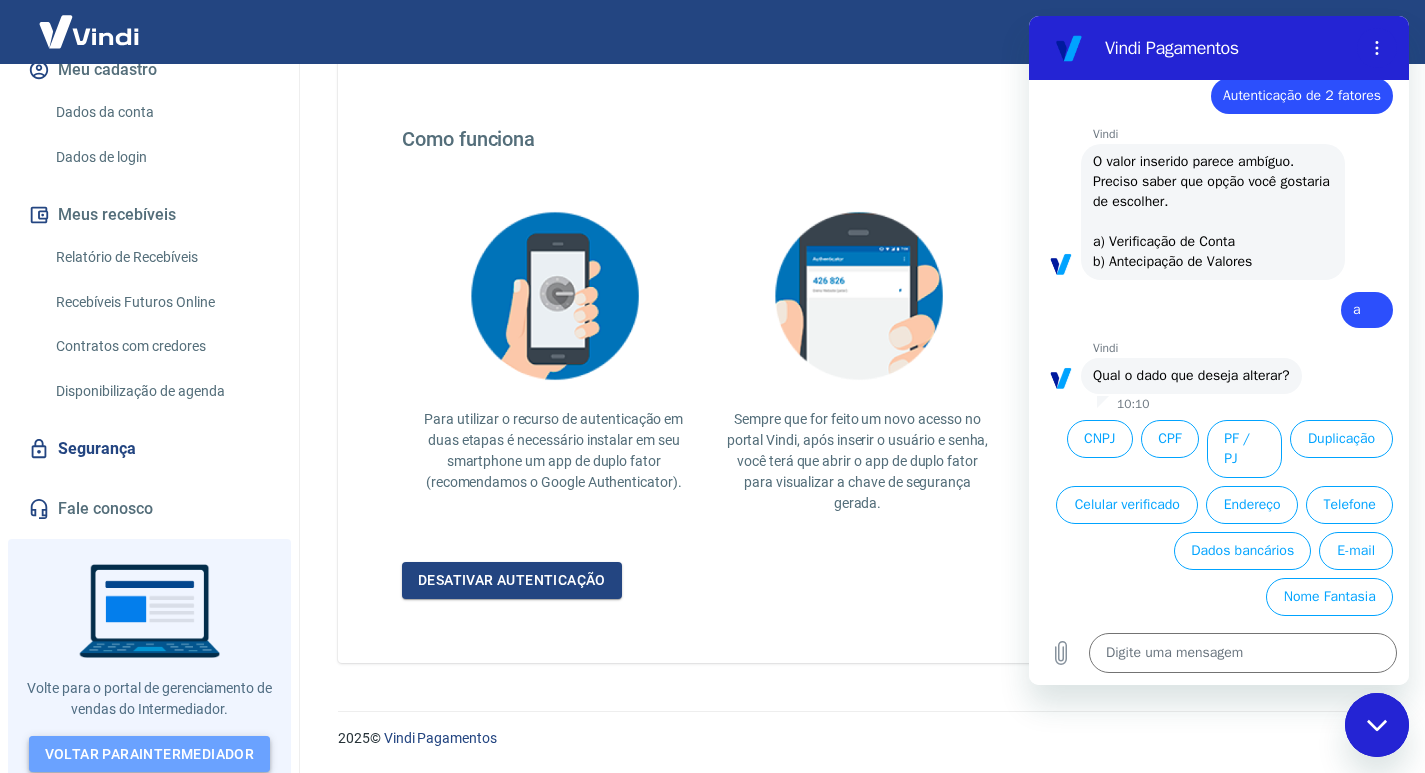 click on "Voltar para  Intermediador" at bounding box center [150, 754] 